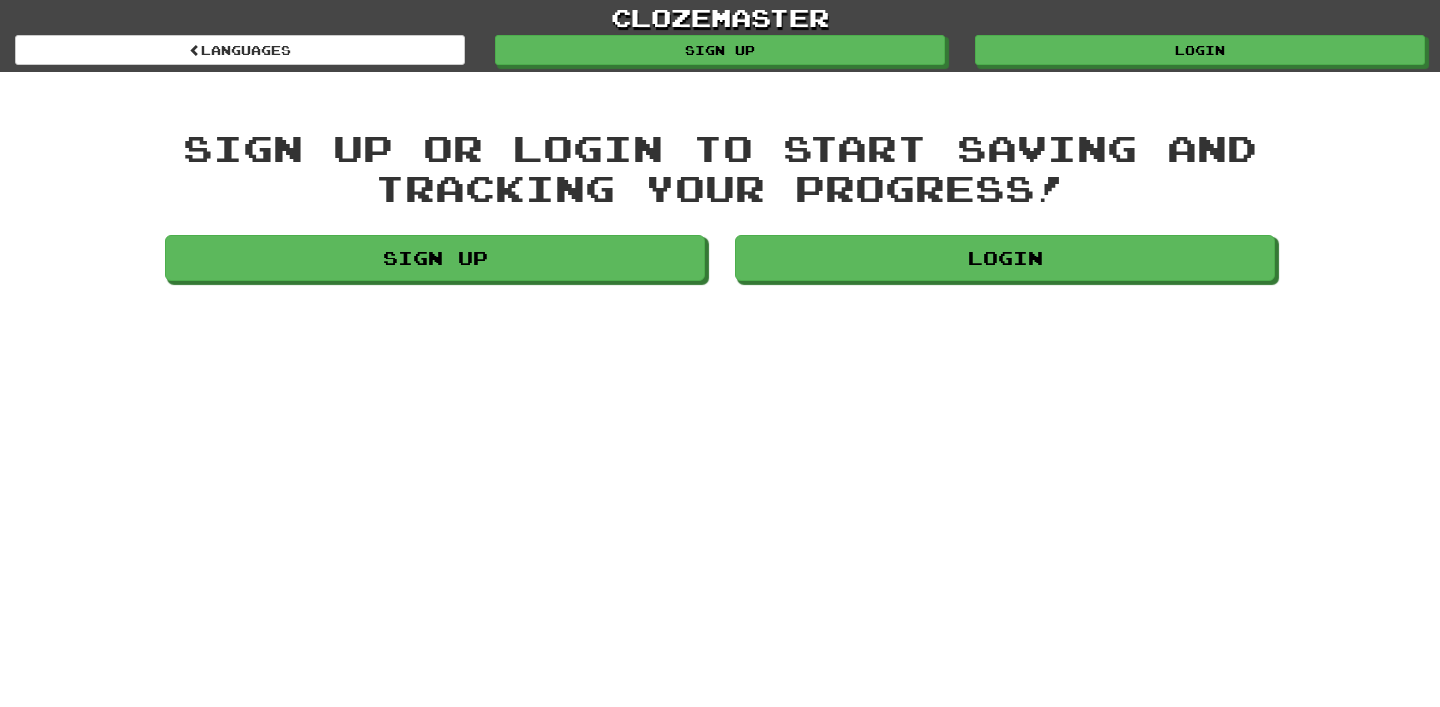 scroll, scrollTop: 0, scrollLeft: 0, axis: both 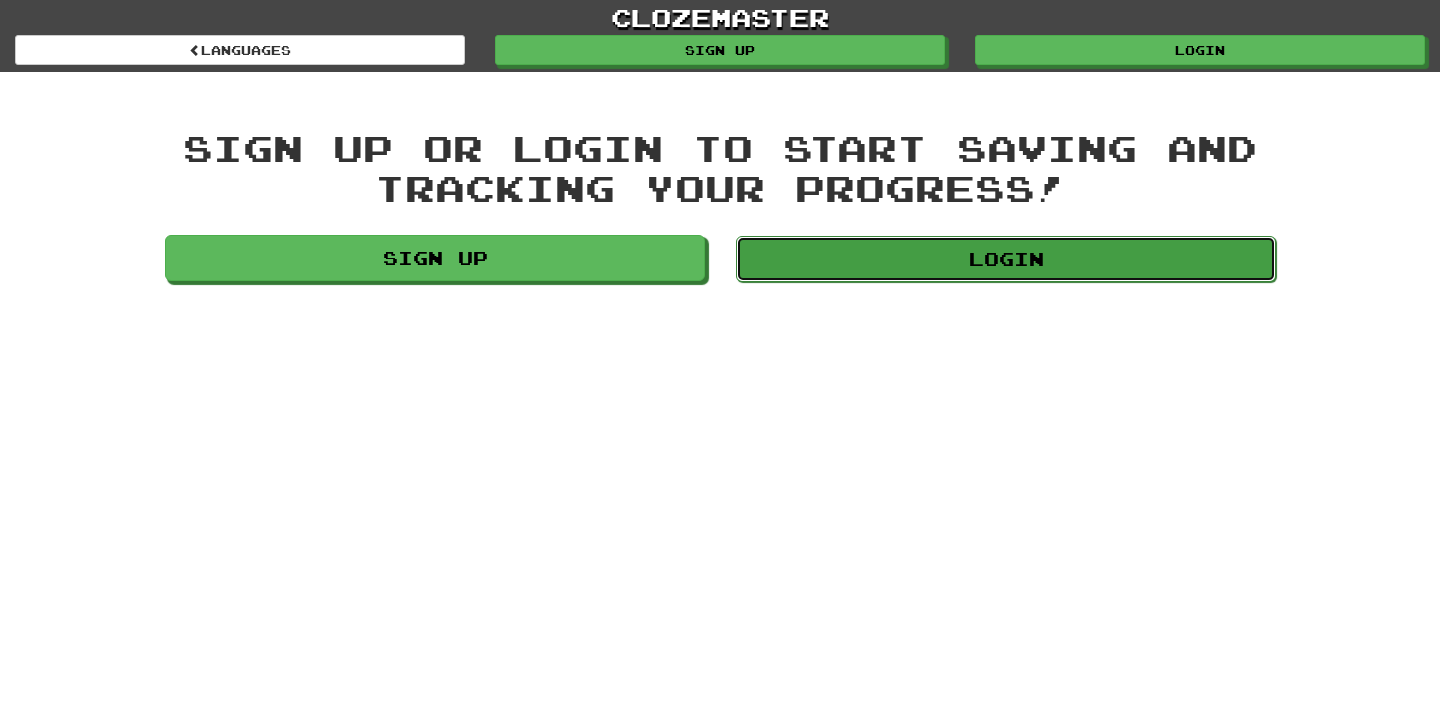 click on "Login" at bounding box center [1006, 259] 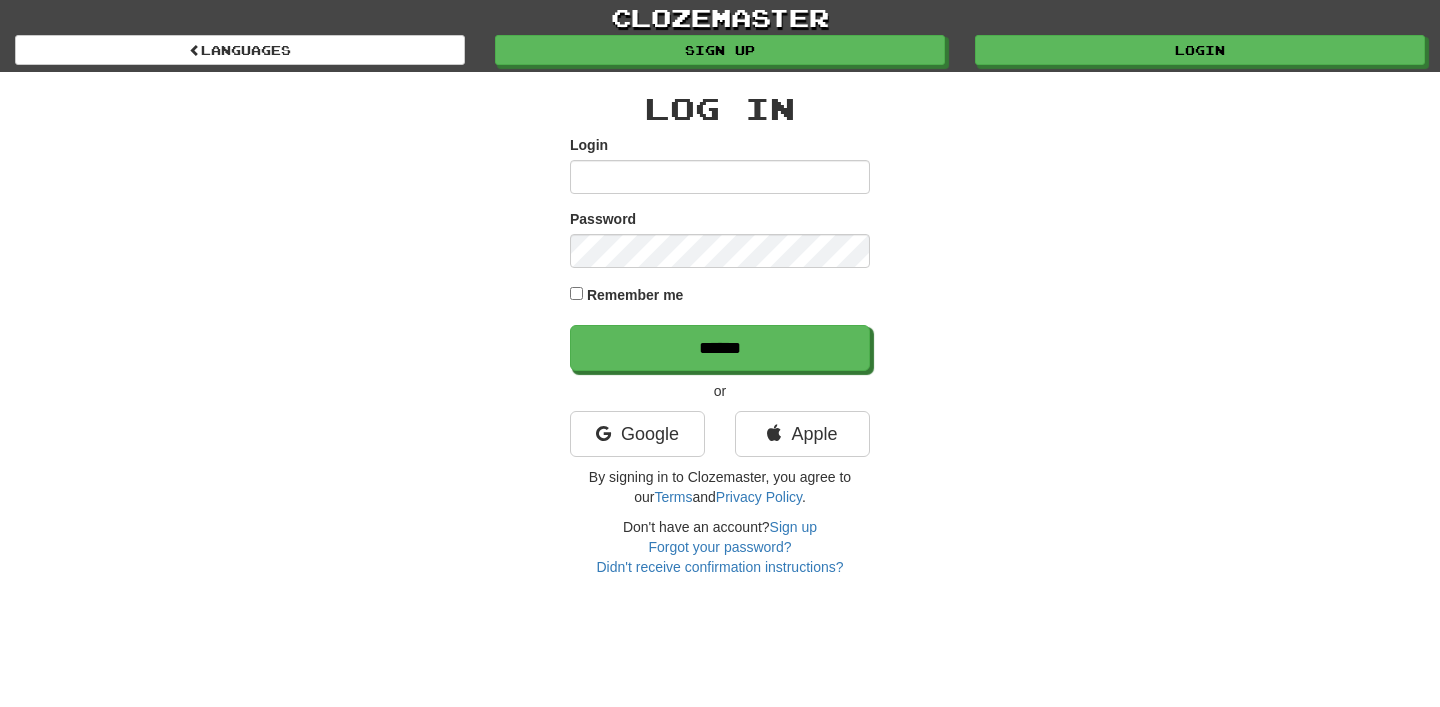 scroll, scrollTop: 0, scrollLeft: 0, axis: both 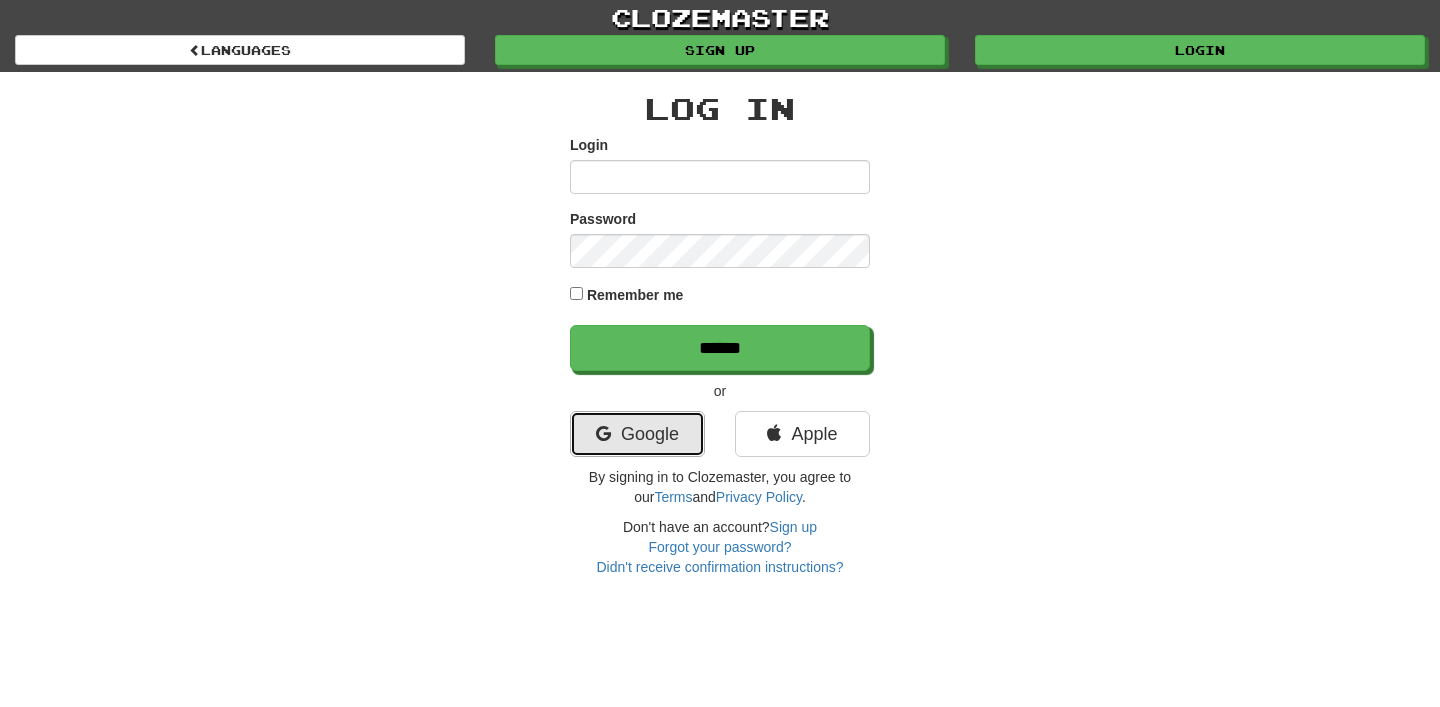 click on "Google" at bounding box center (637, 434) 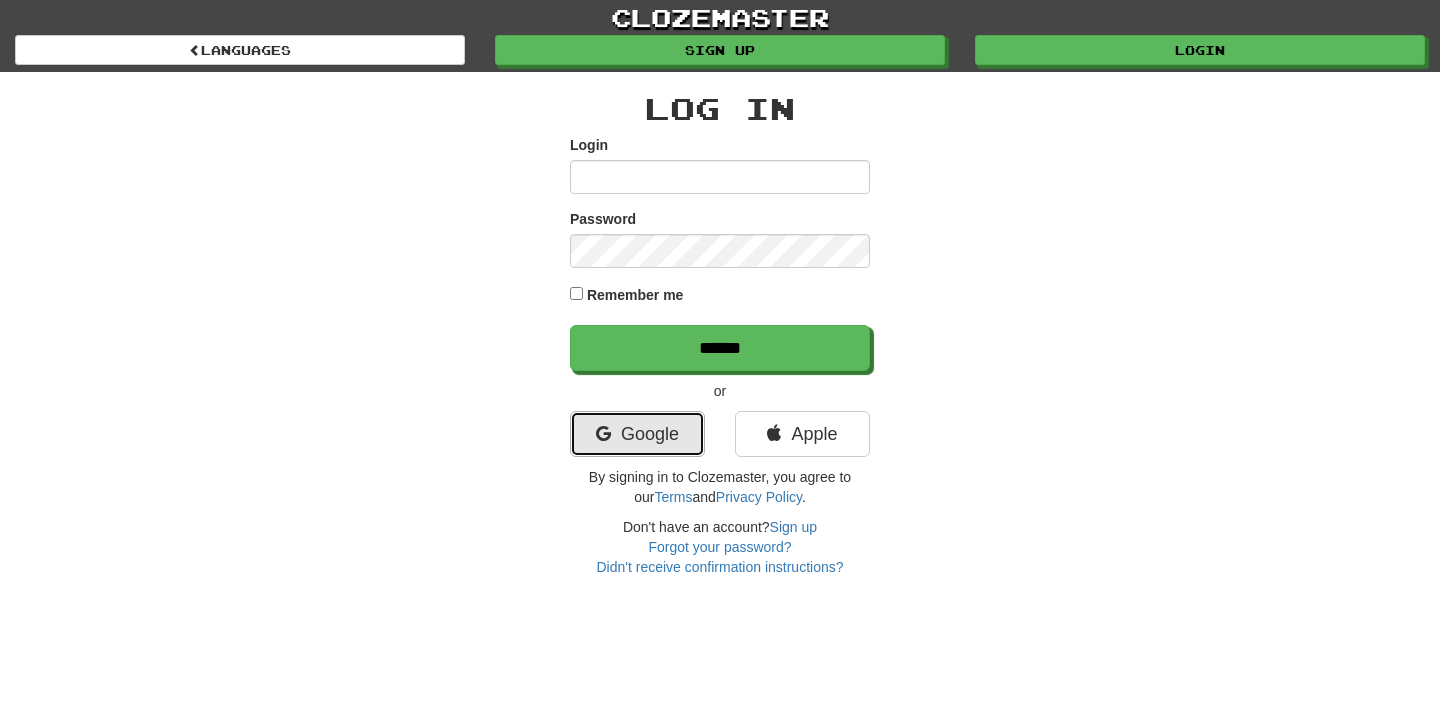 click on "Google" at bounding box center (637, 434) 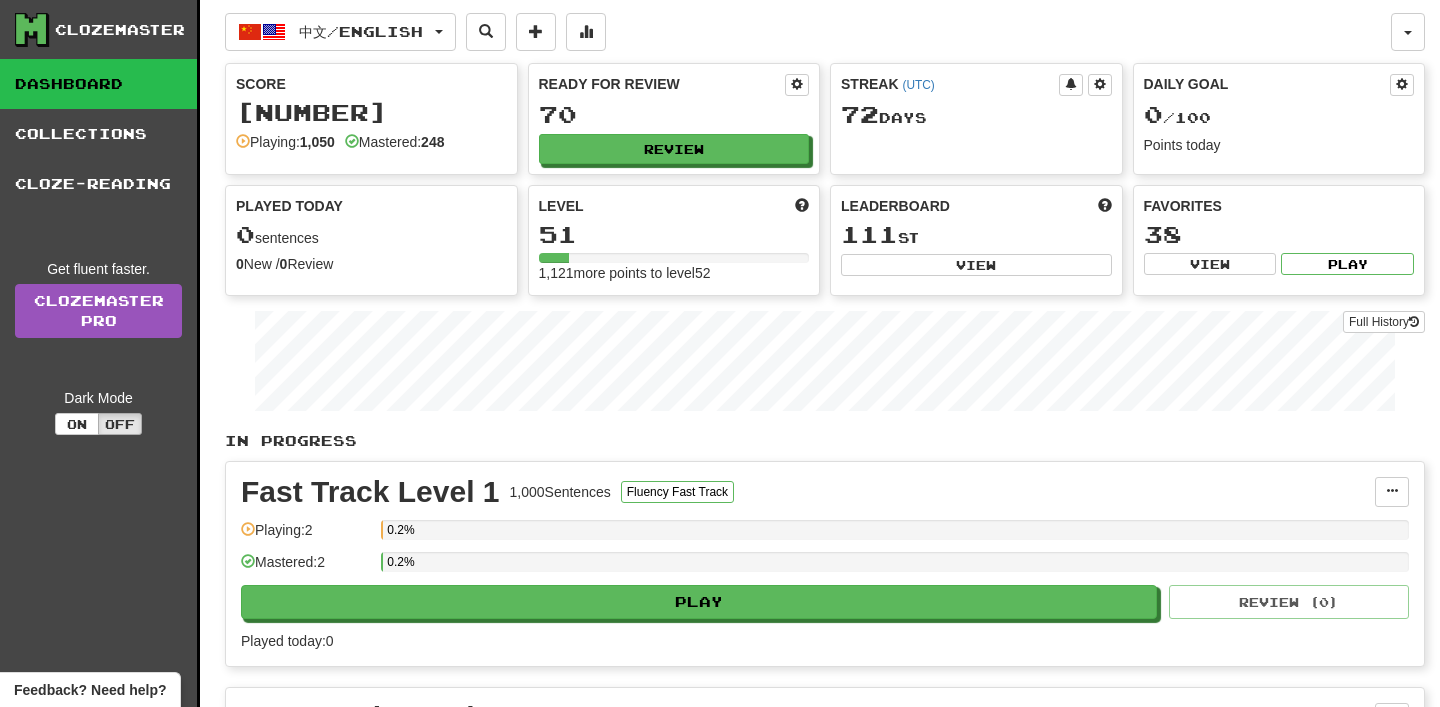 scroll, scrollTop: 0, scrollLeft: 0, axis: both 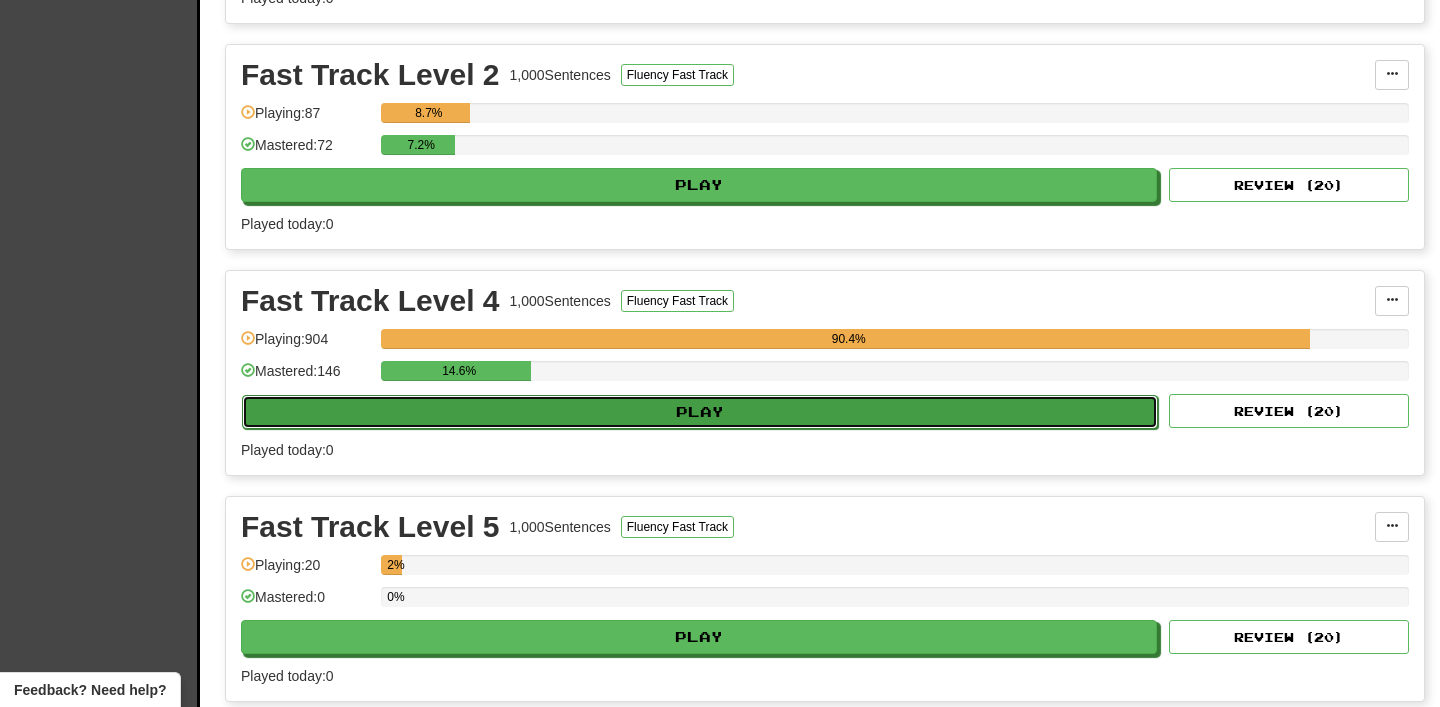 click on "Play" at bounding box center (700, 412) 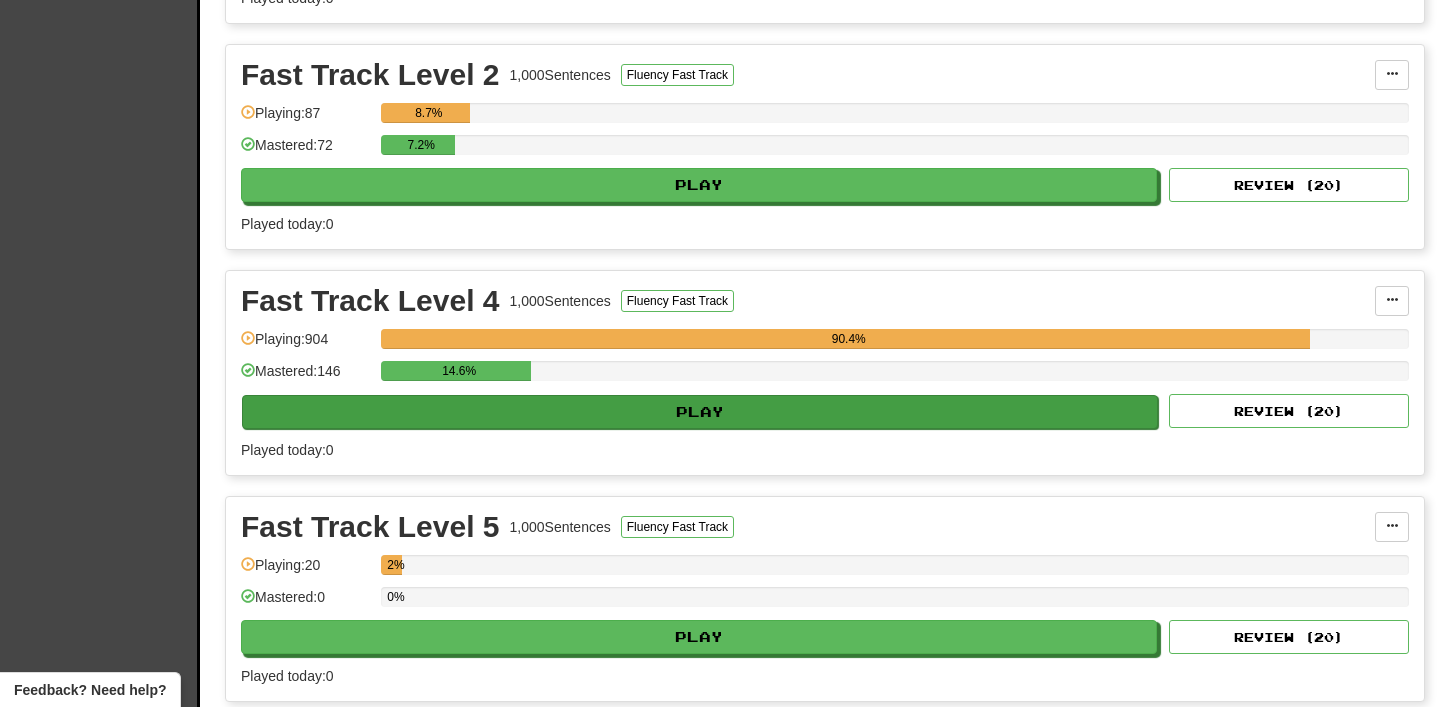 select on "**" 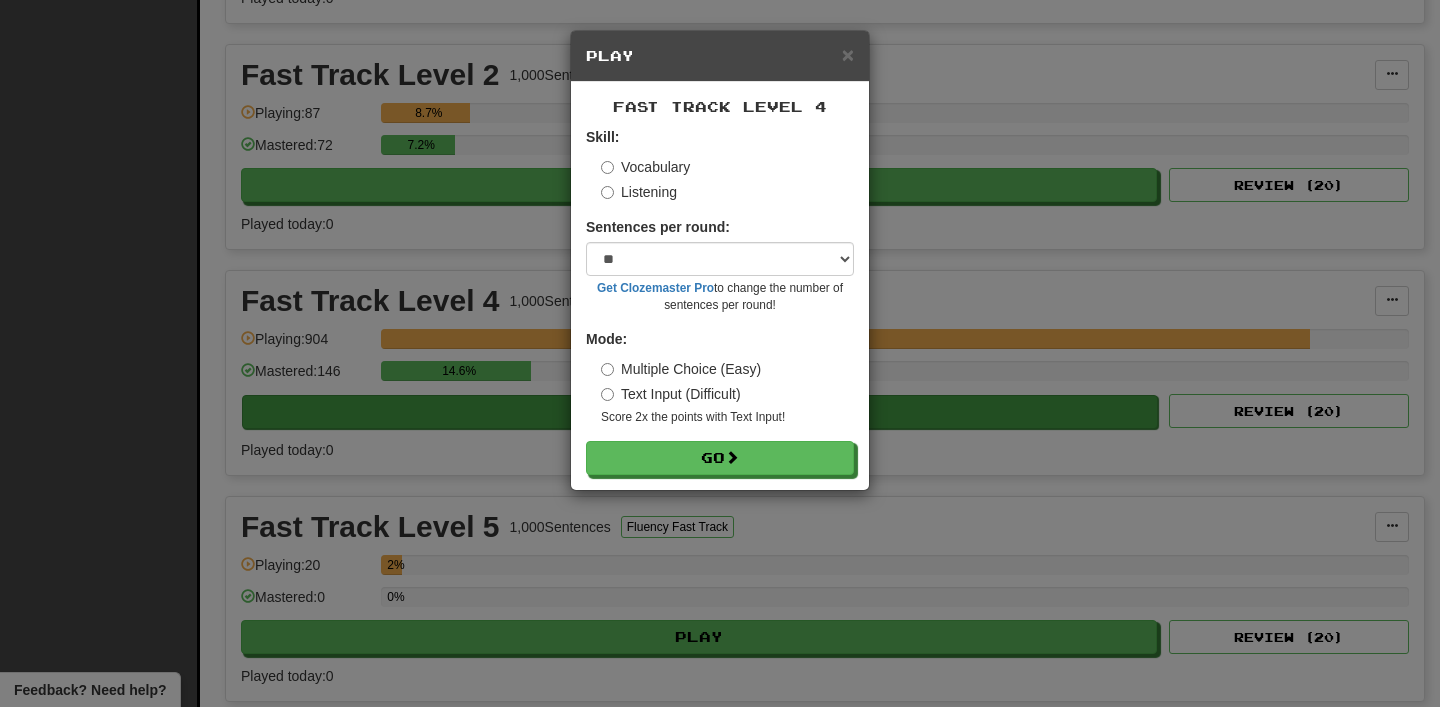 click on "**********" at bounding box center (720, 1384) 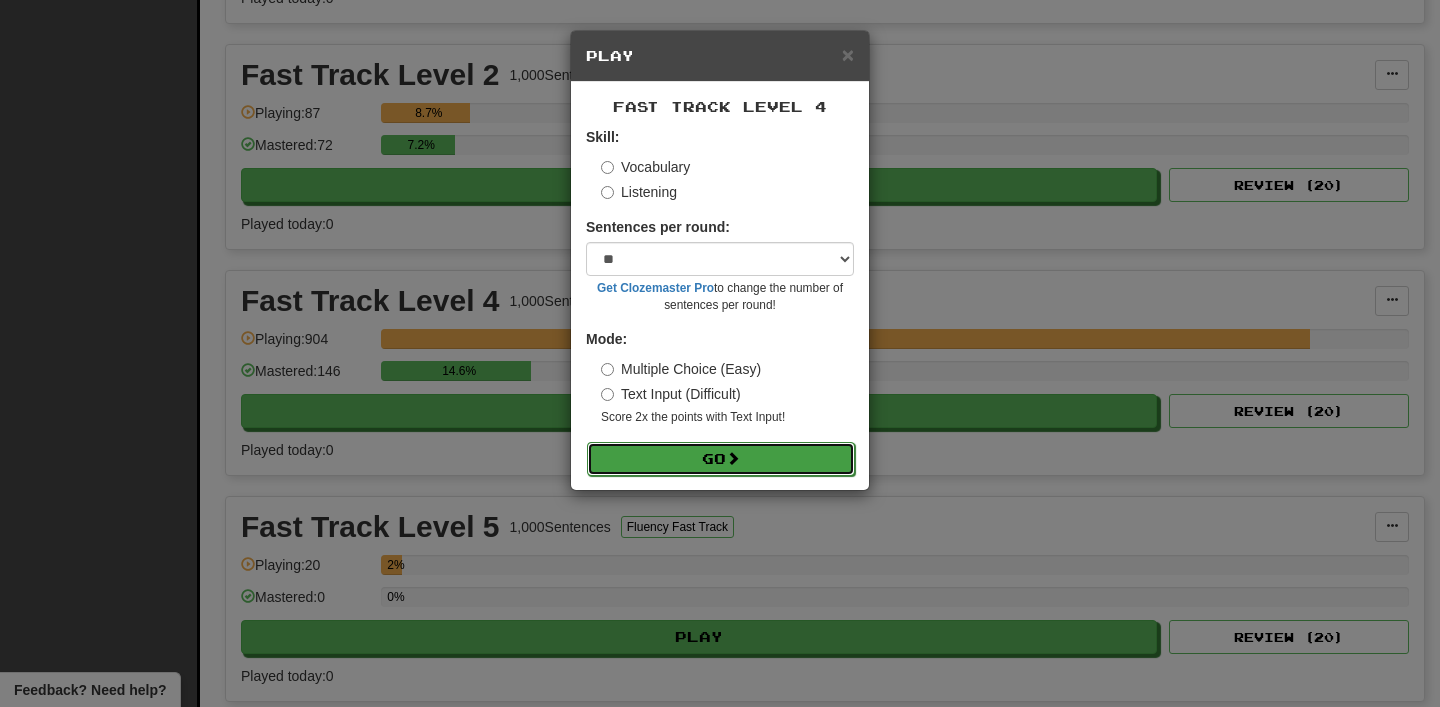 click on "Go" at bounding box center (721, 459) 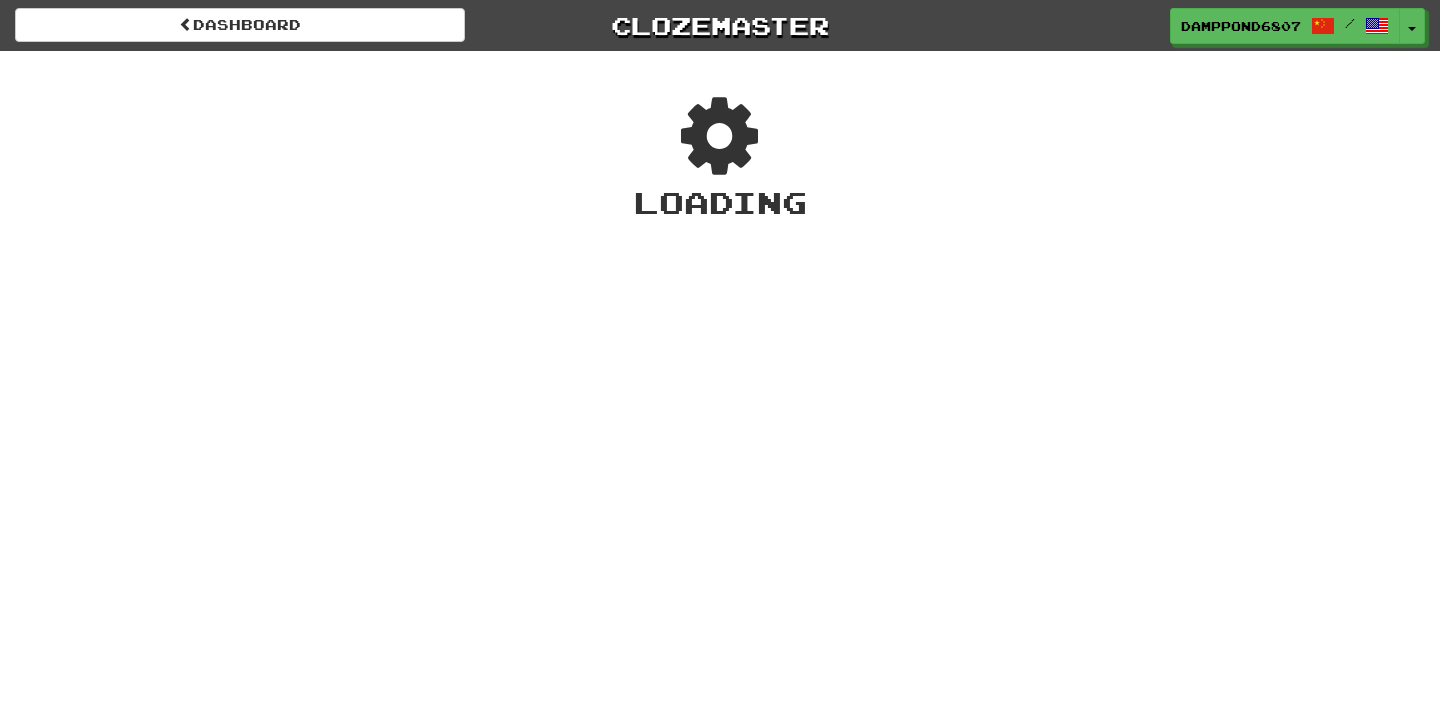 scroll, scrollTop: 0, scrollLeft: 0, axis: both 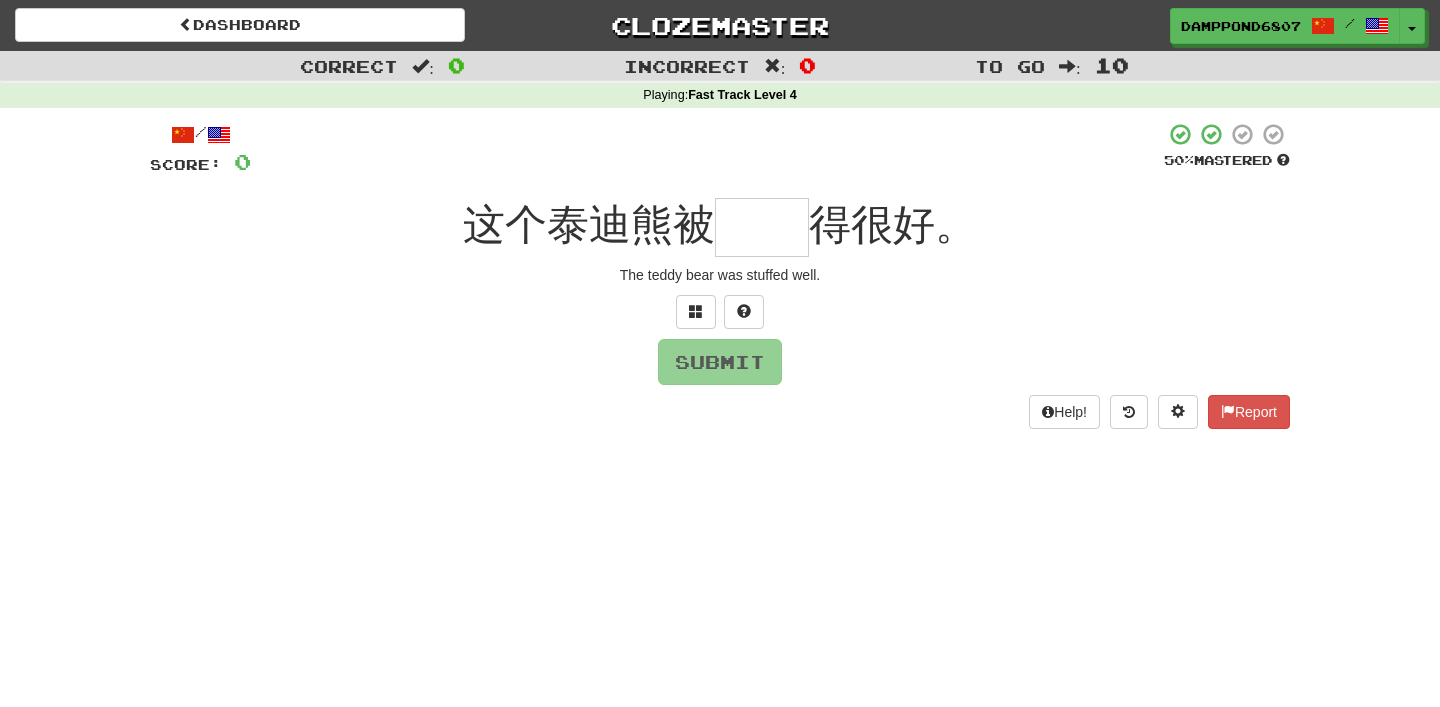 click at bounding box center [762, 227] 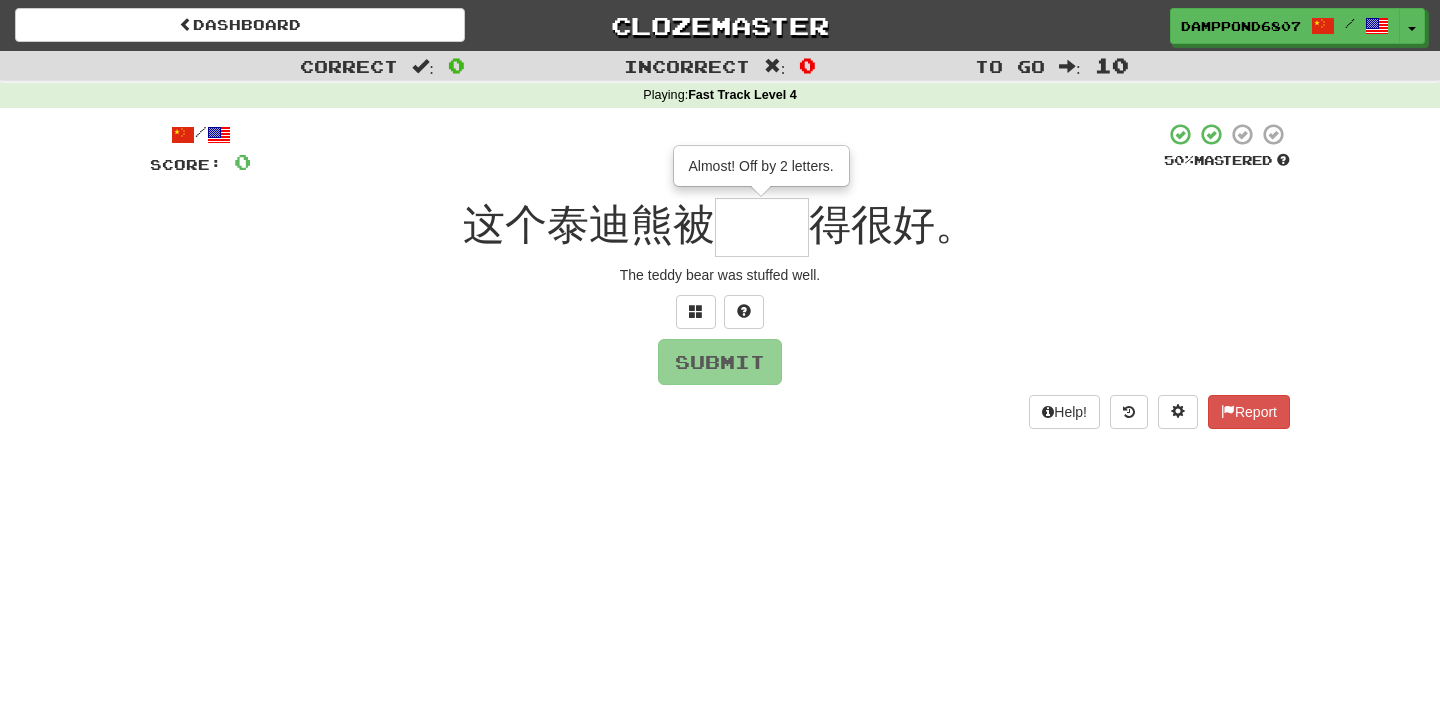 type on "**" 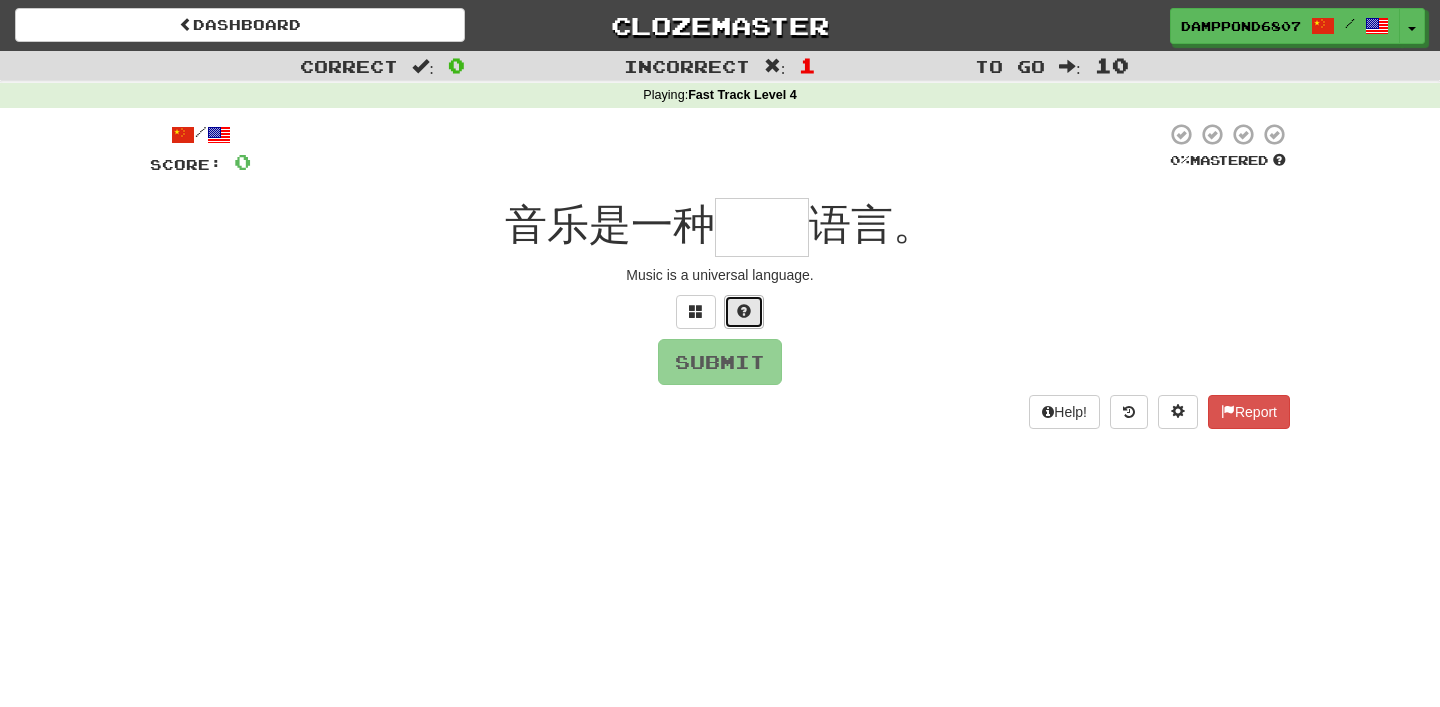 click at bounding box center (744, 312) 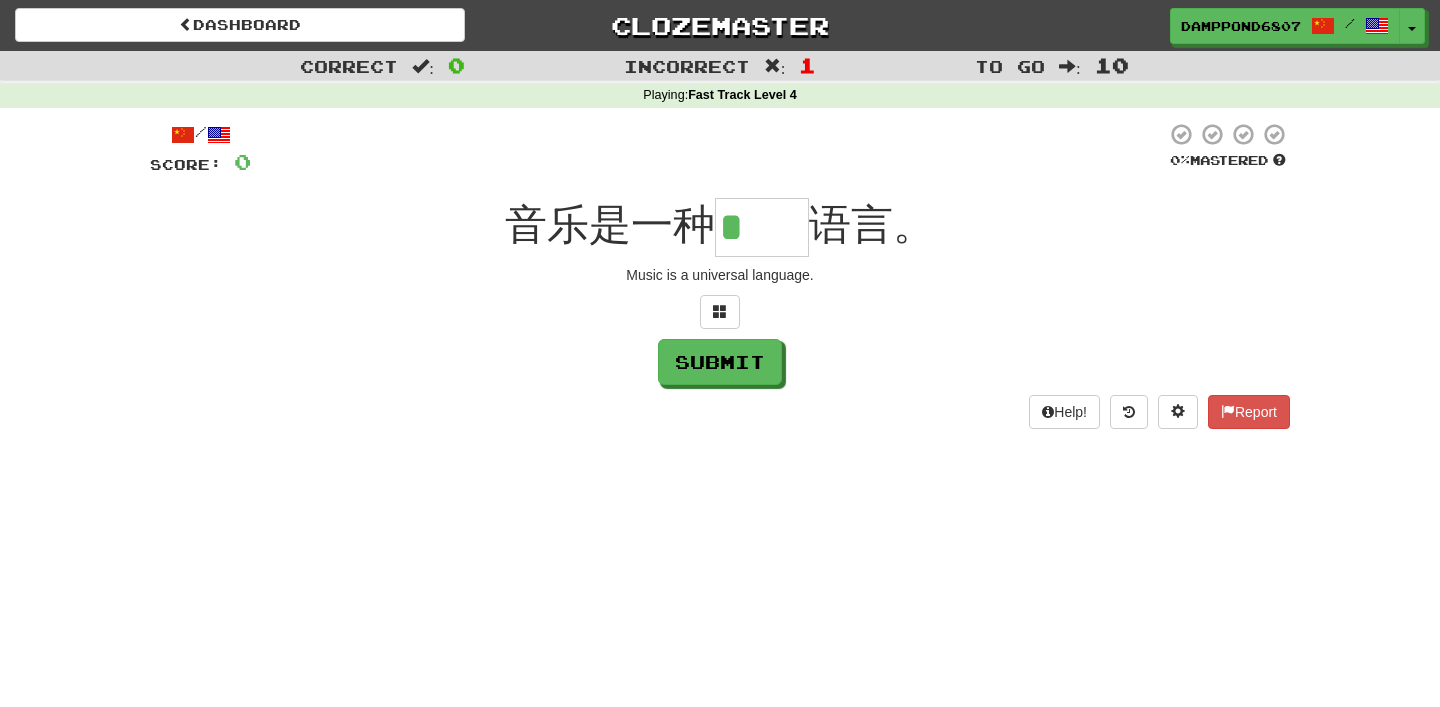 type on "**" 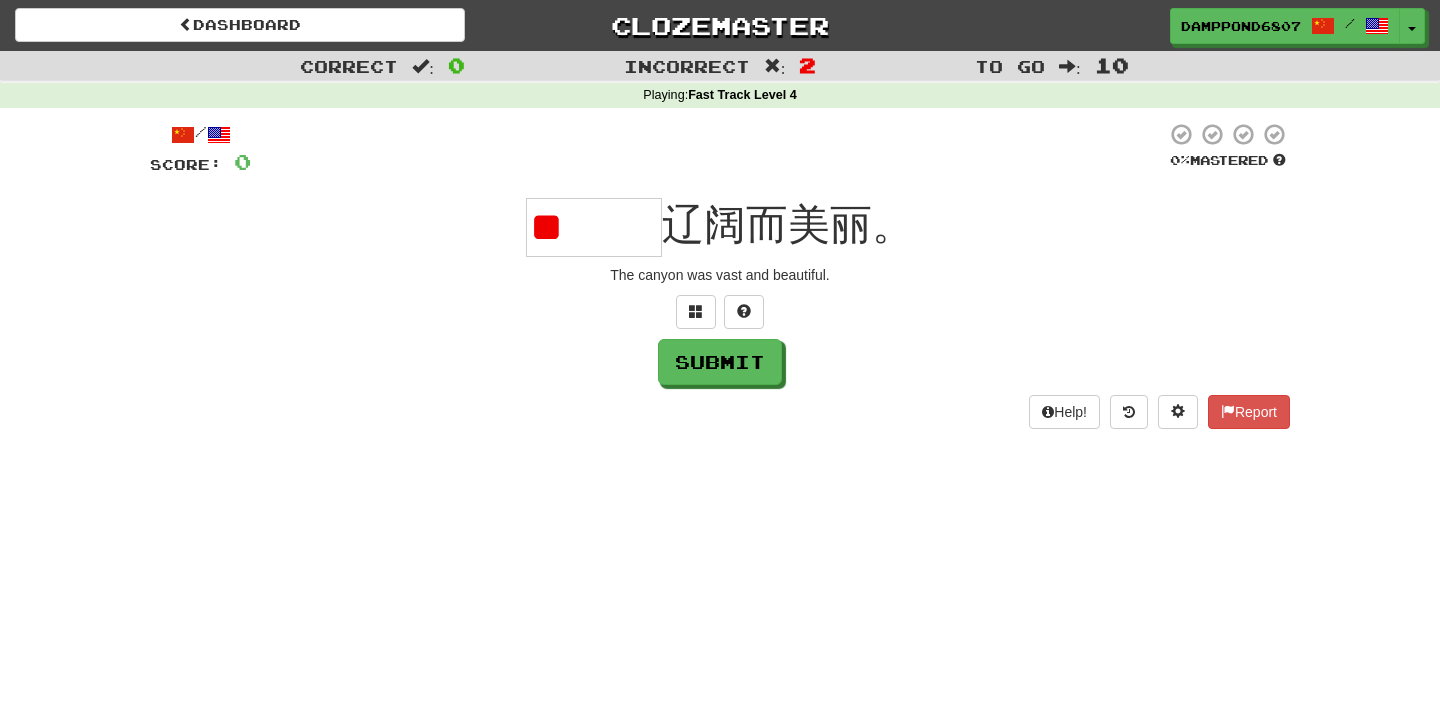 type on "*" 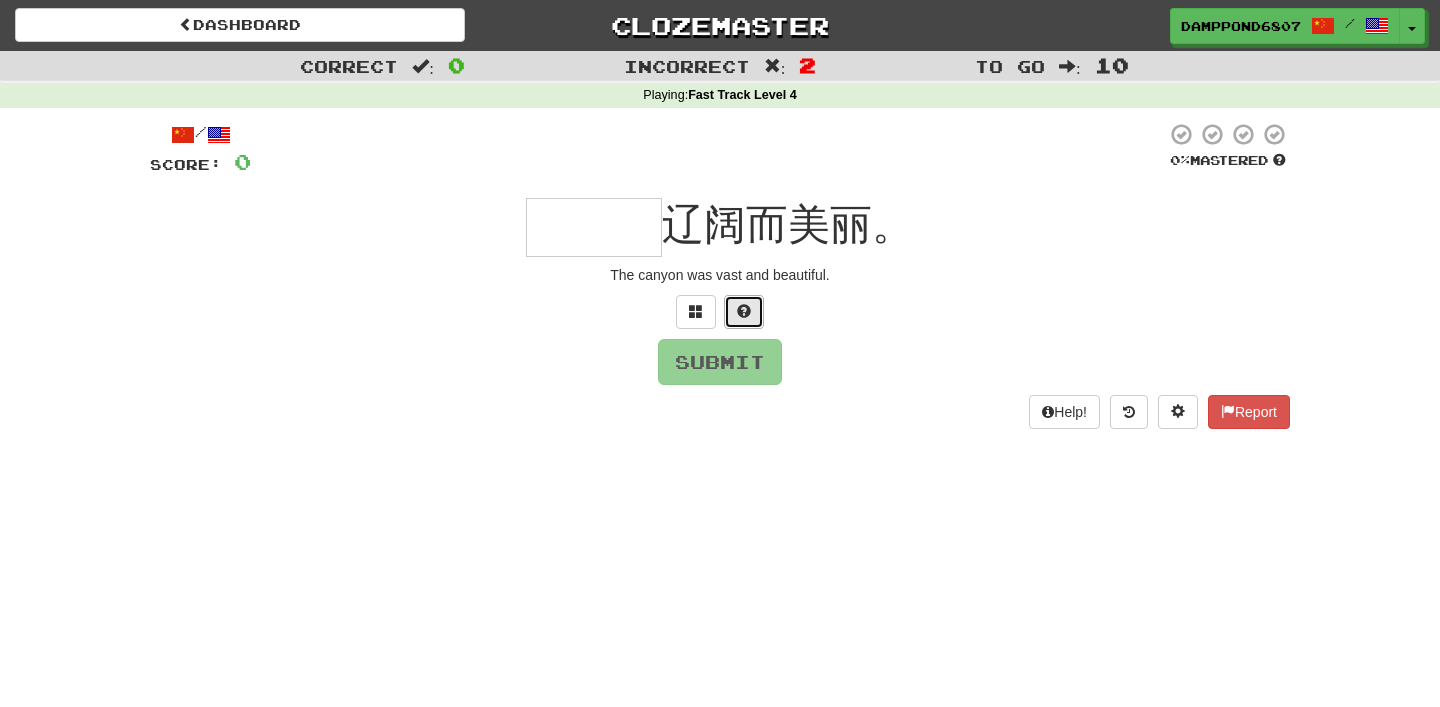 click at bounding box center [744, 312] 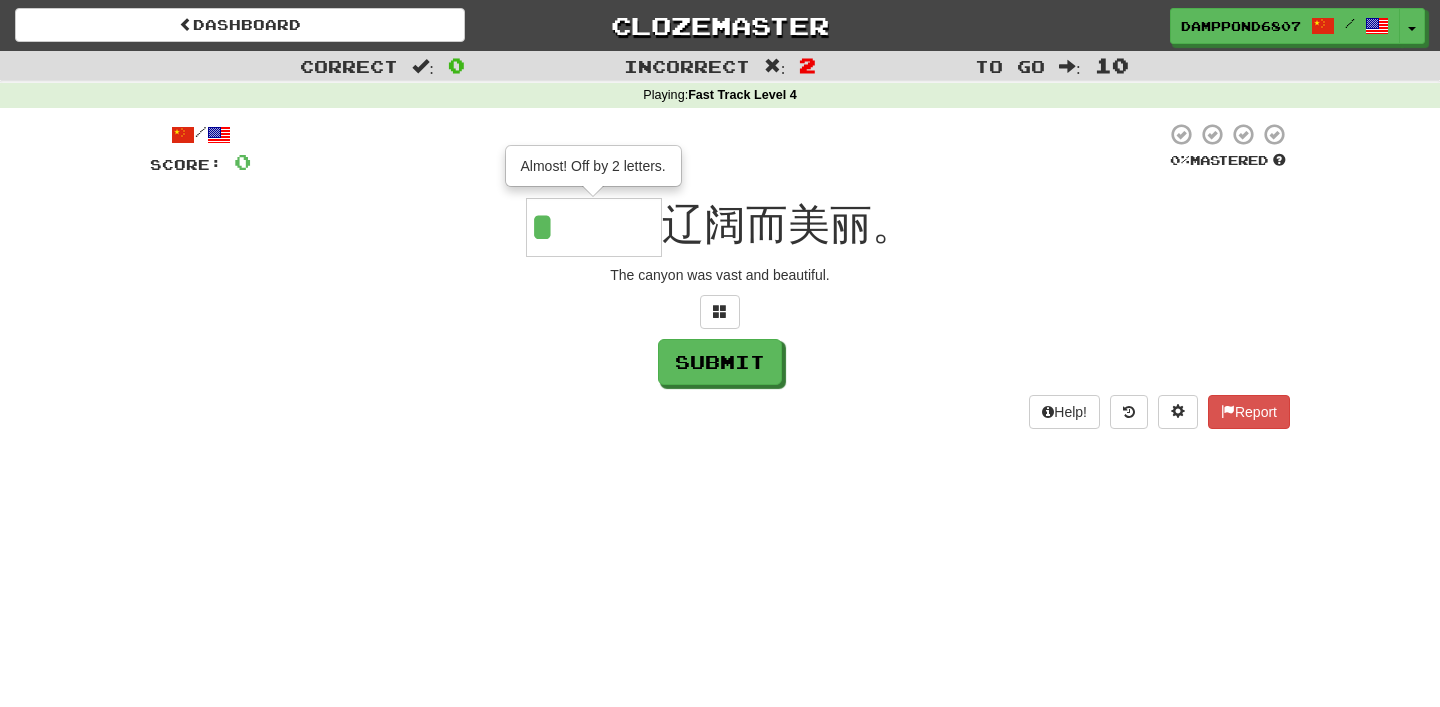 type on "***" 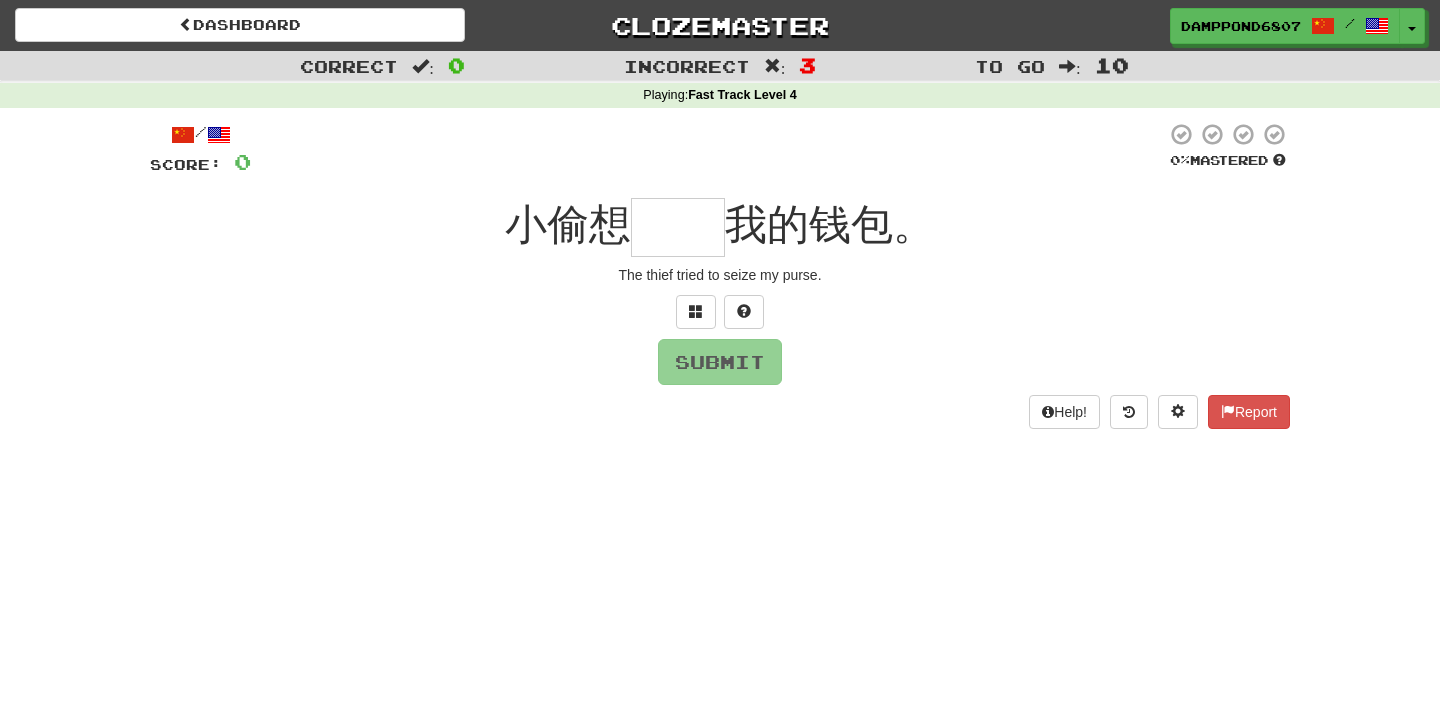 click at bounding box center [678, 227] 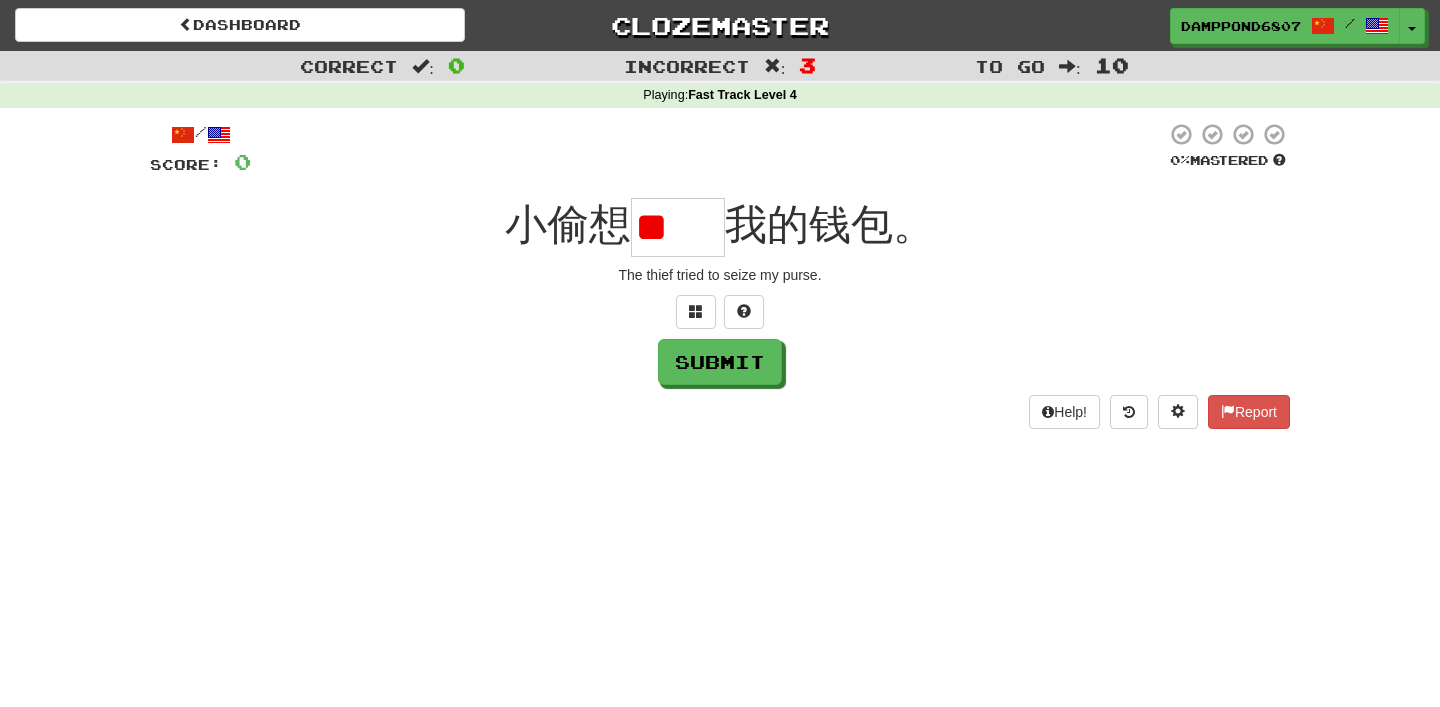 type on "*" 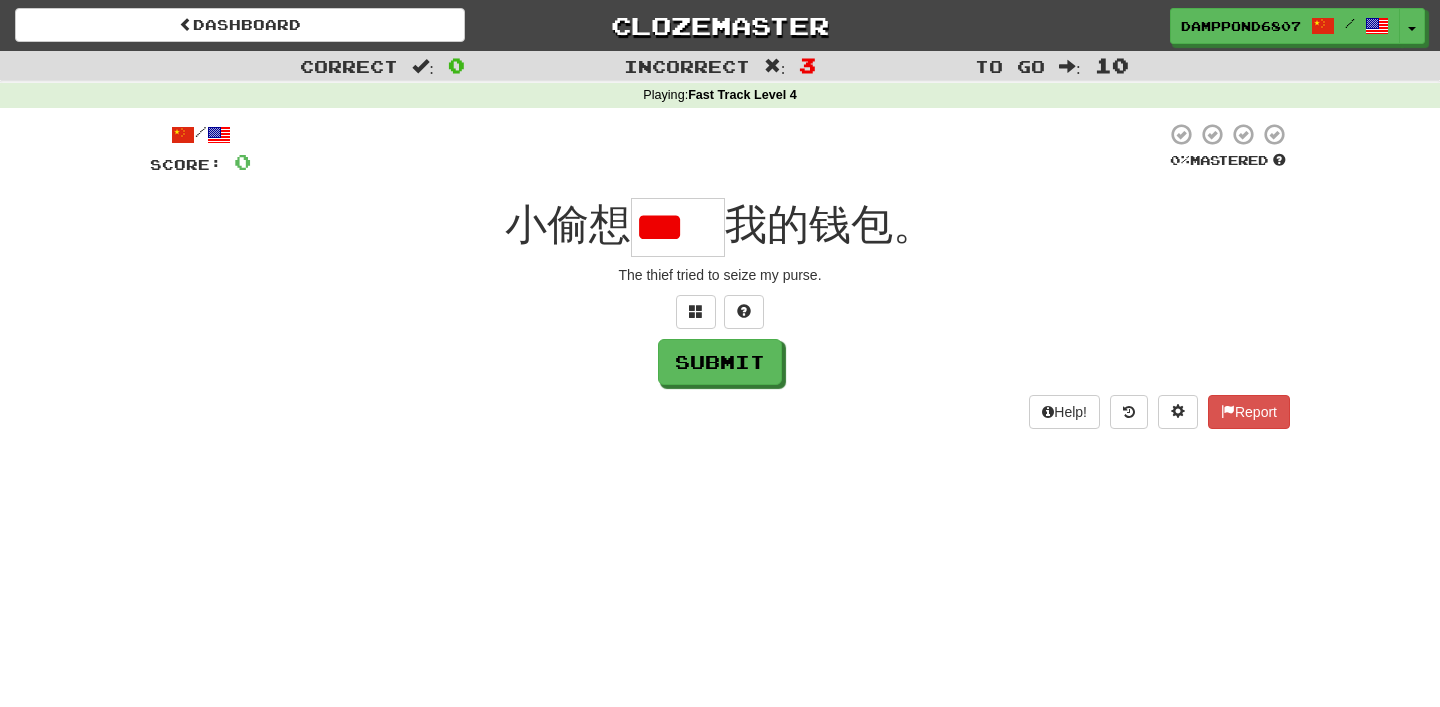 scroll, scrollTop: 0, scrollLeft: 0, axis: both 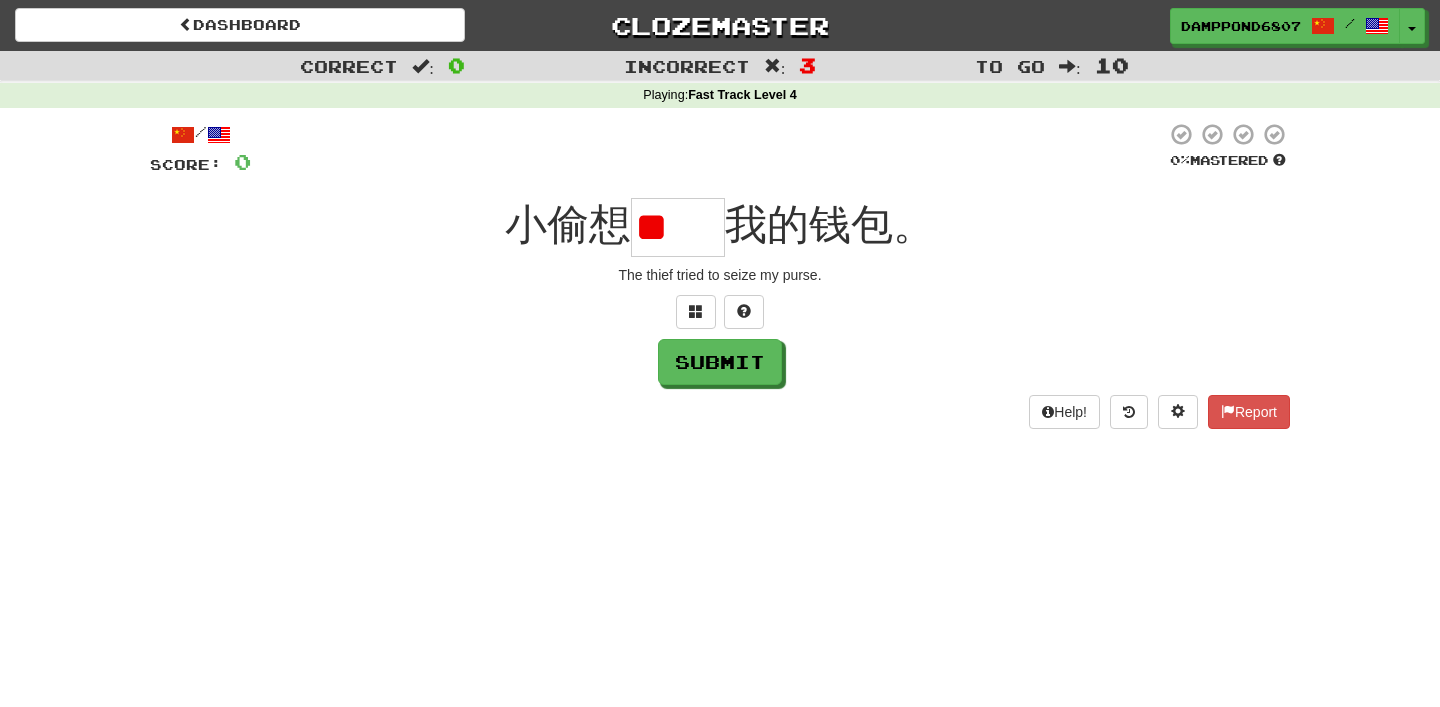 type on "*" 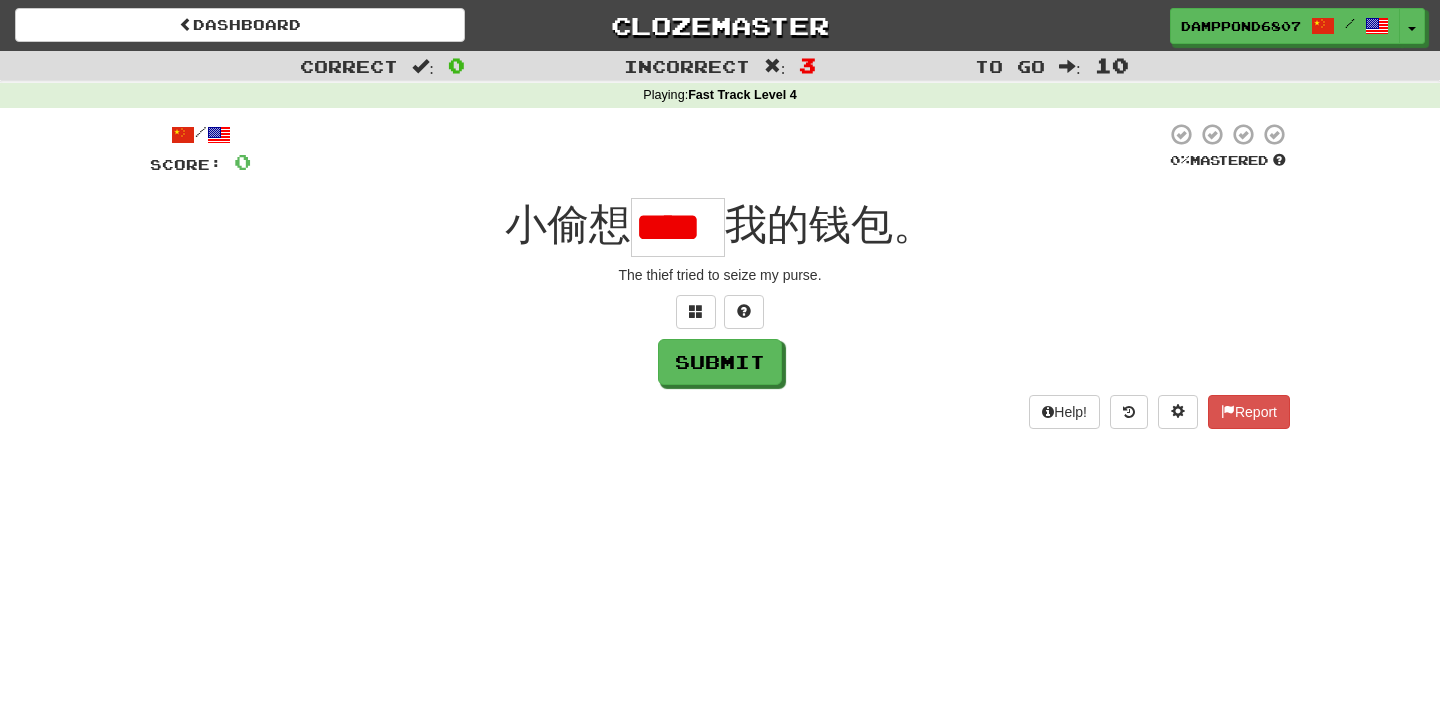 scroll, scrollTop: 0, scrollLeft: 0, axis: both 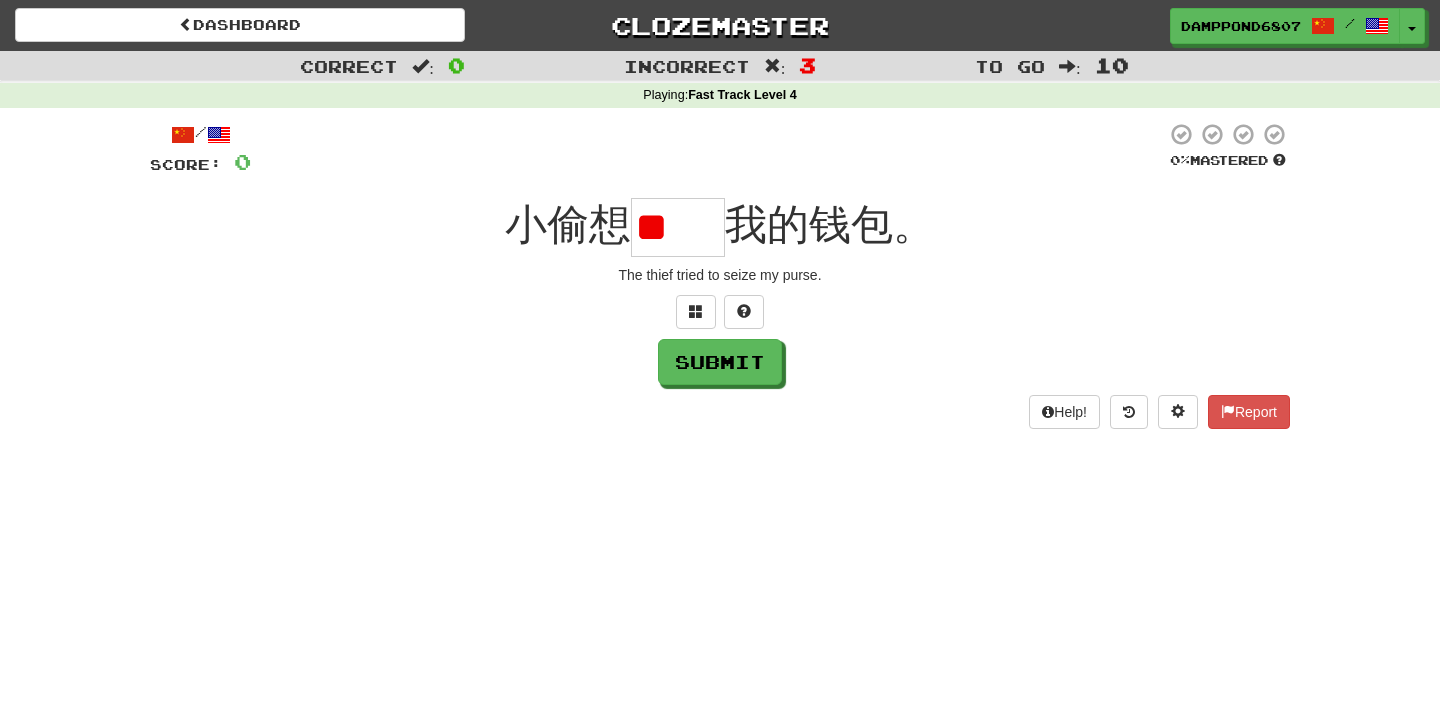 type on "*" 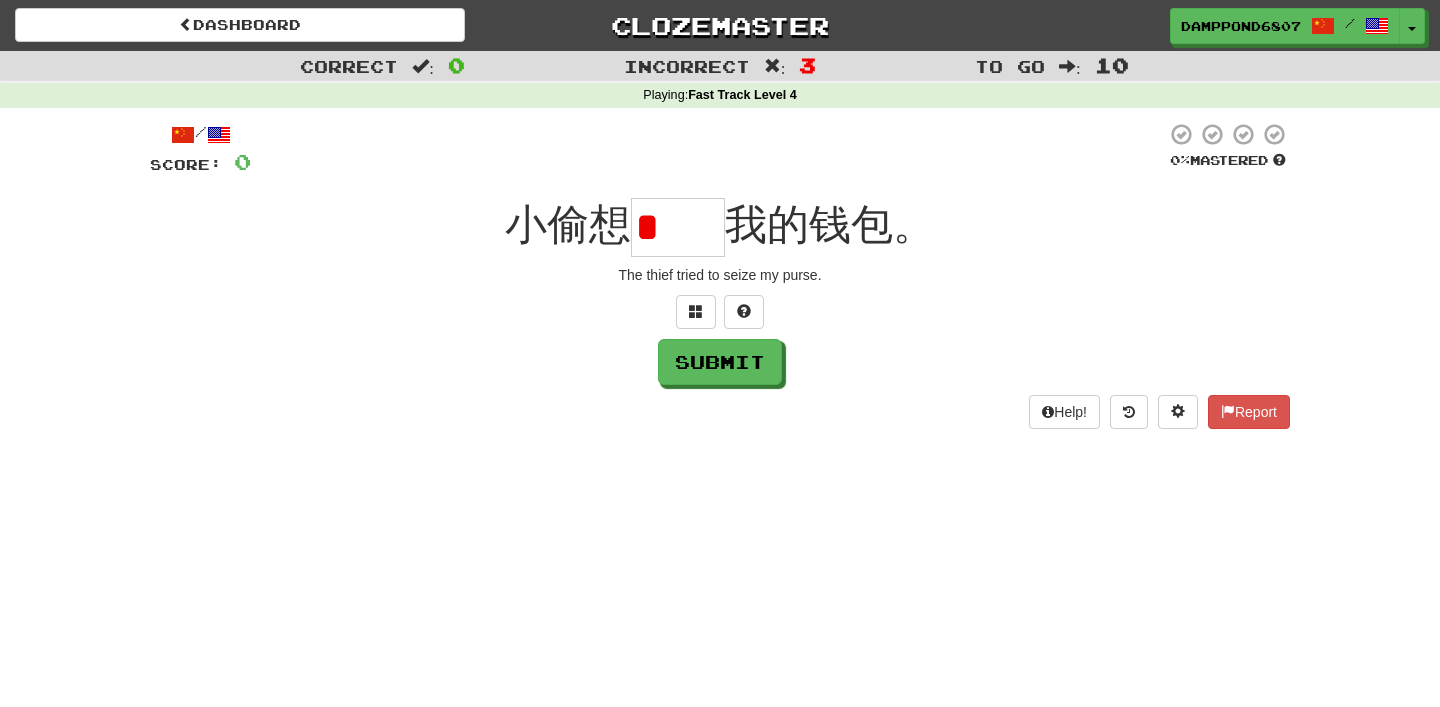 scroll, scrollTop: 0, scrollLeft: 0, axis: both 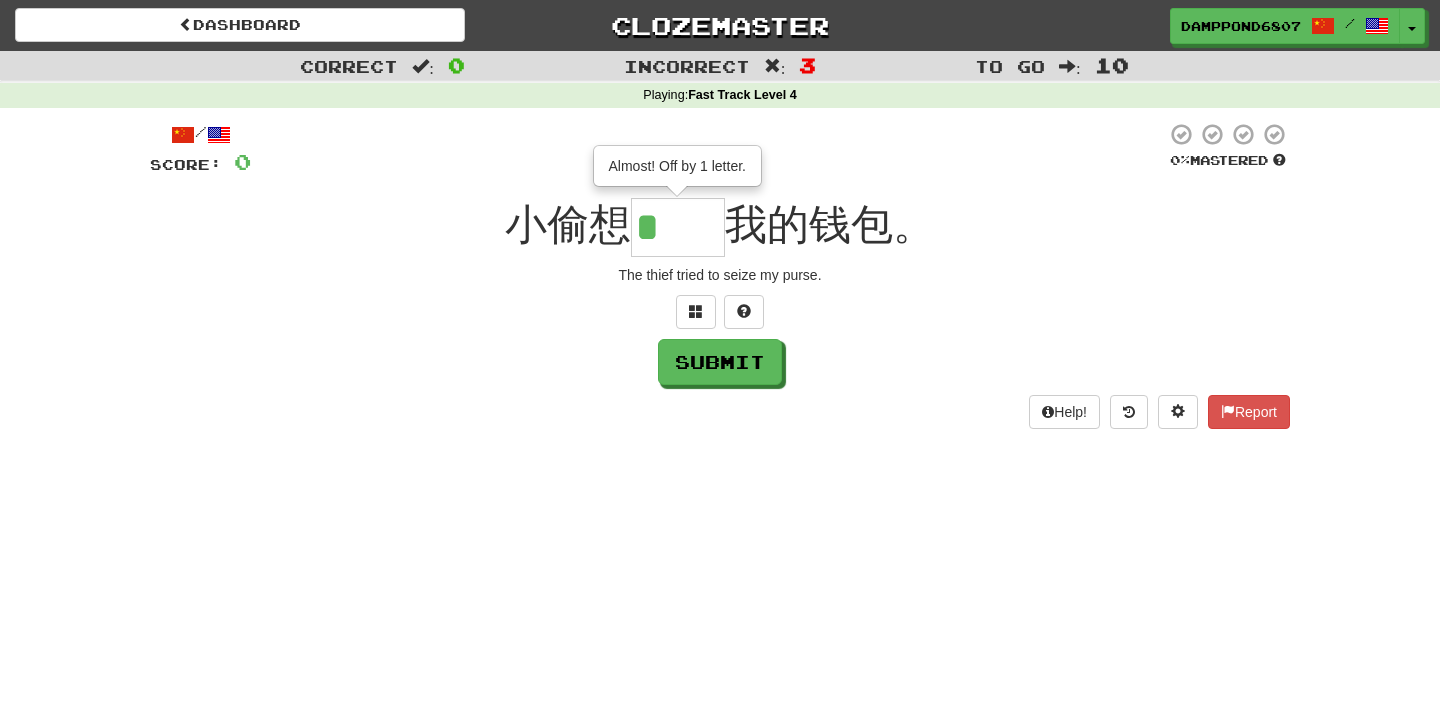 type on "**" 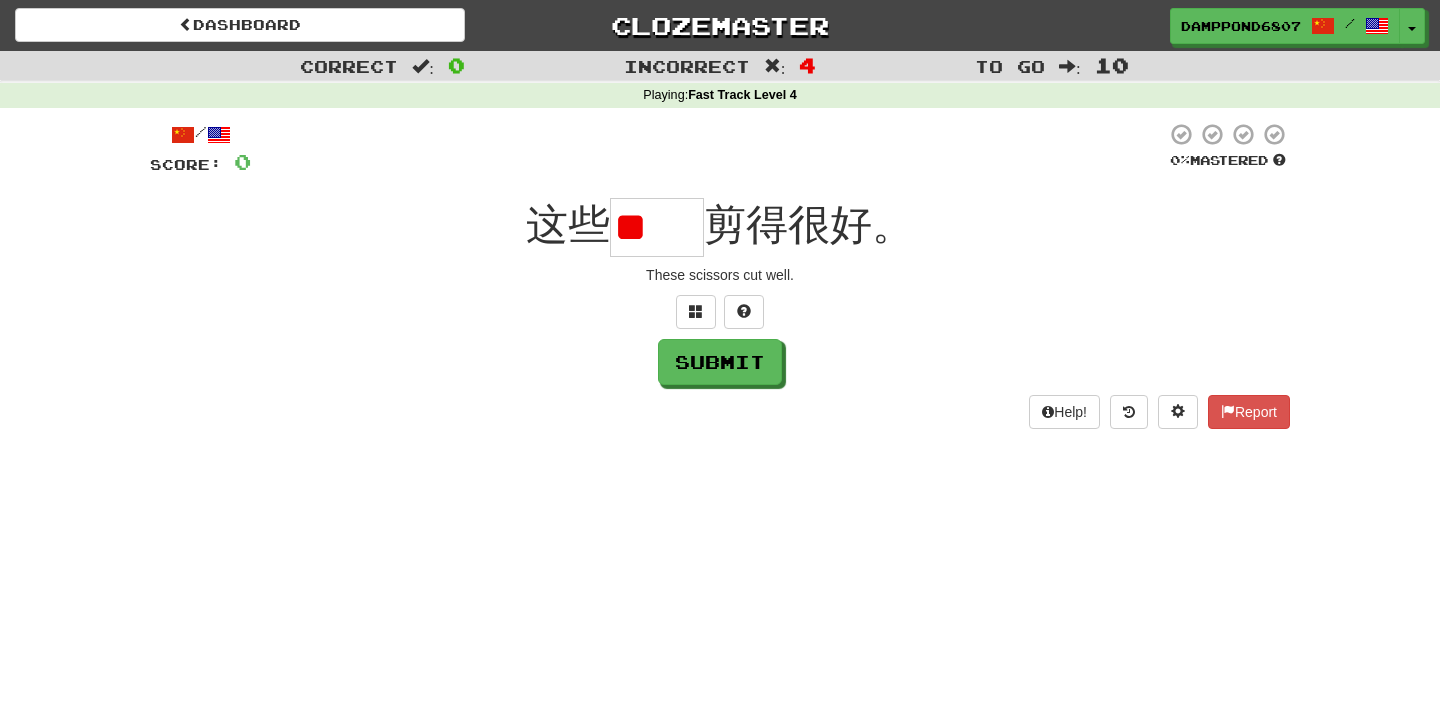type on "*" 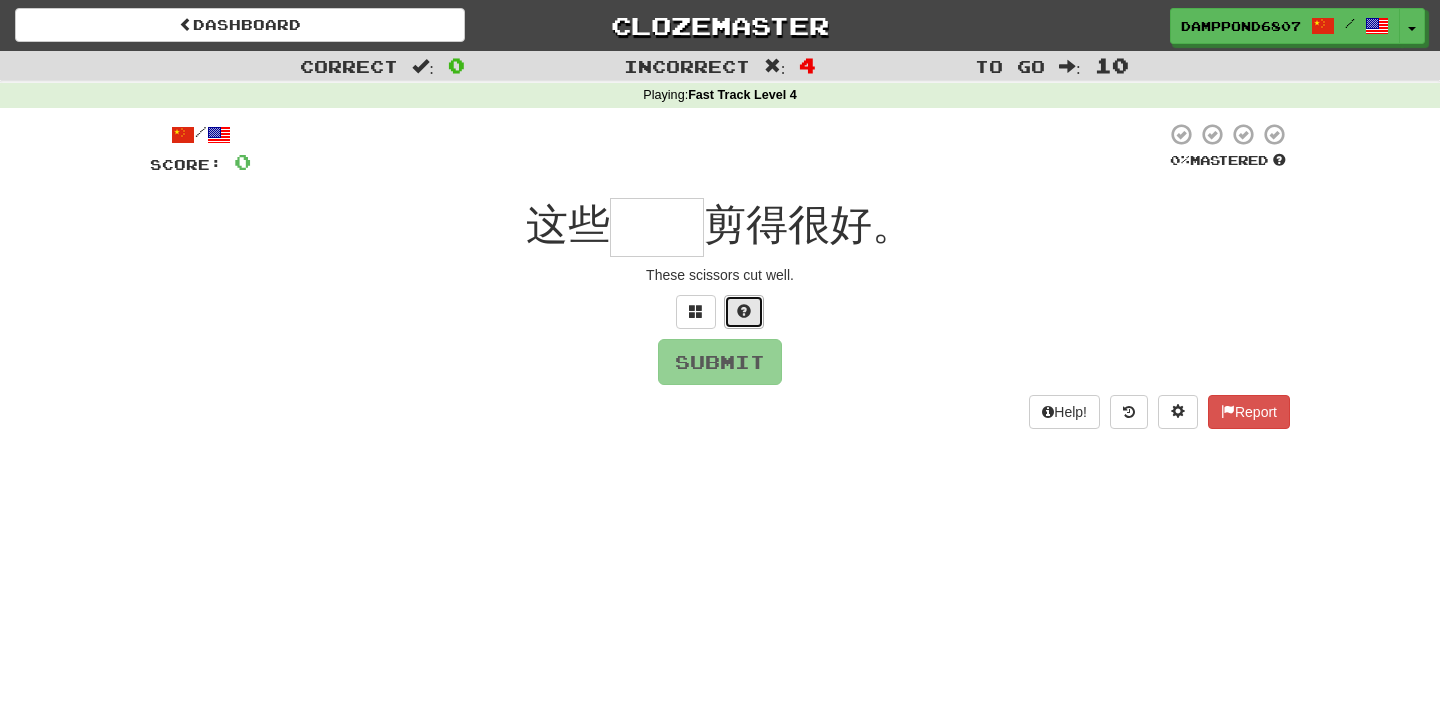 click at bounding box center [744, 312] 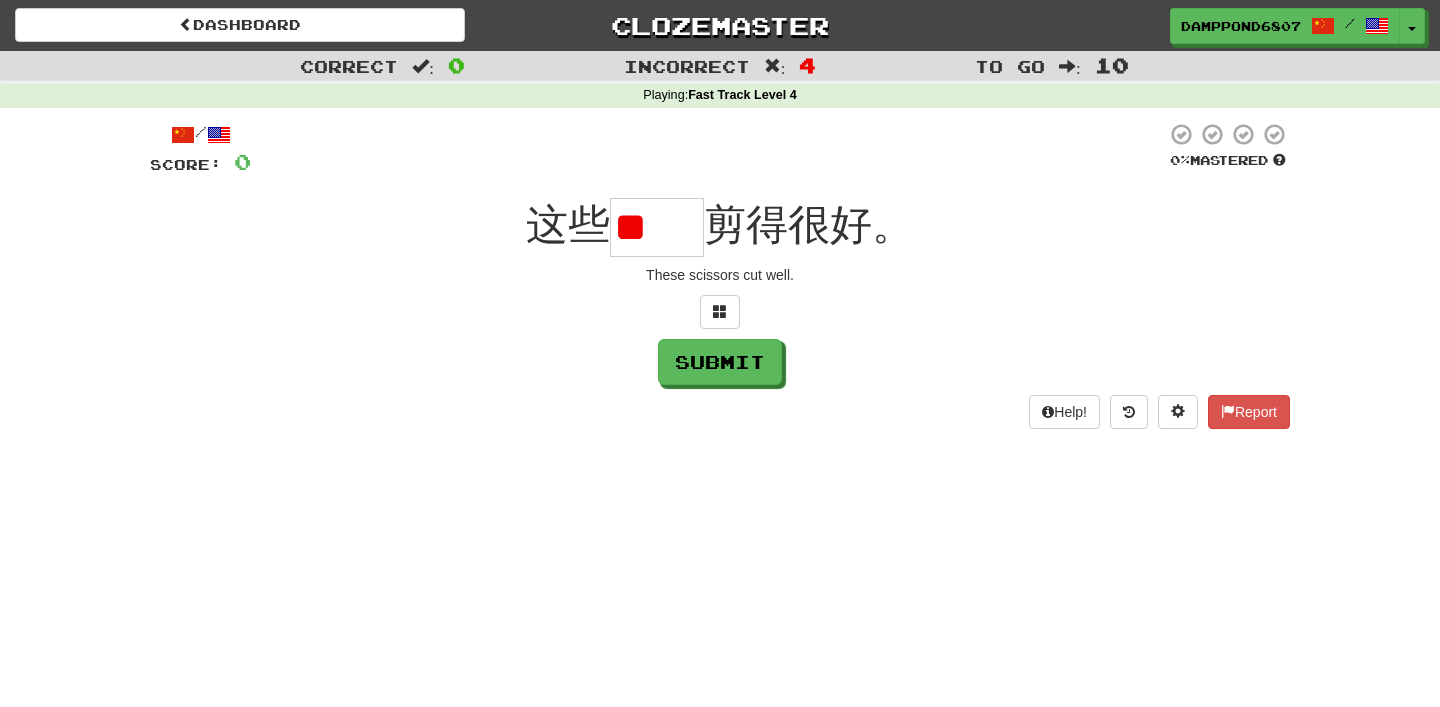 scroll, scrollTop: 0, scrollLeft: 0, axis: both 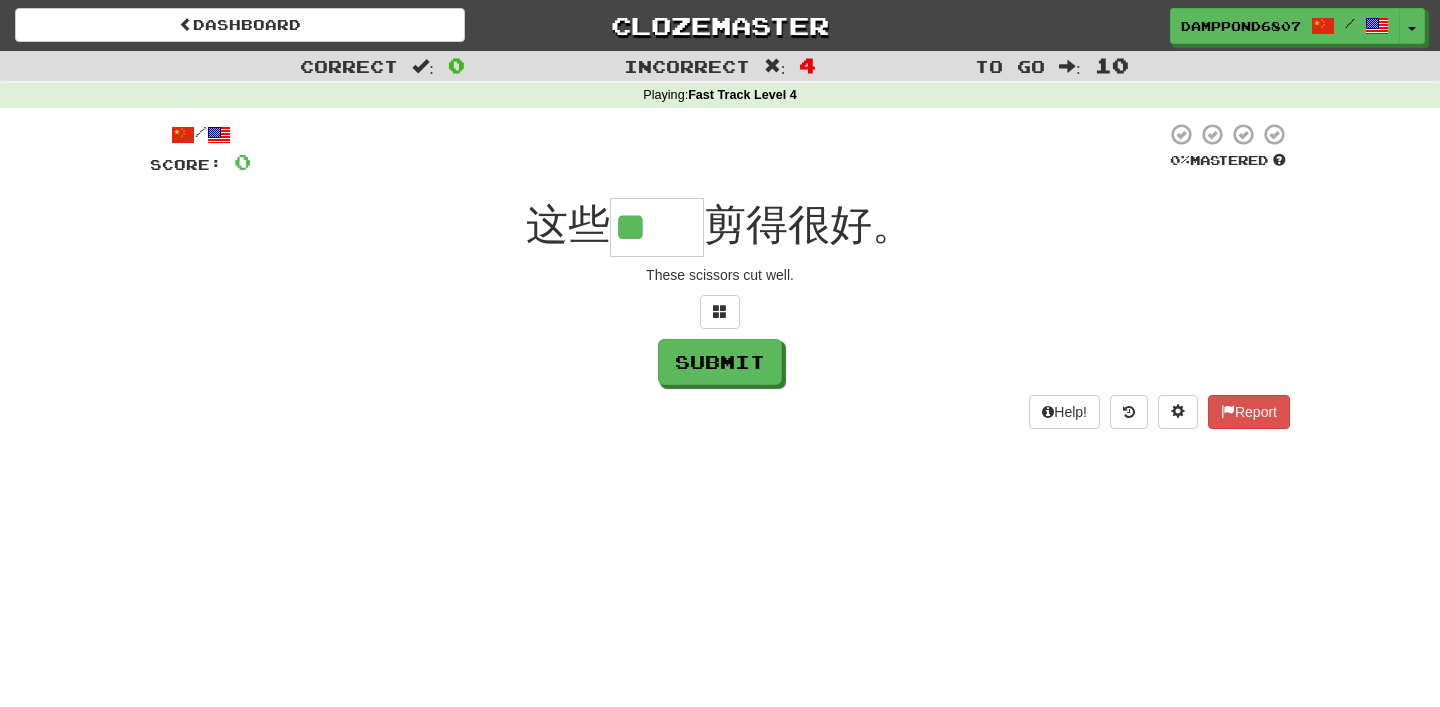 type on "**" 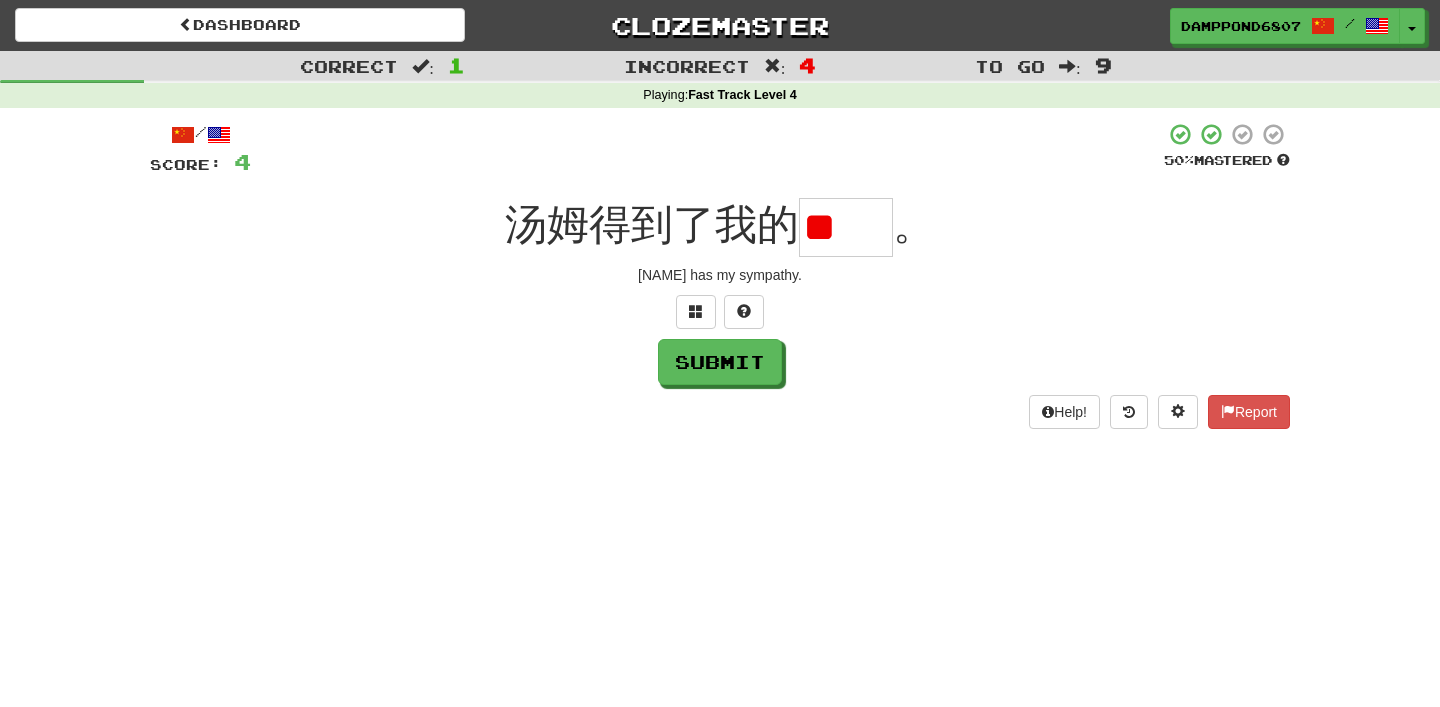 scroll, scrollTop: 0, scrollLeft: 0, axis: both 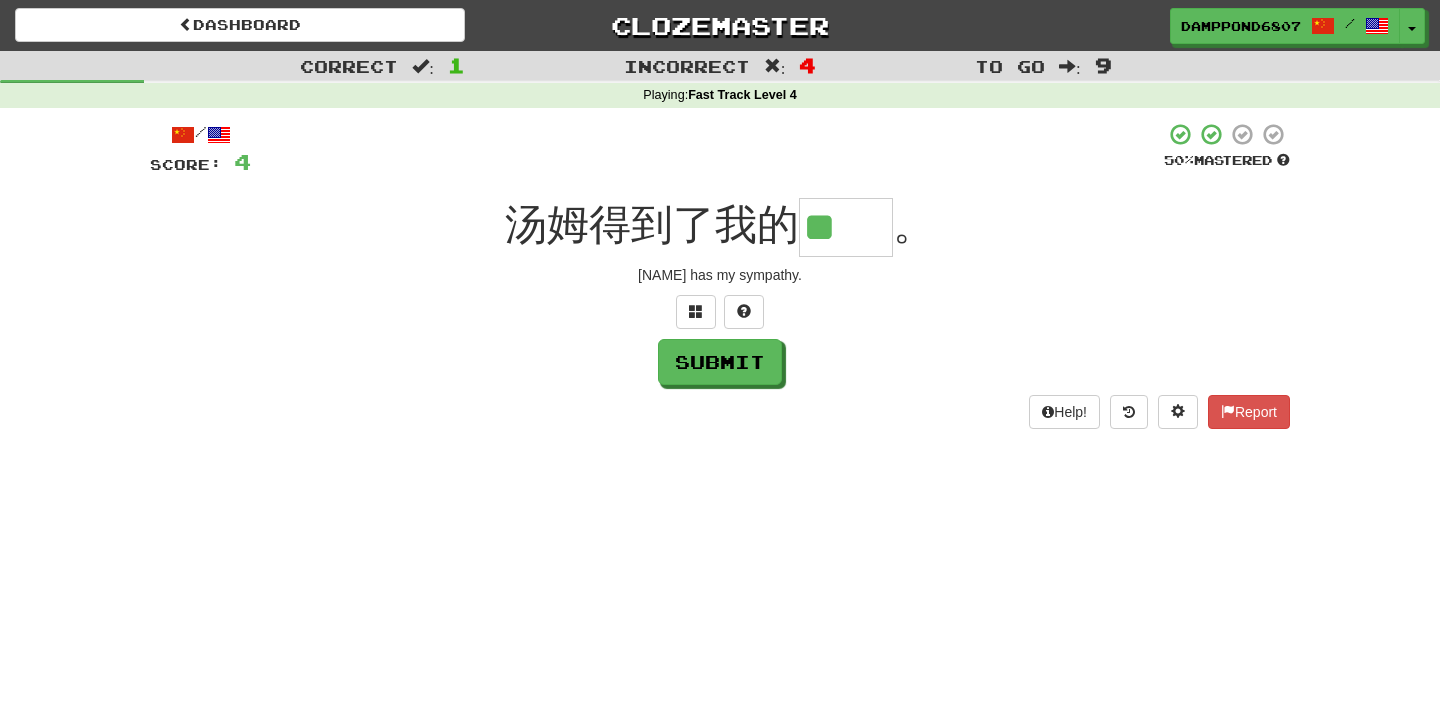 type on "**" 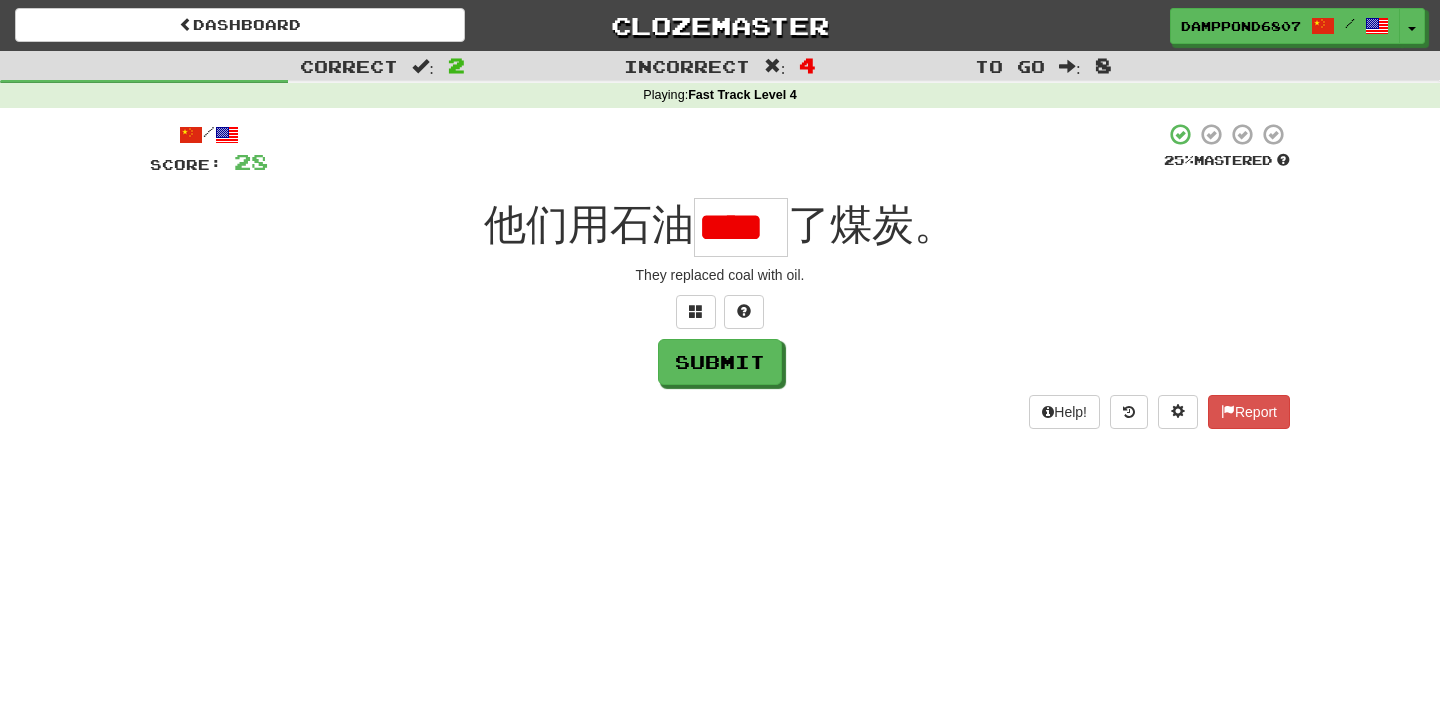 scroll, scrollTop: 0, scrollLeft: 6, axis: horizontal 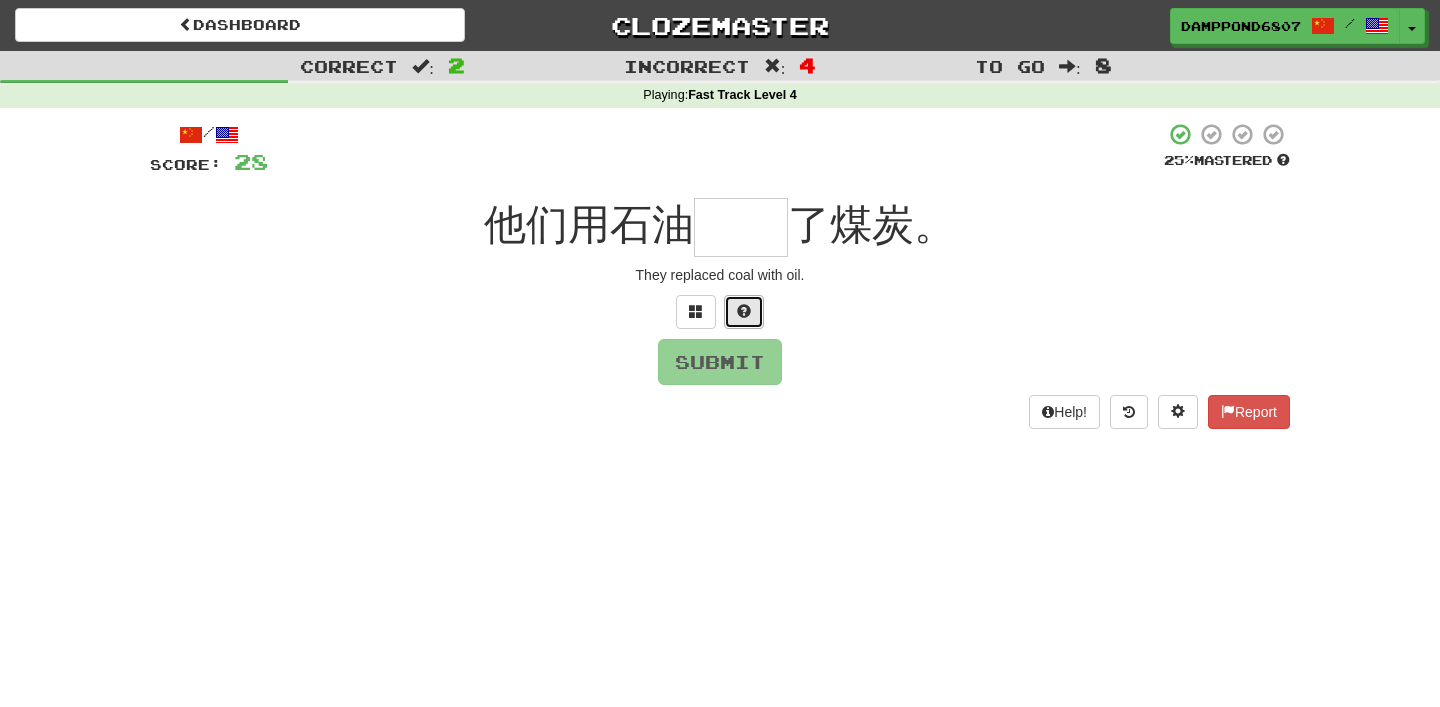 click at bounding box center [744, 311] 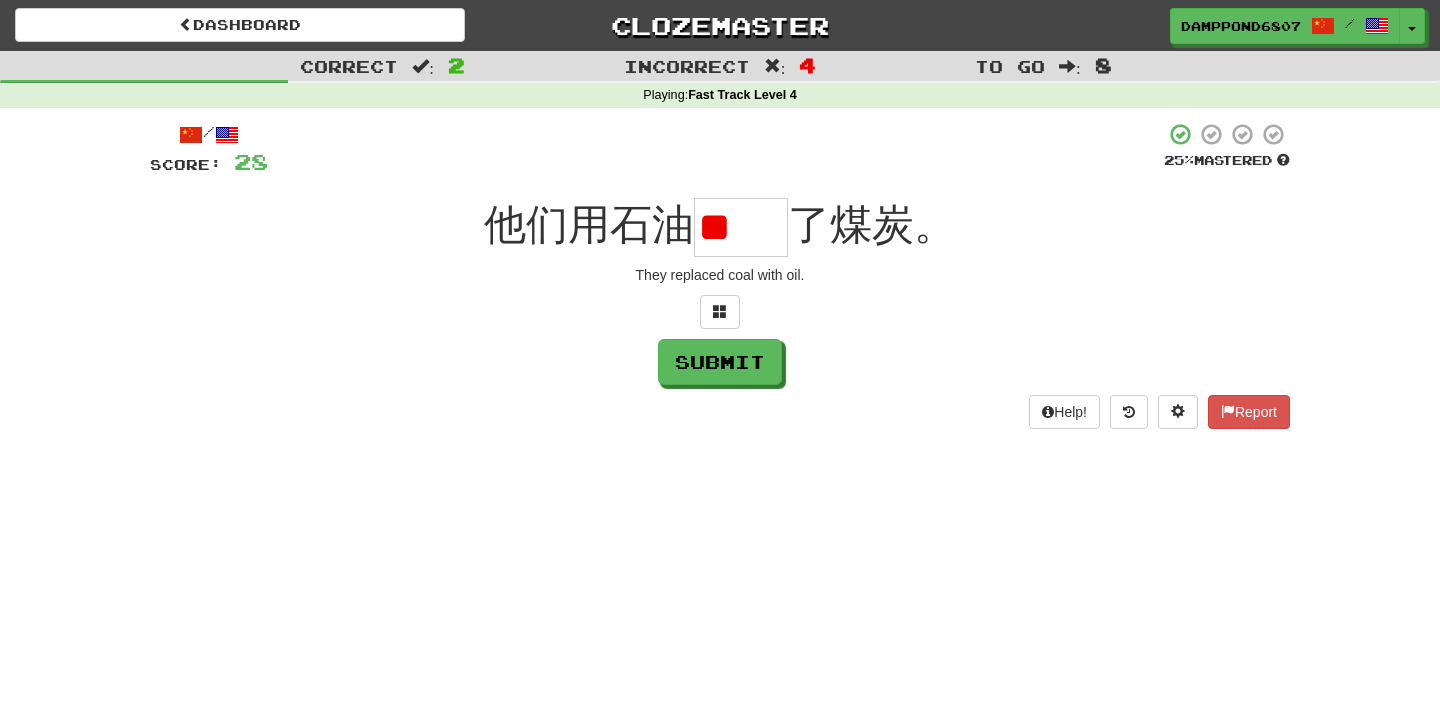 scroll, scrollTop: 0, scrollLeft: 0, axis: both 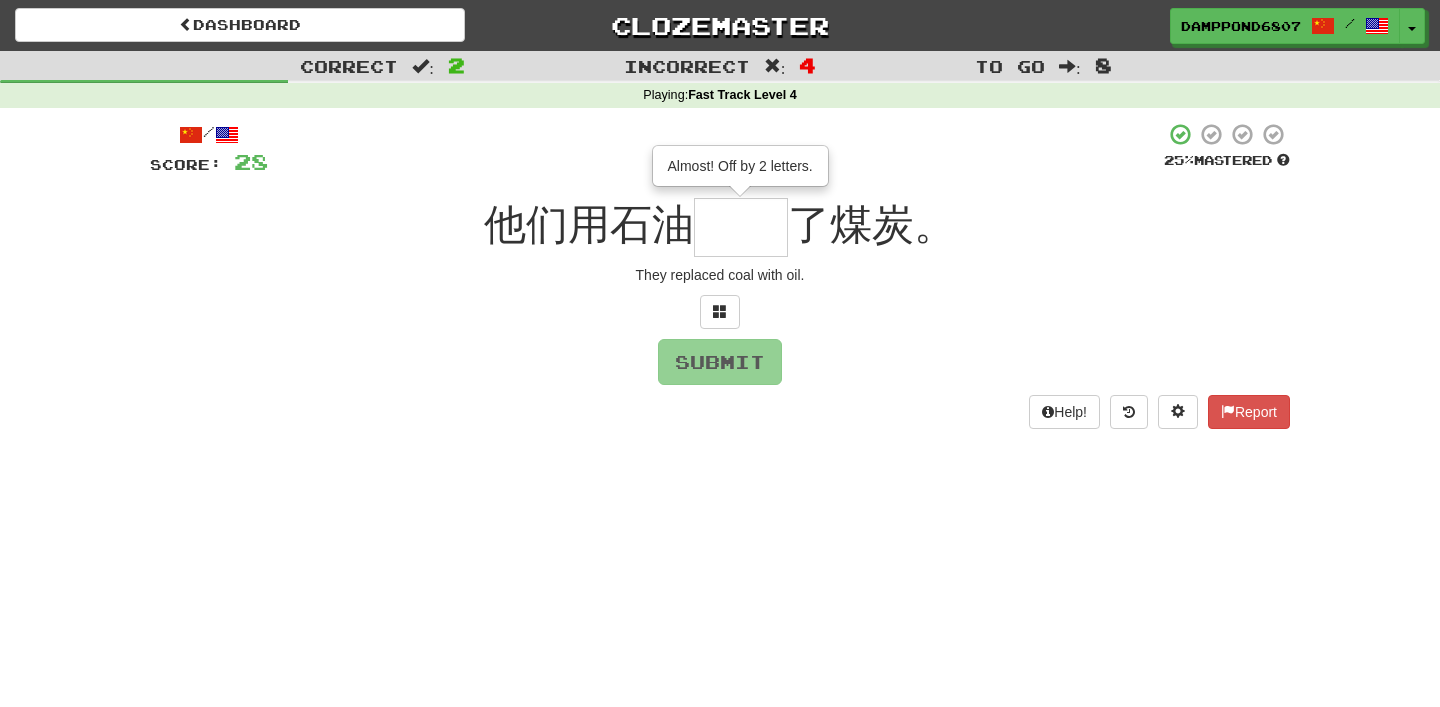 type on "**" 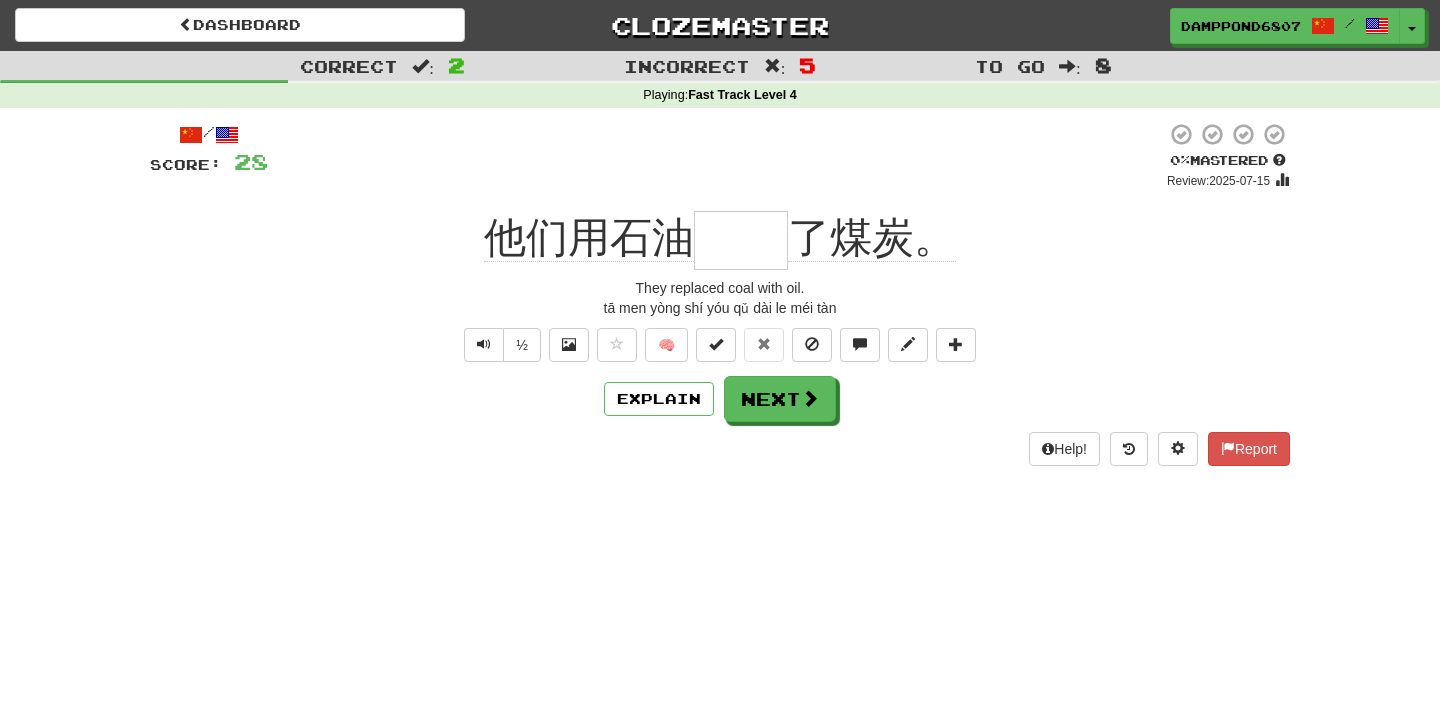 type on "*" 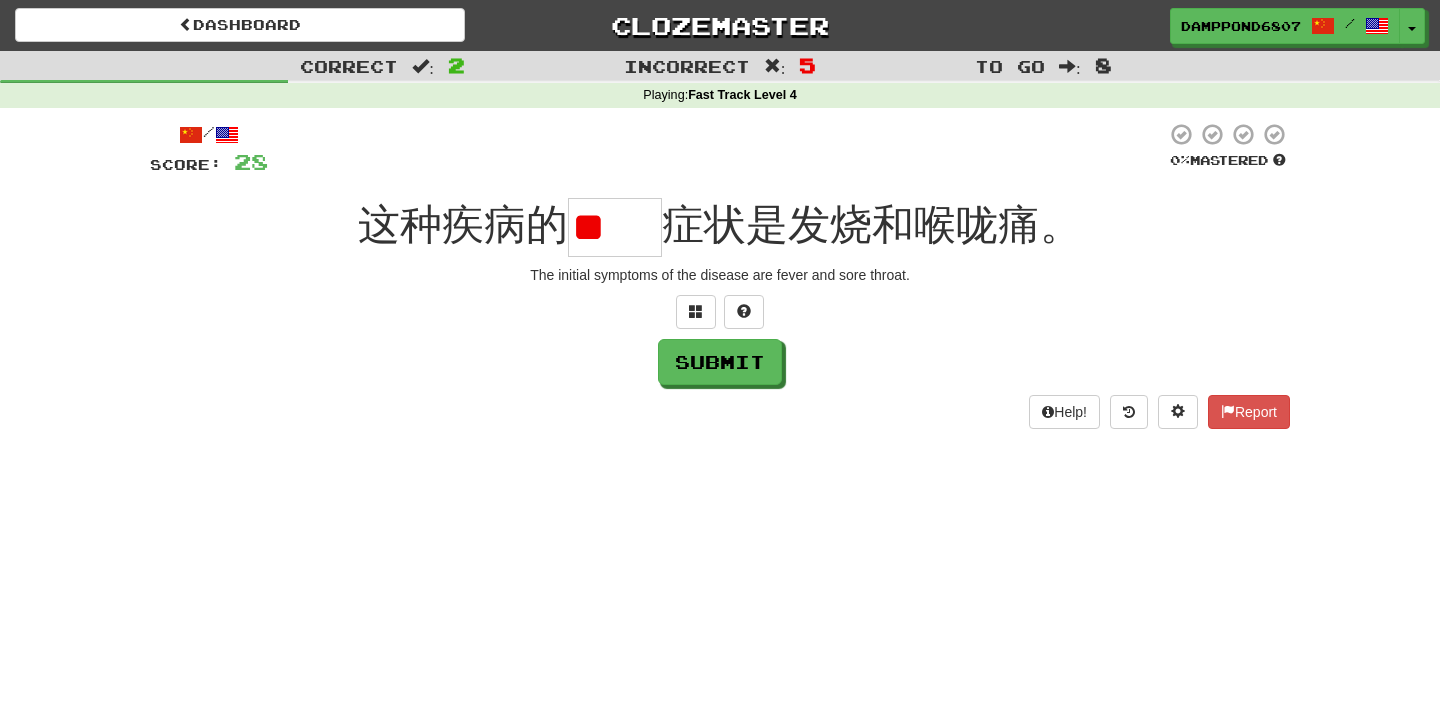 scroll, scrollTop: 0, scrollLeft: 0, axis: both 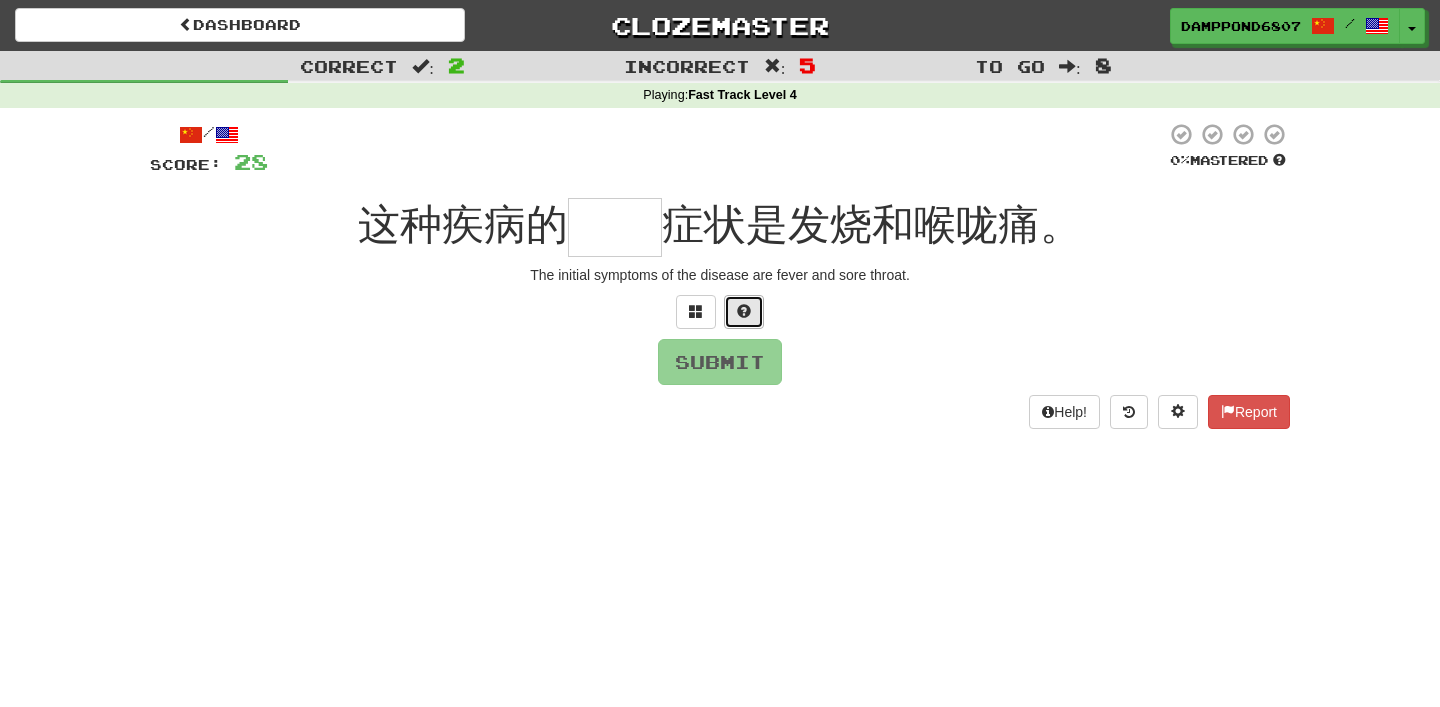 click at bounding box center (744, 312) 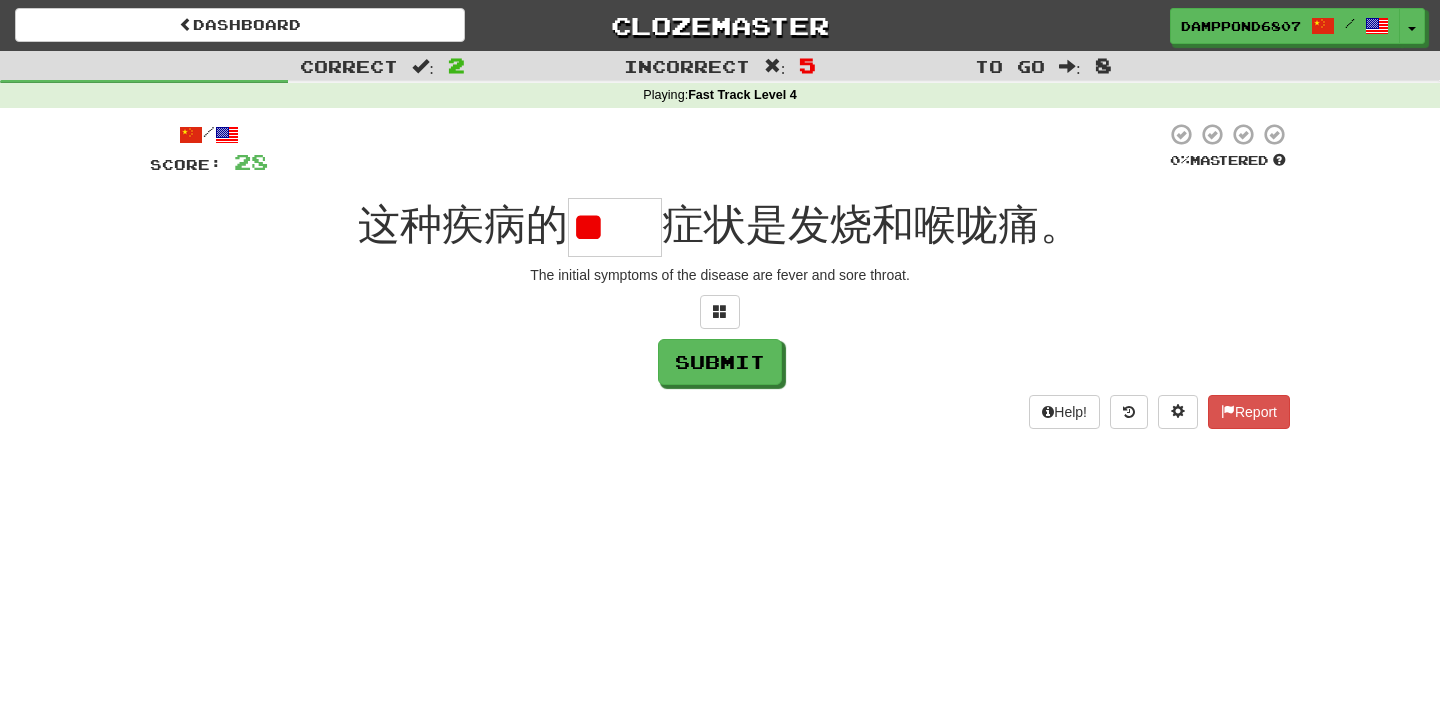 scroll, scrollTop: 0, scrollLeft: 0, axis: both 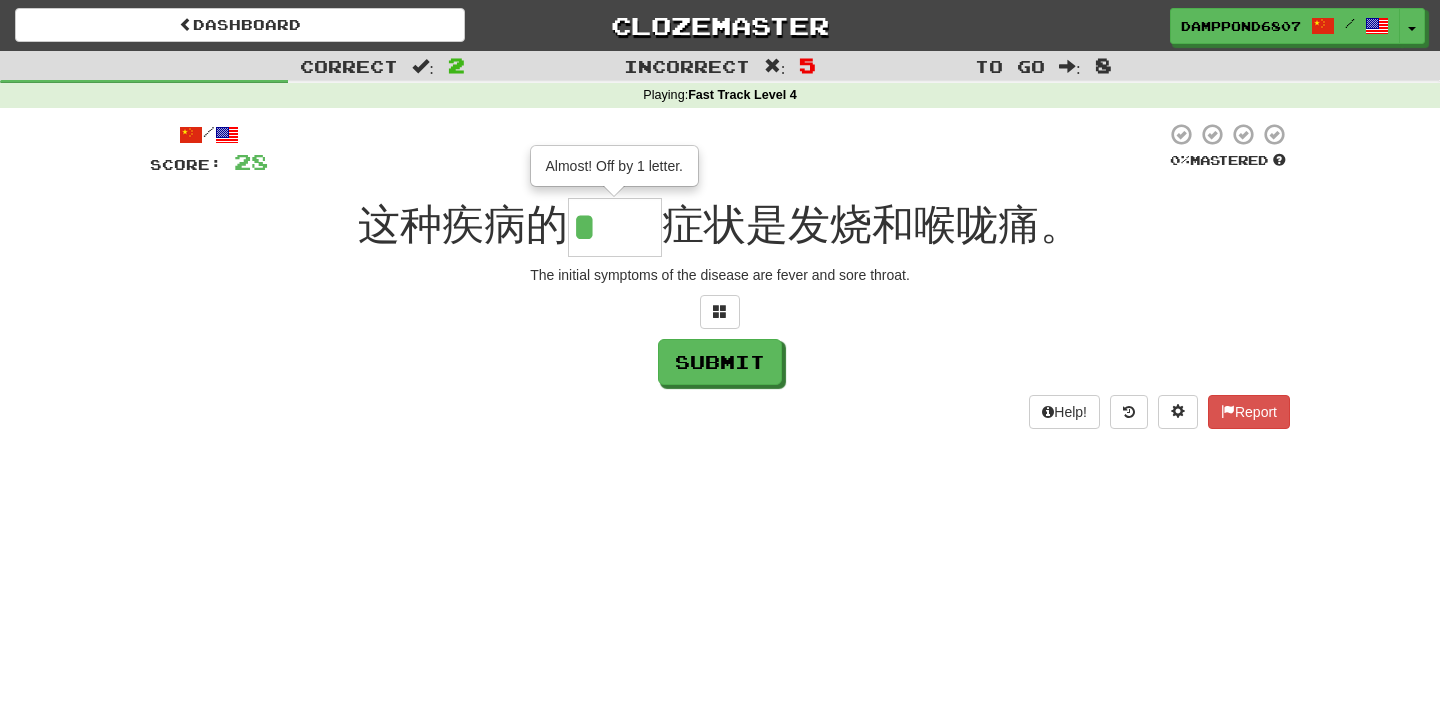 type on "**" 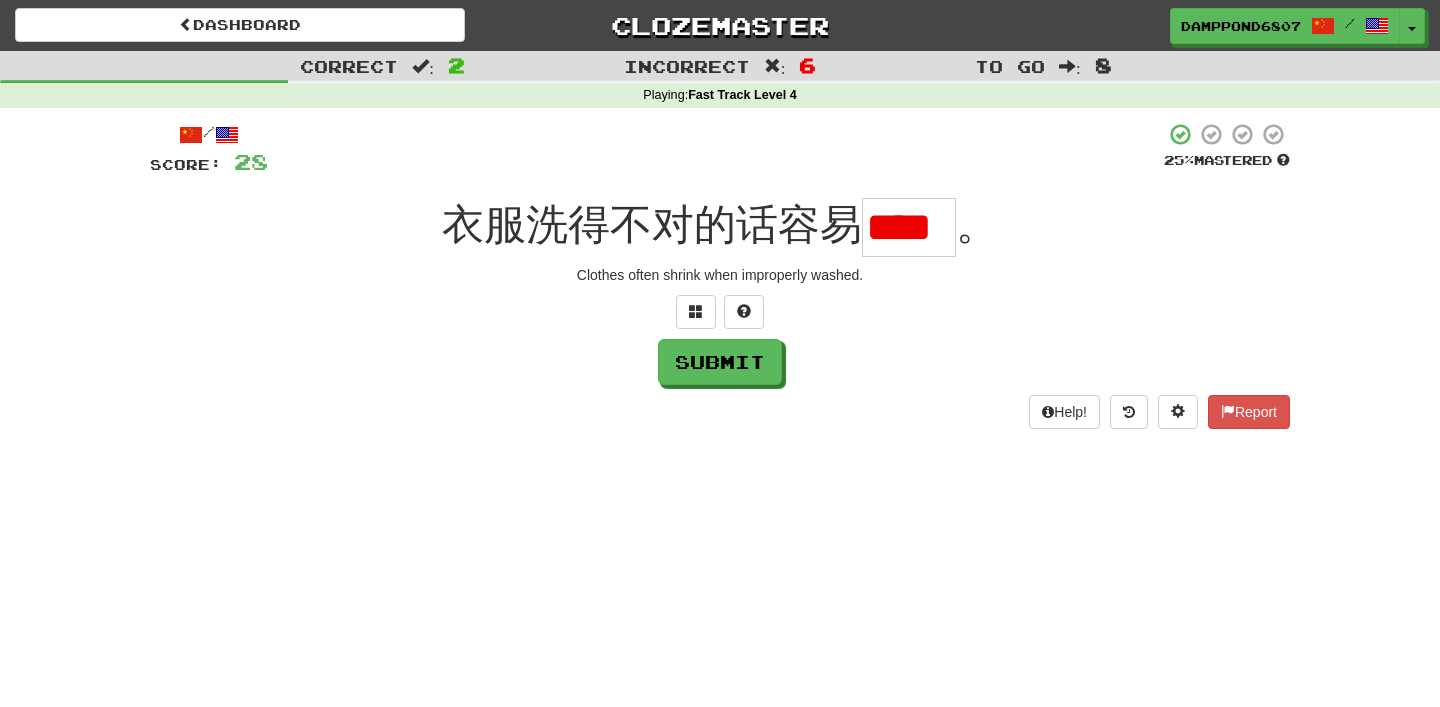 type on "*" 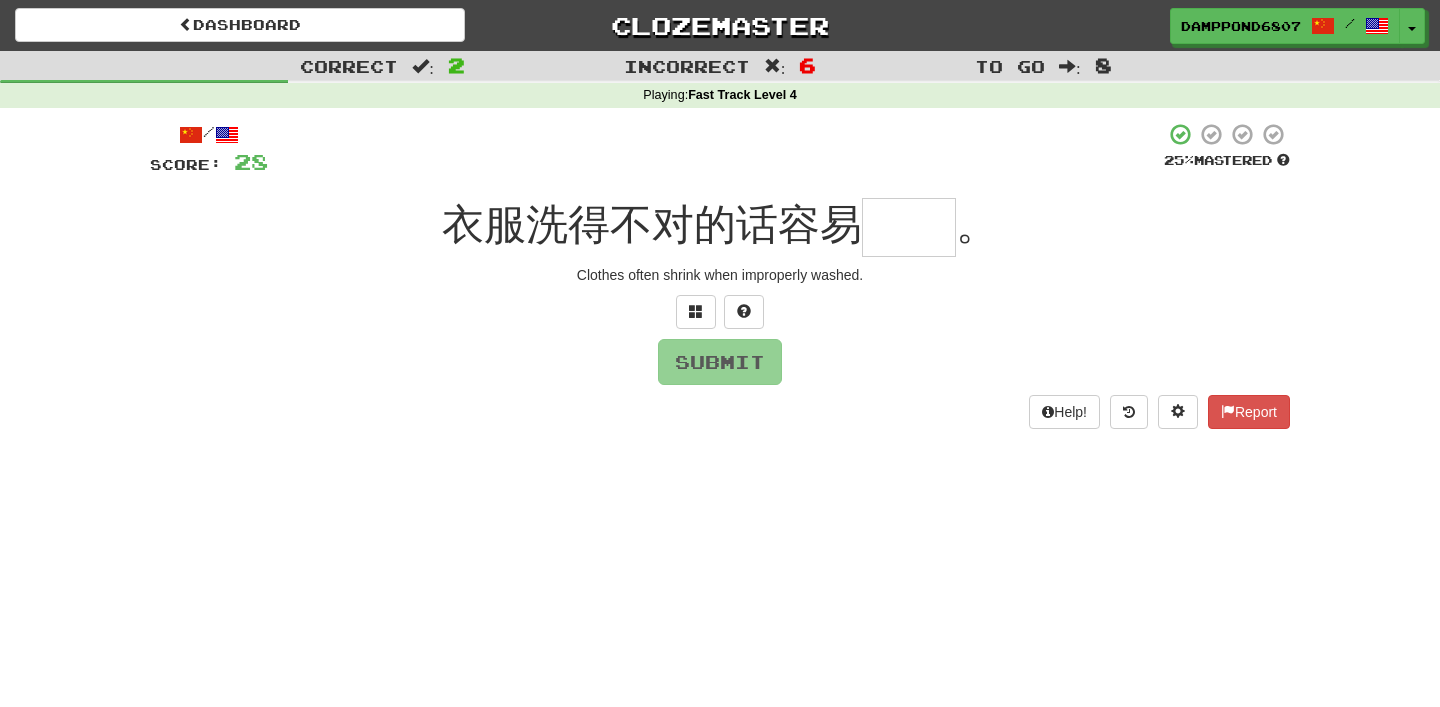 click at bounding box center (720, 312) 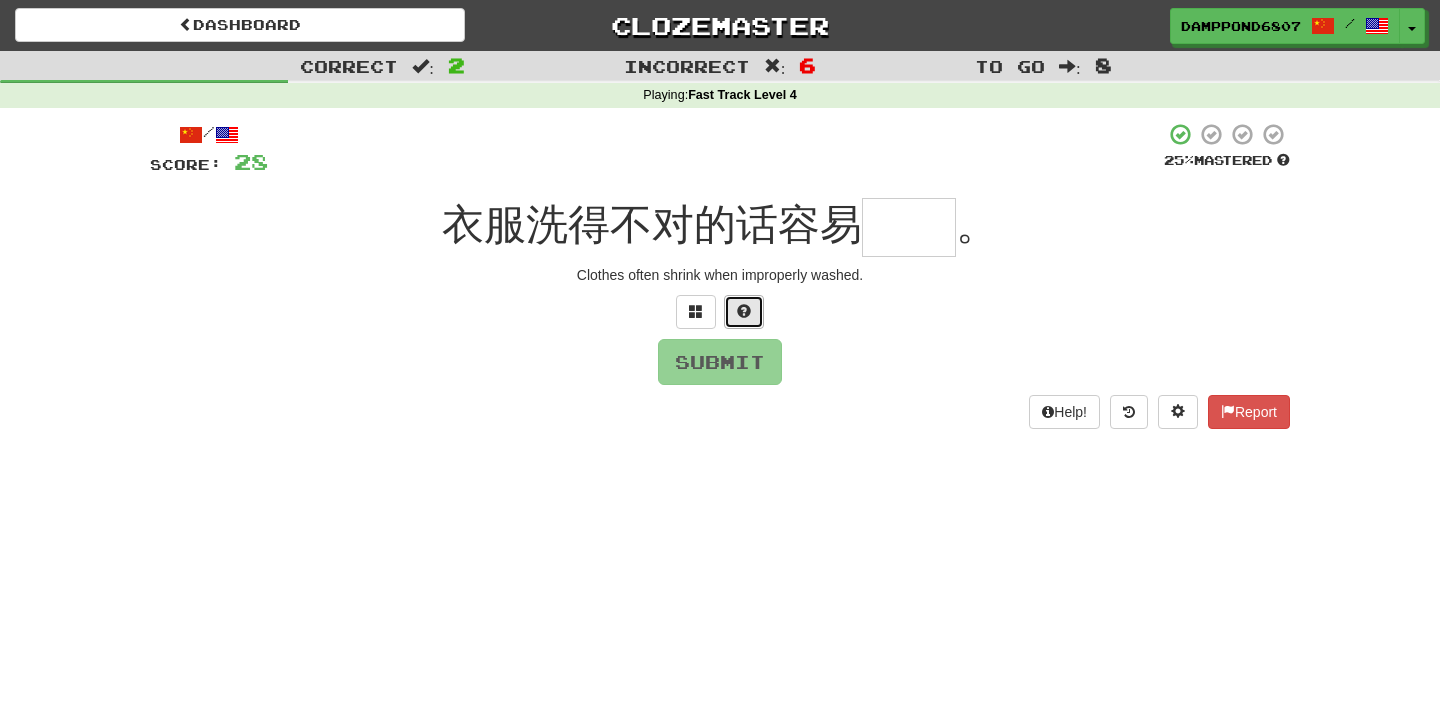 click at bounding box center (744, 311) 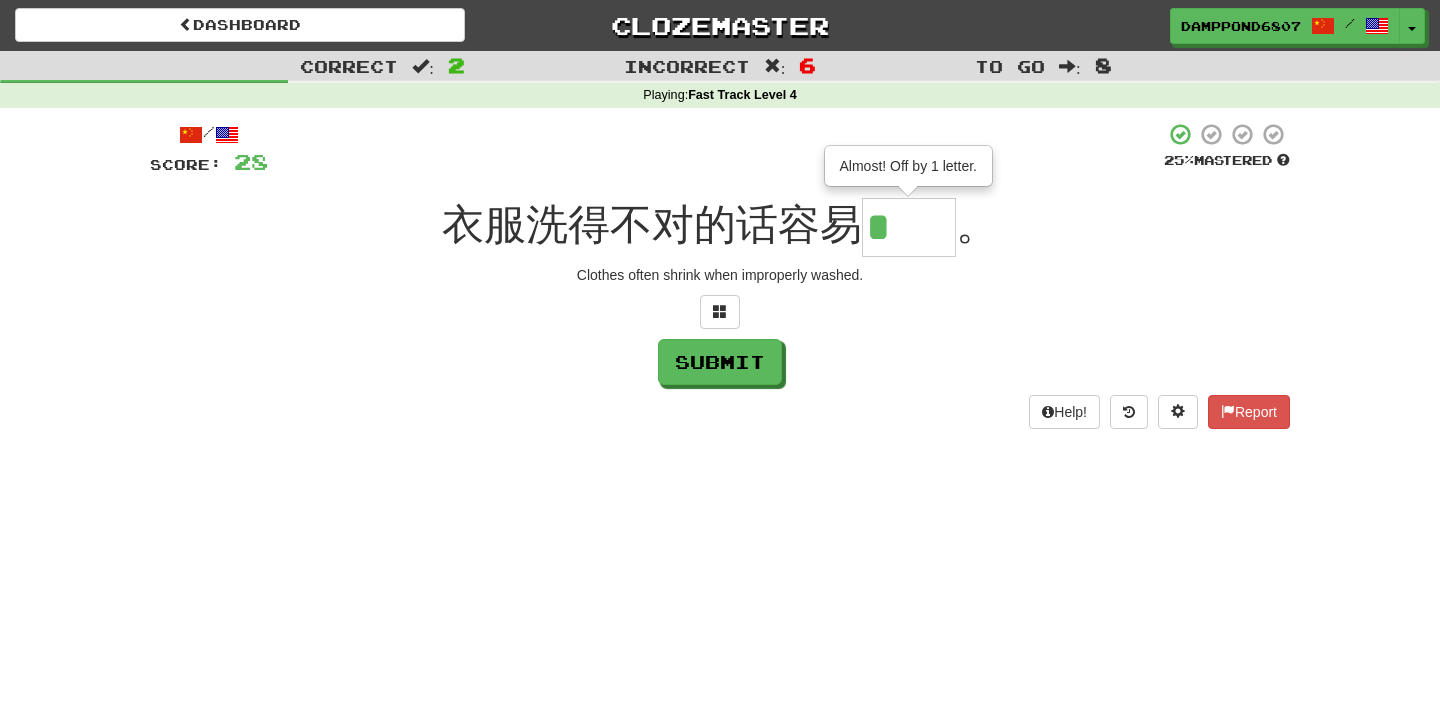 type on "**" 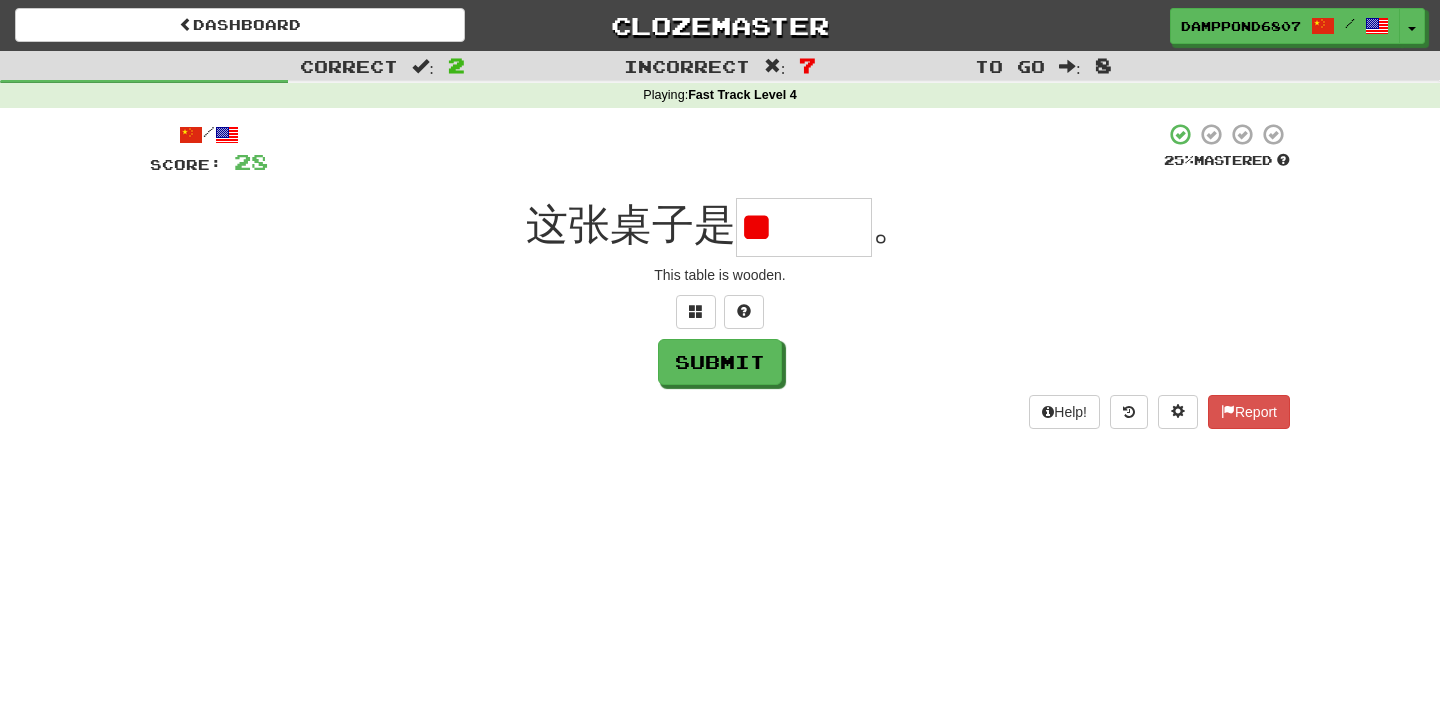 type on "*" 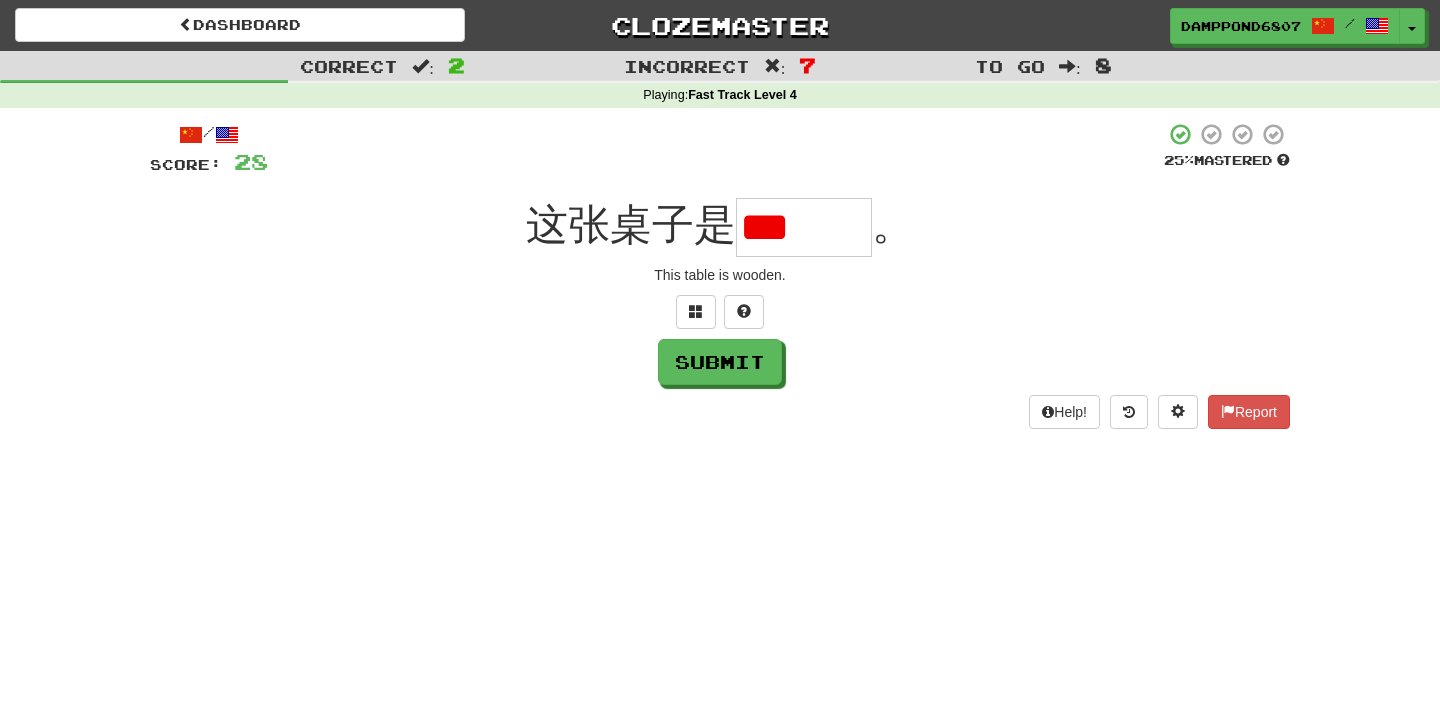 scroll, scrollTop: 0, scrollLeft: 0, axis: both 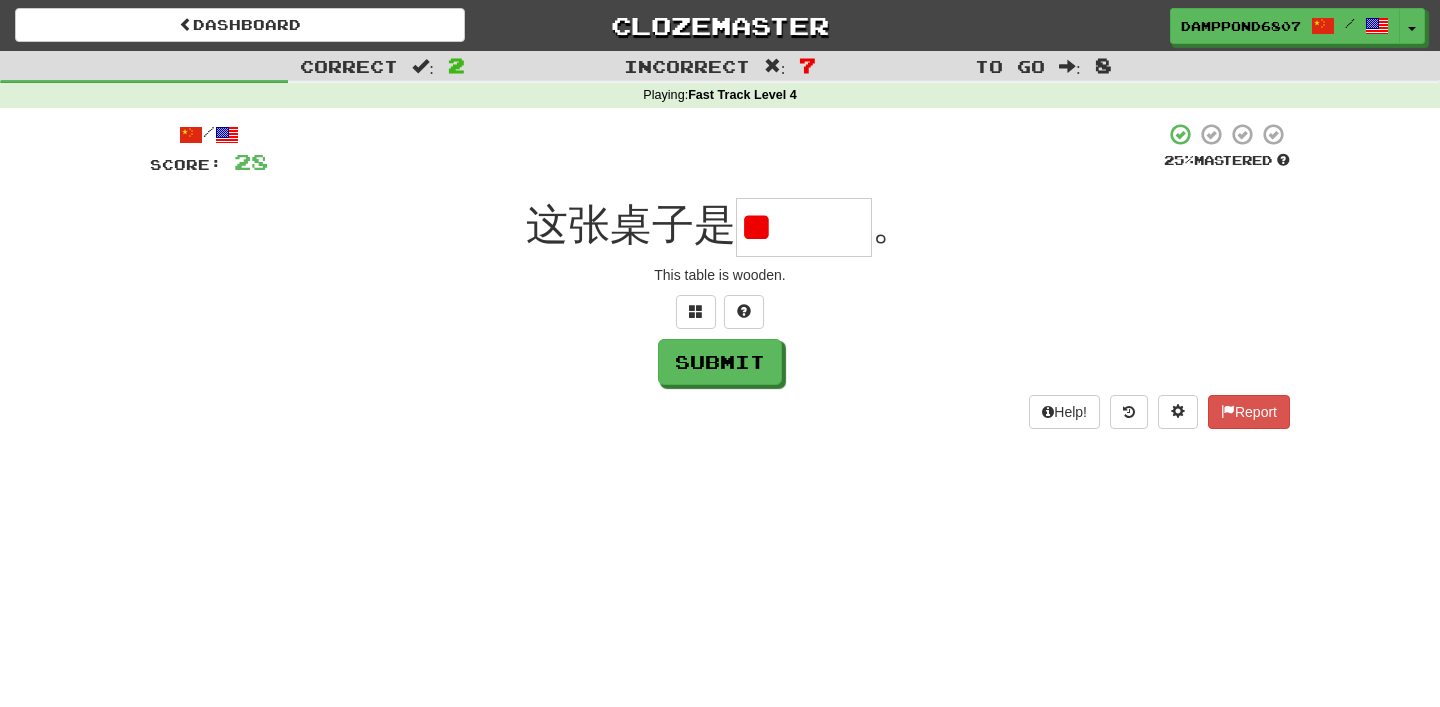 type on "*" 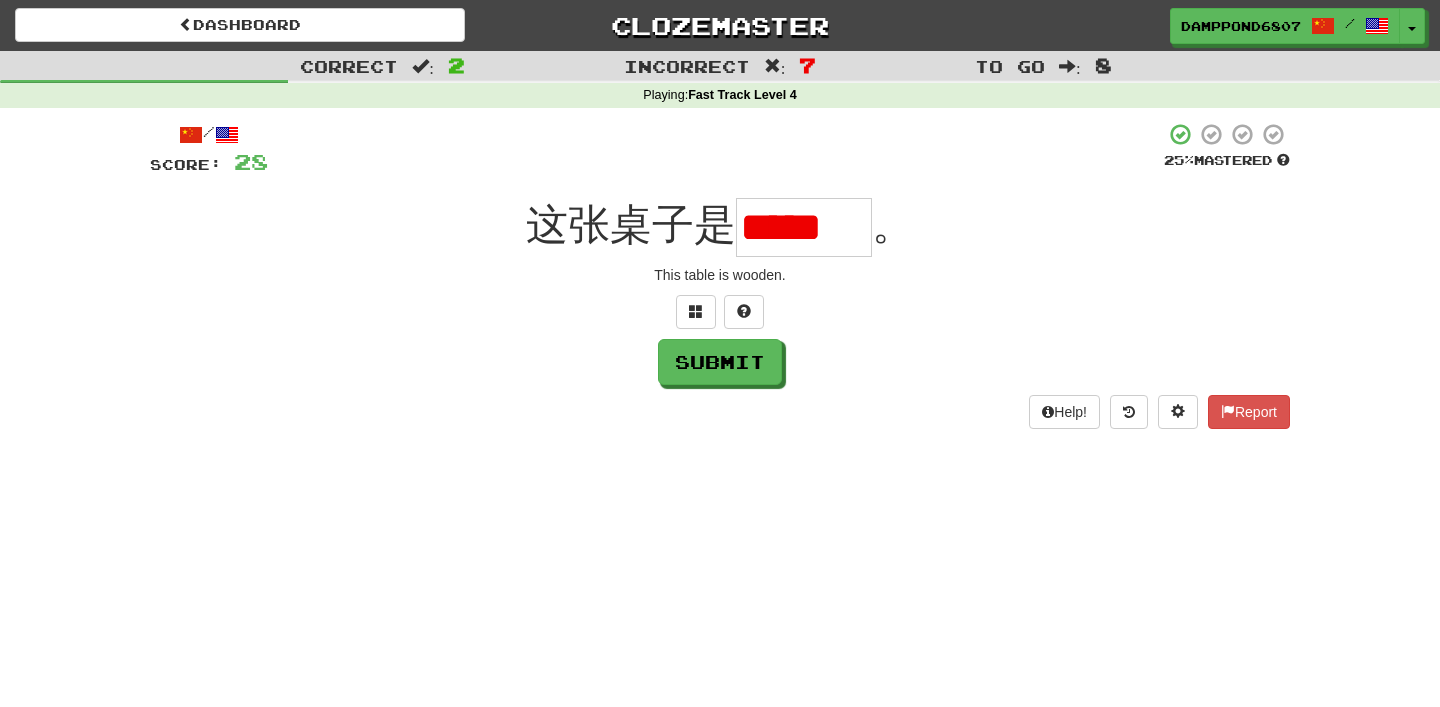 scroll, scrollTop: 0, scrollLeft: 0, axis: both 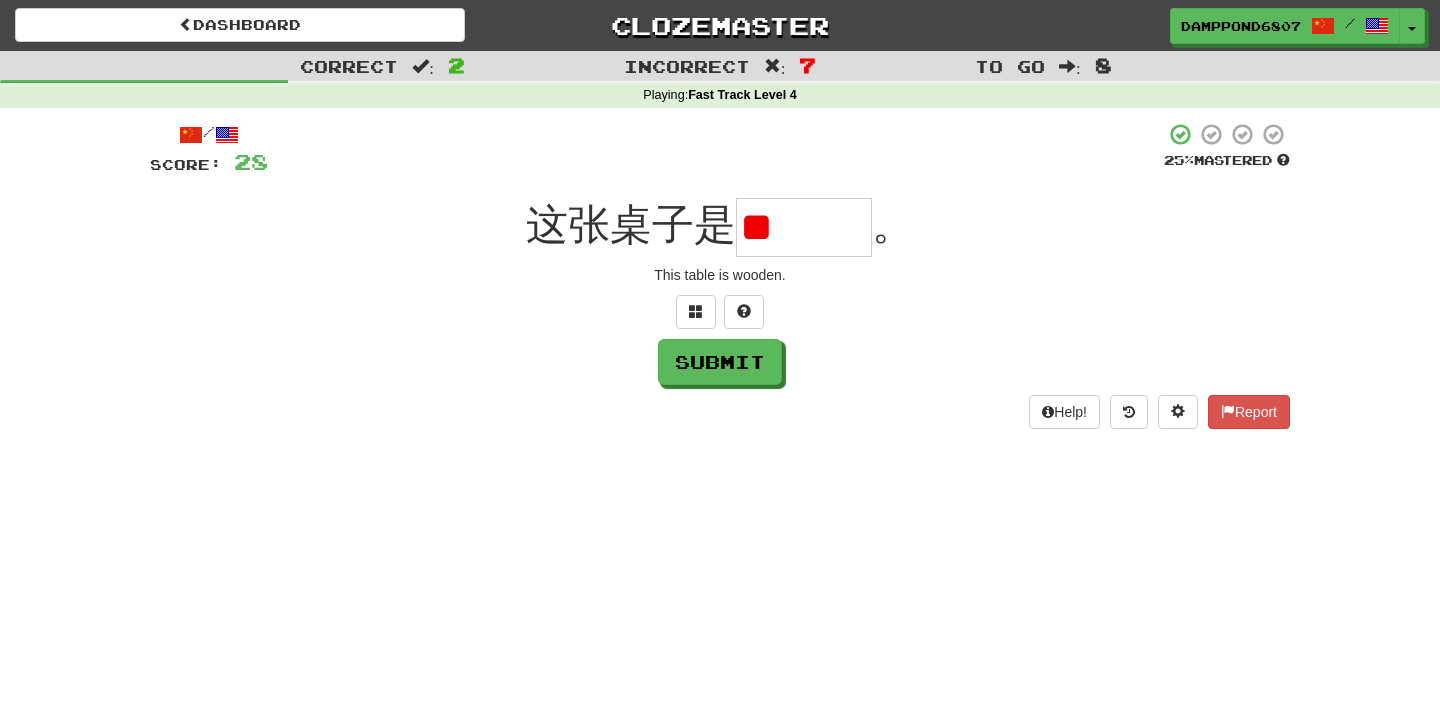 type on "*" 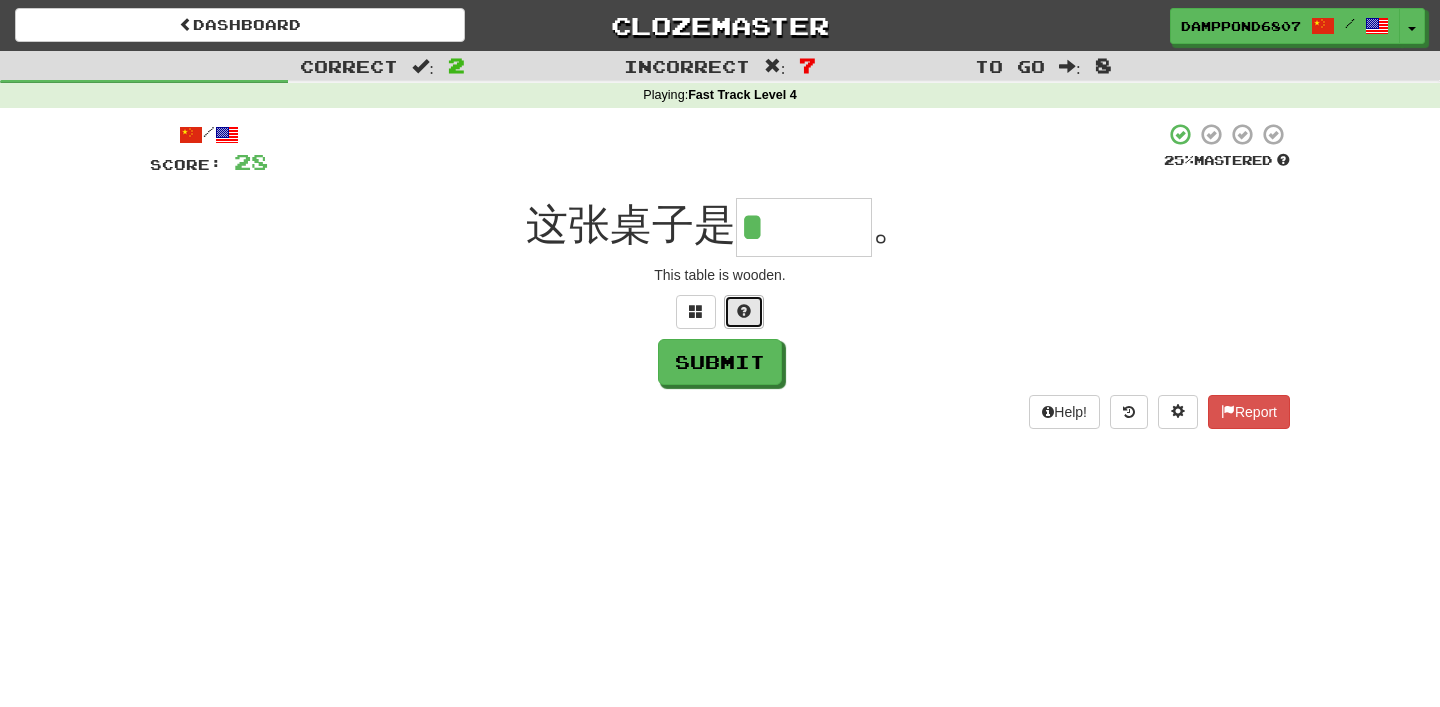 click at bounding box center (744, 312) 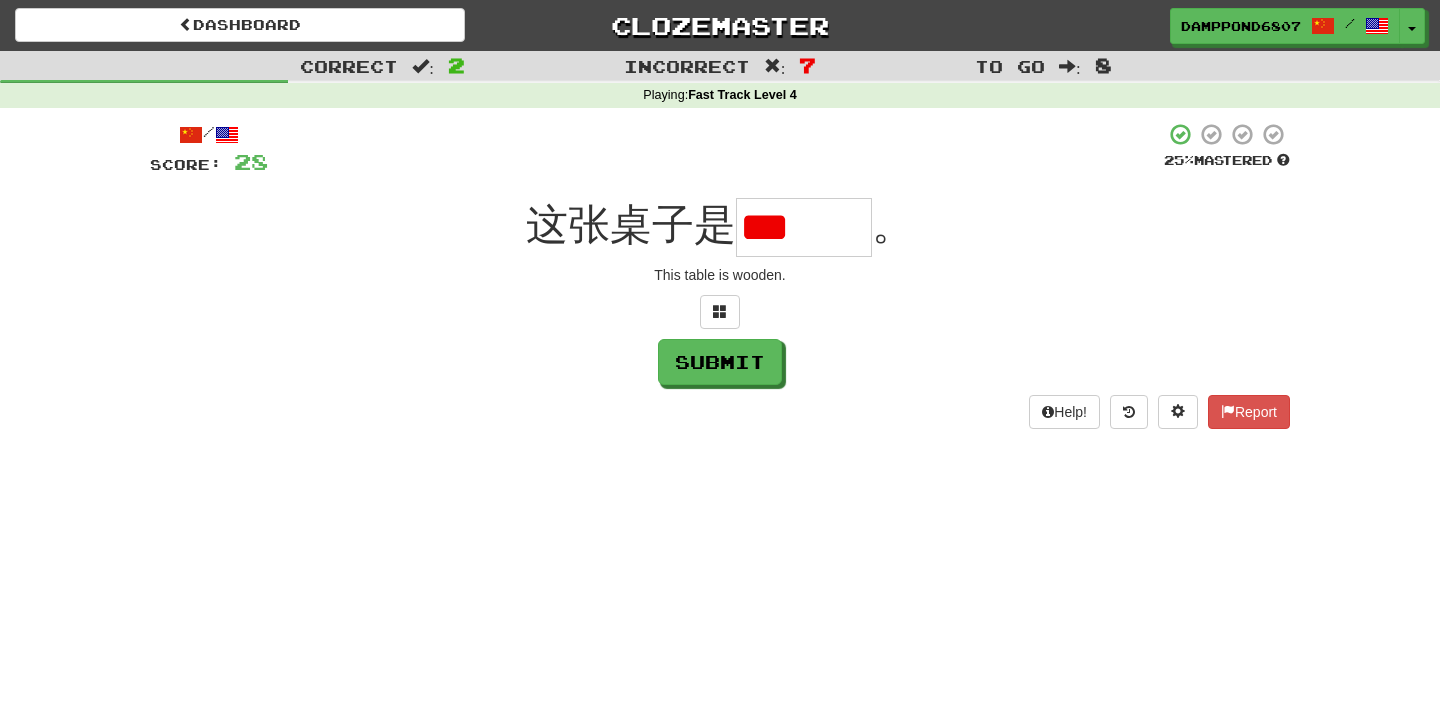 scroll, scrollTop: 0, scrollLeft: 0, axis: both 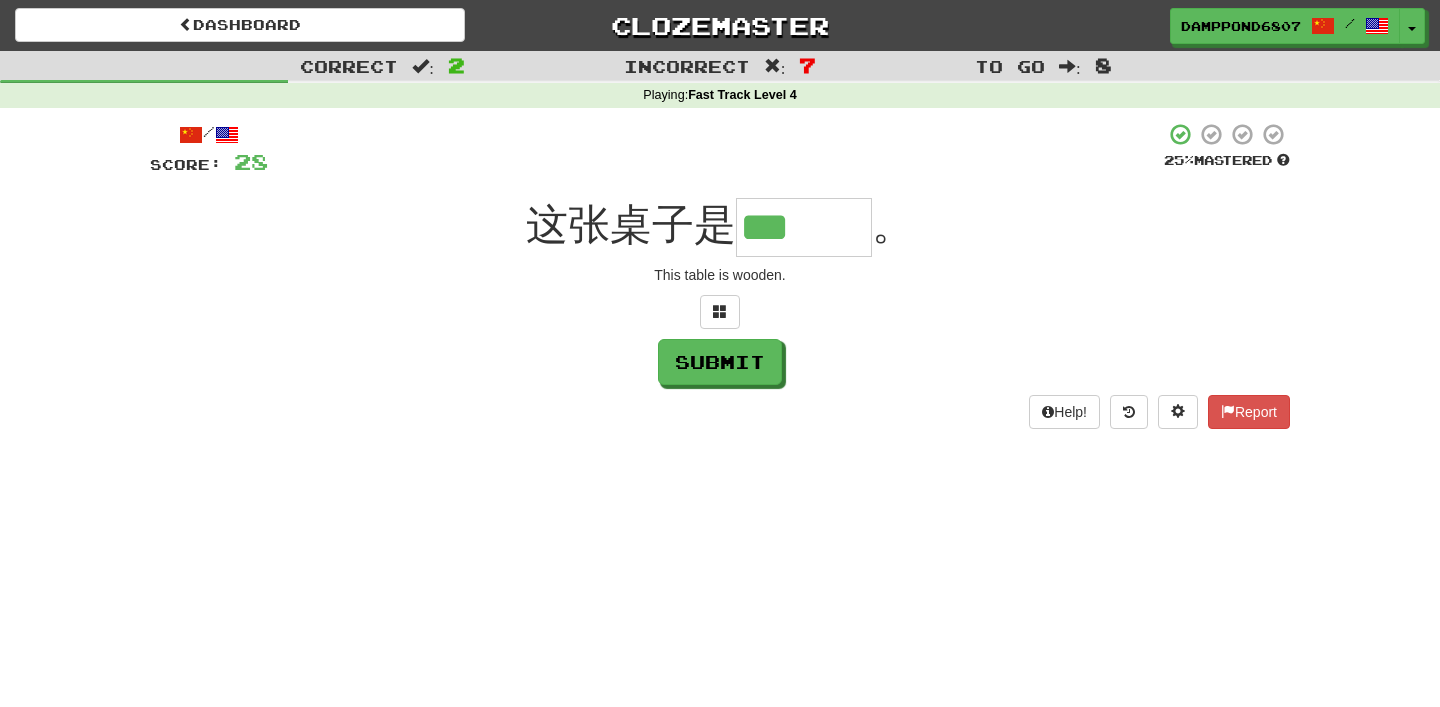 type on "***" 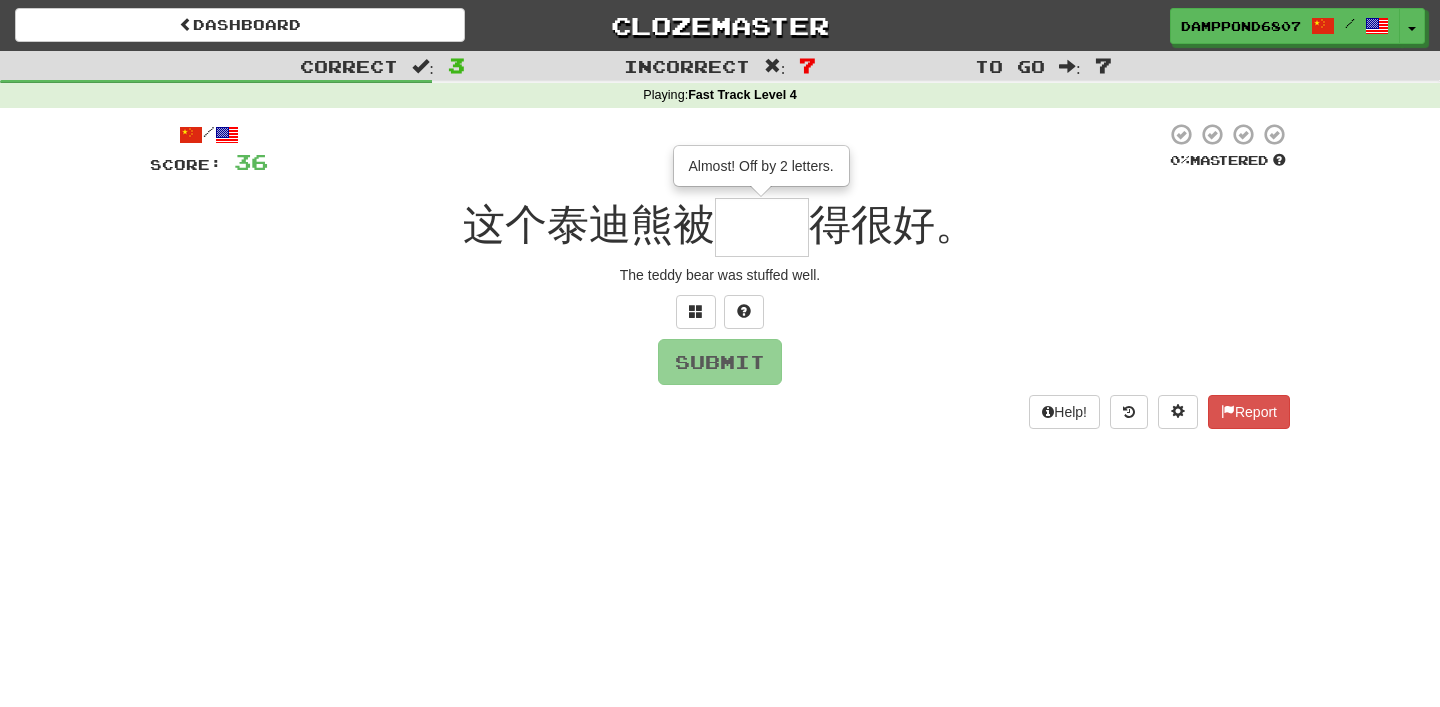 type on "**" 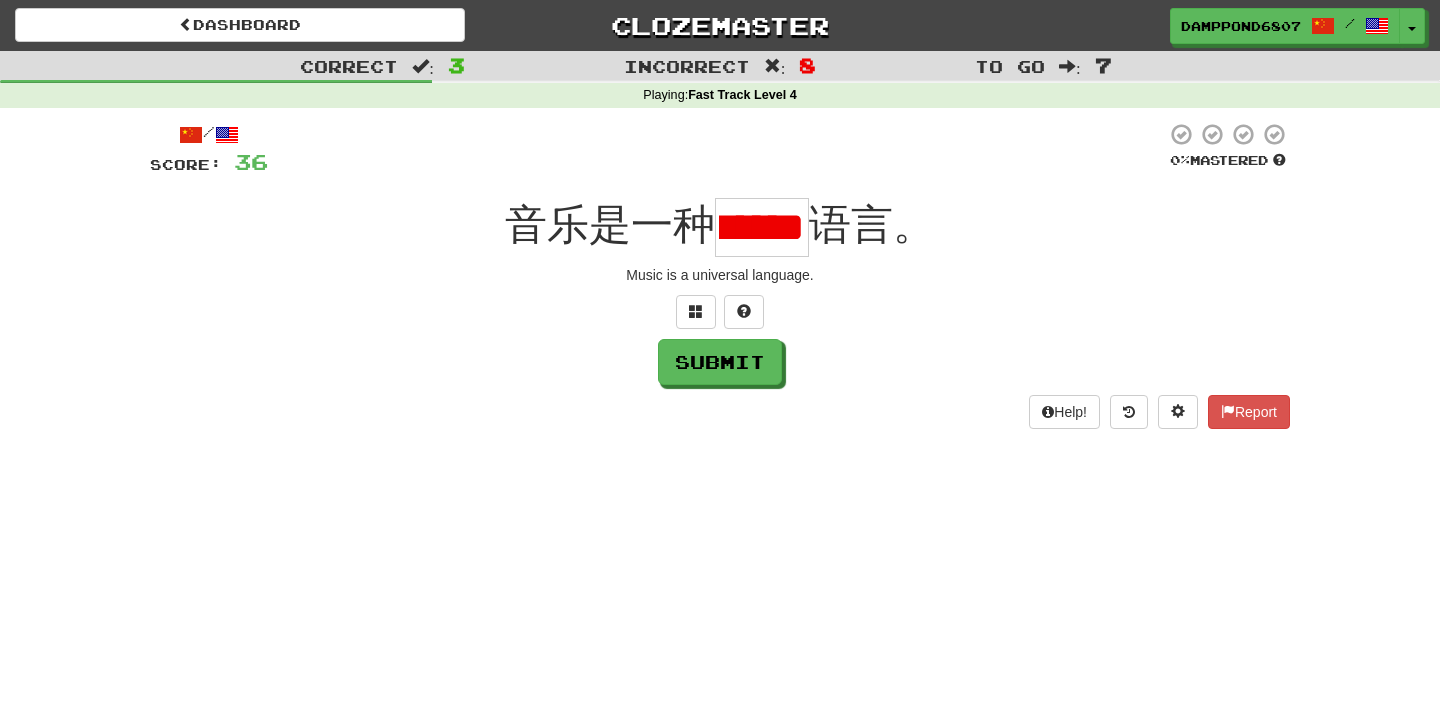 scroll, scrollTop: 0, scrollLeft: 0, axis: both 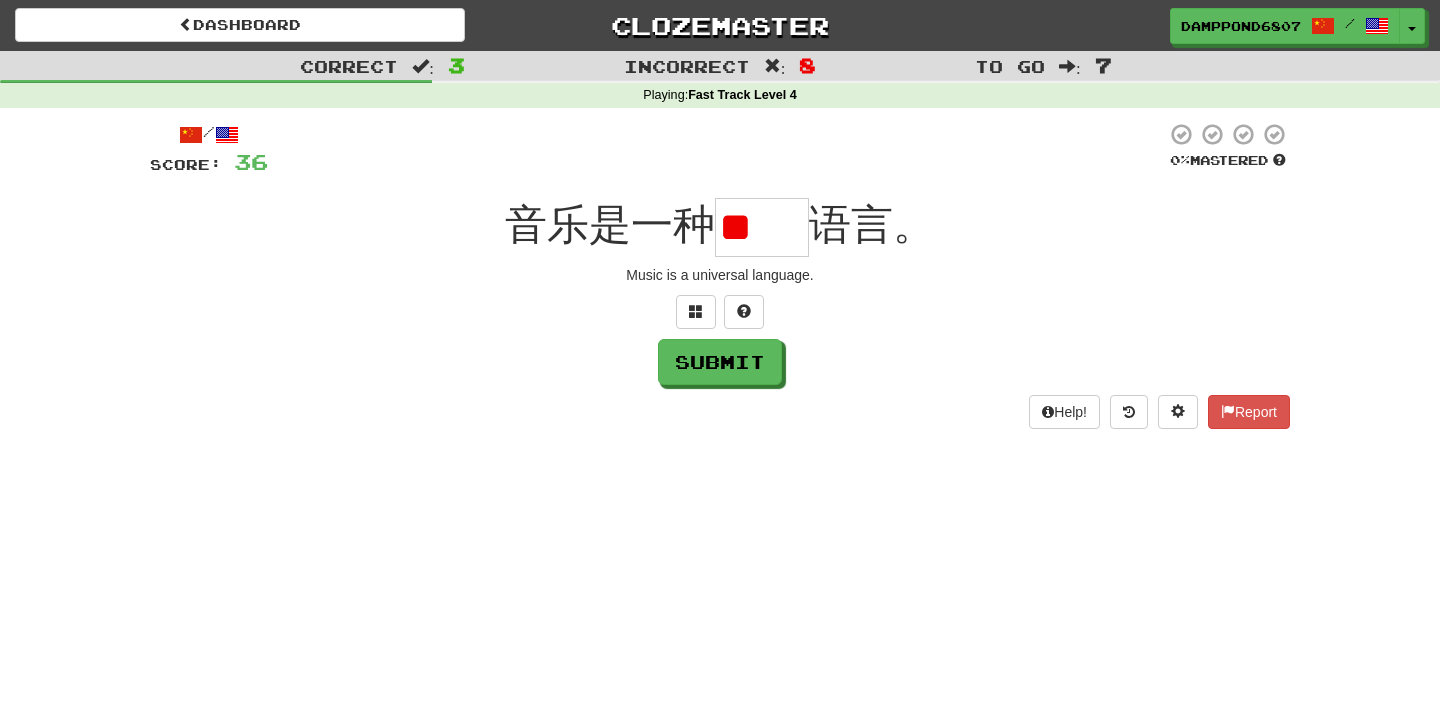 type on "*" 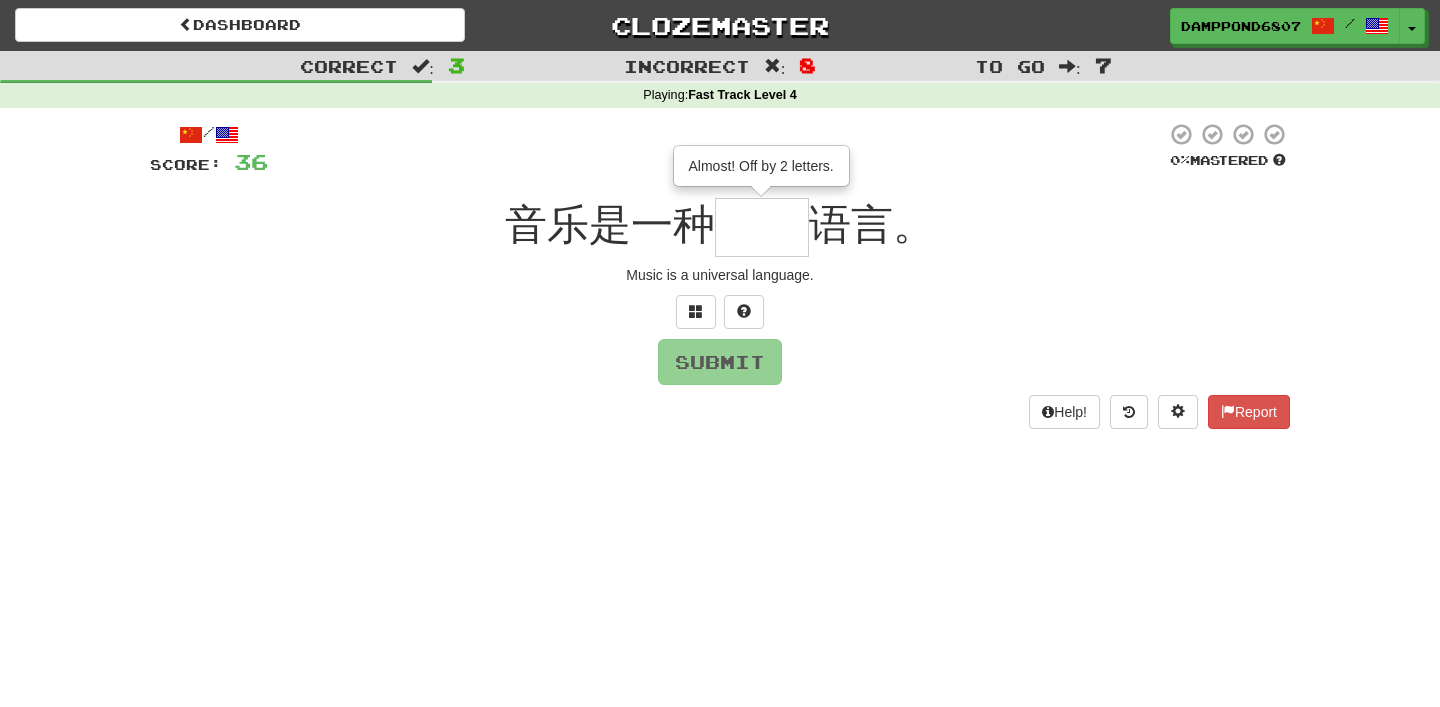 type on "**" 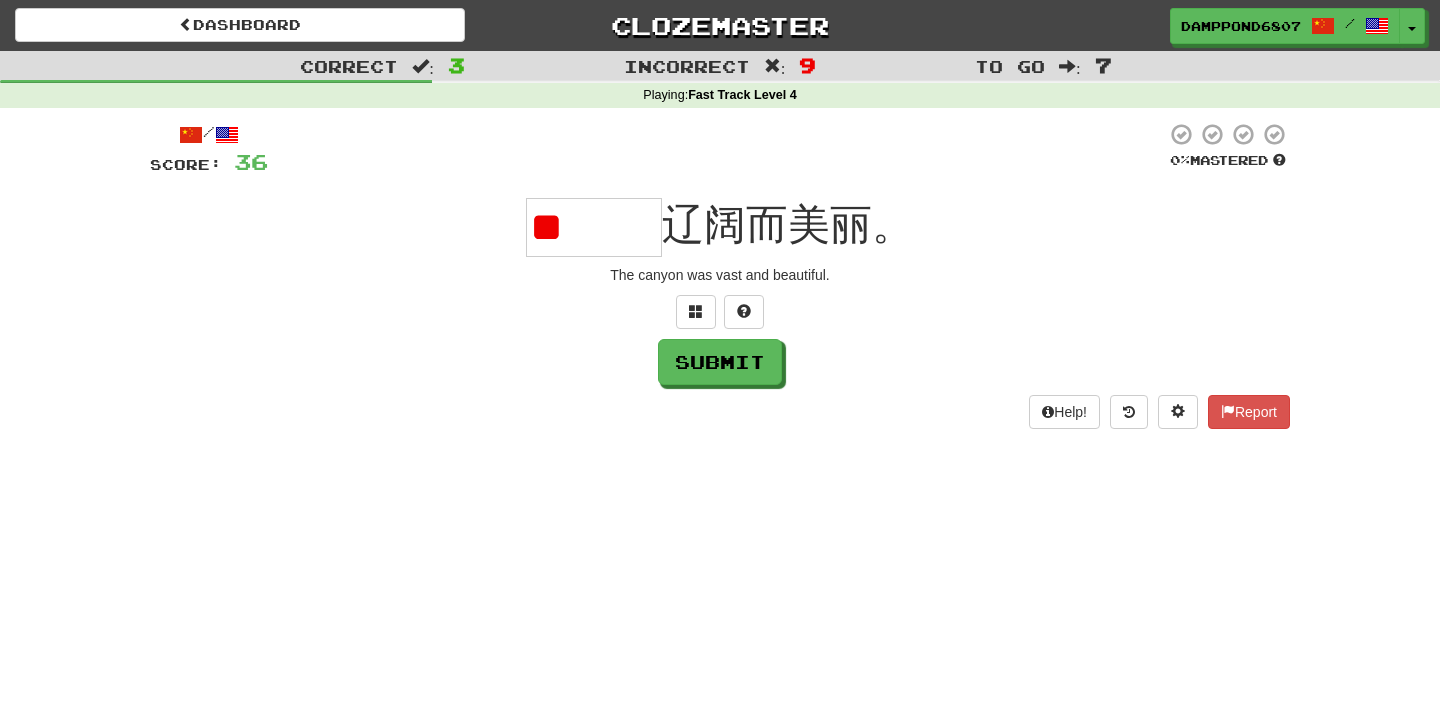 type on "*" 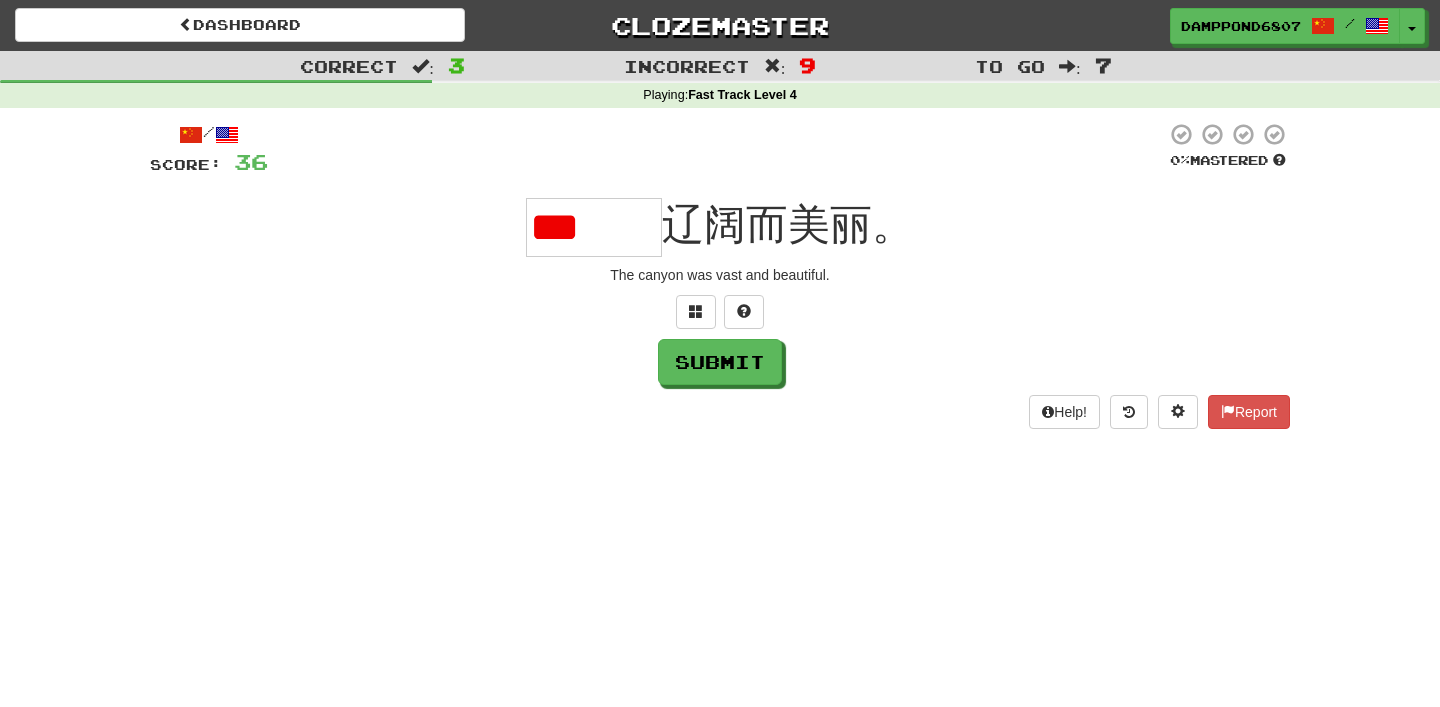 scroll, scrollTop: 0, scrollLeft: 0, axis: both 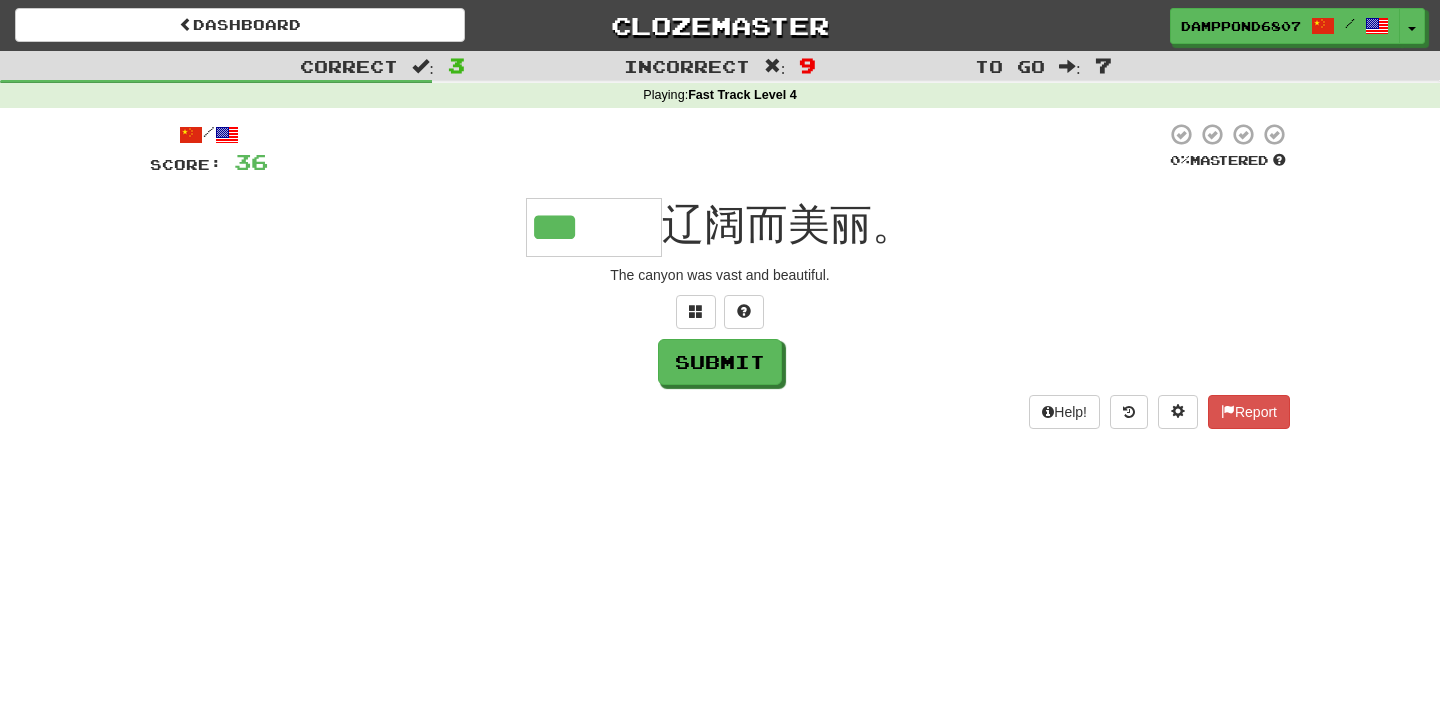type on "***" 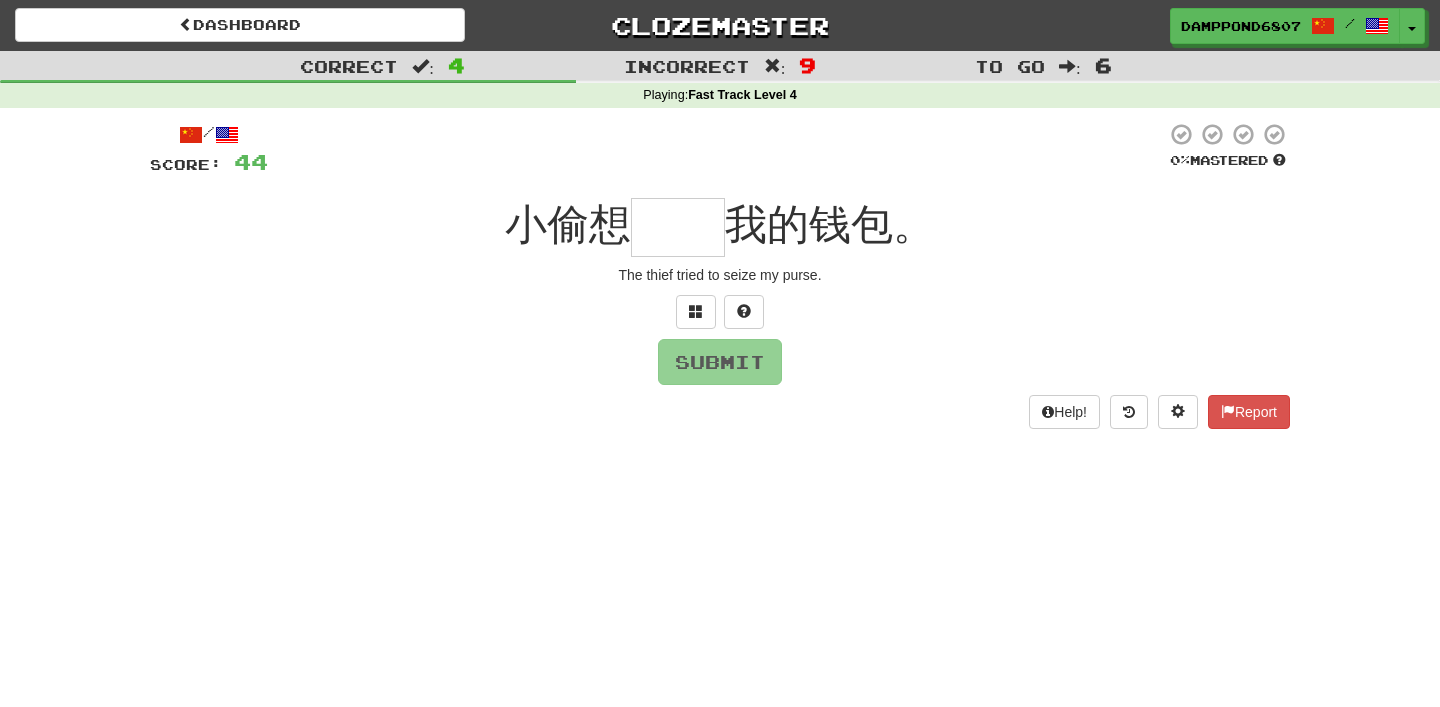 click at bounding box center [678, 227] 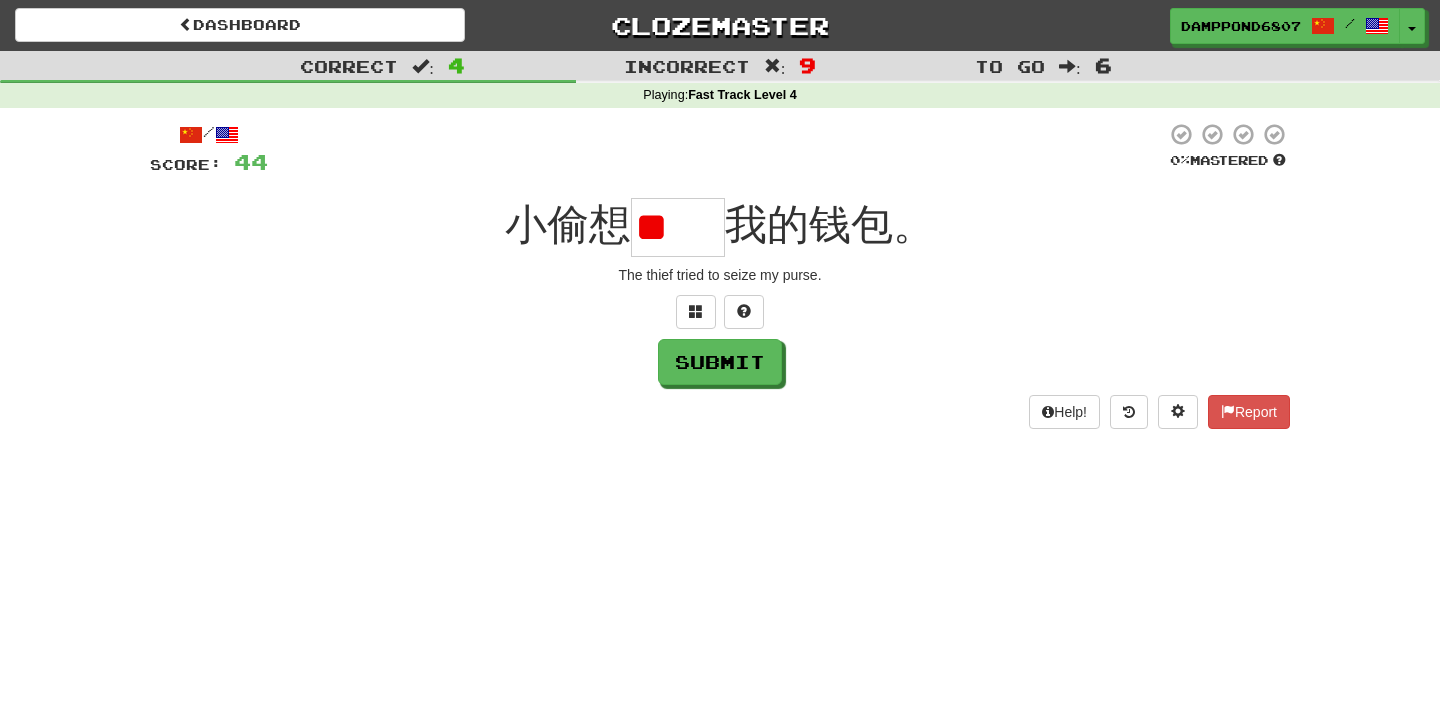 scroll, scrollTop: 0, scrollLeft: 0, axis: both 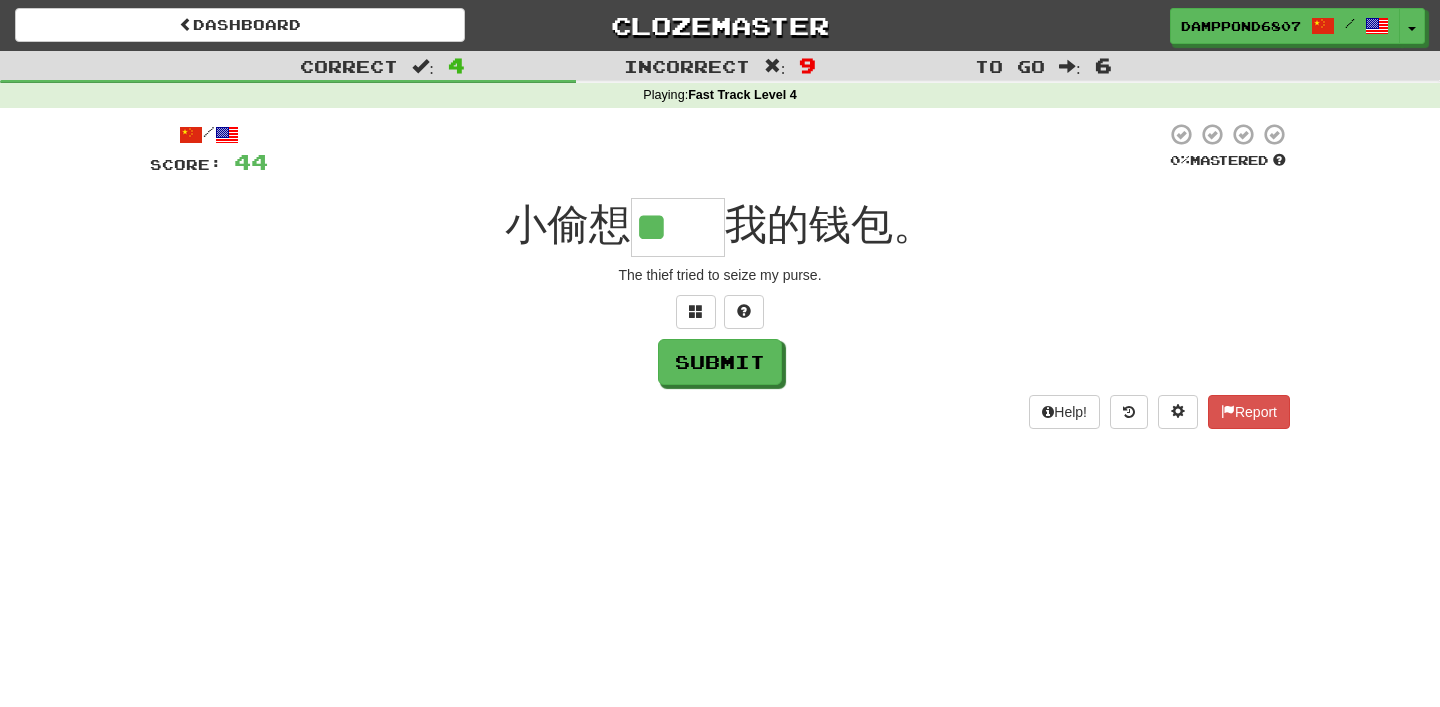 type on "**" 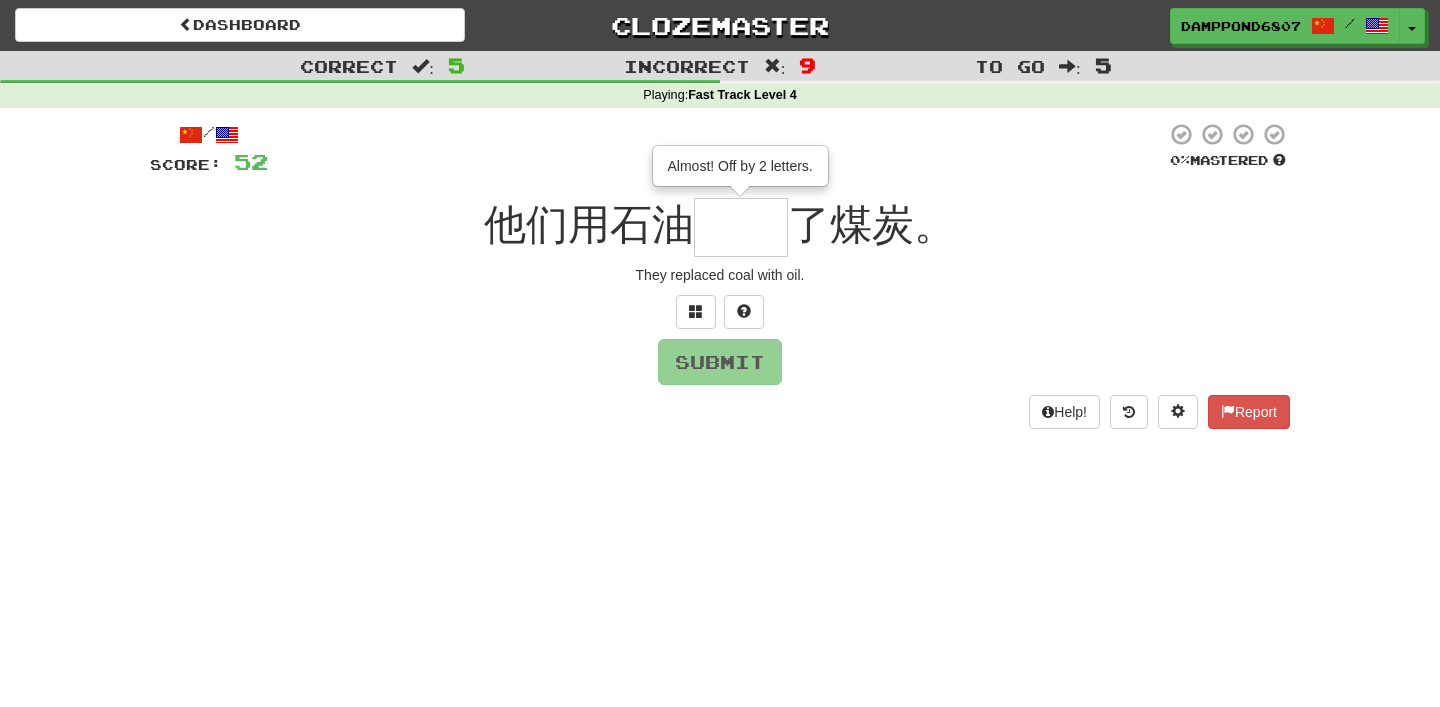 type on "**" 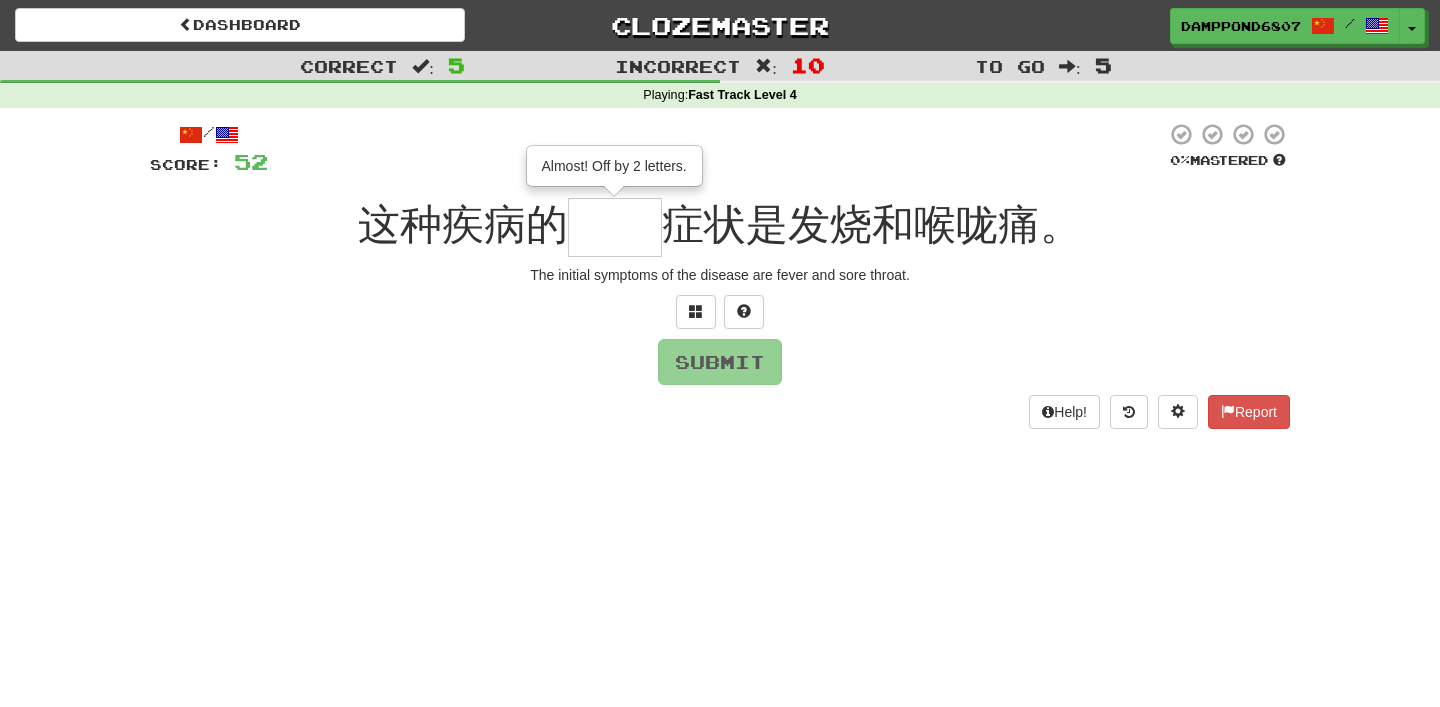 type on "**" 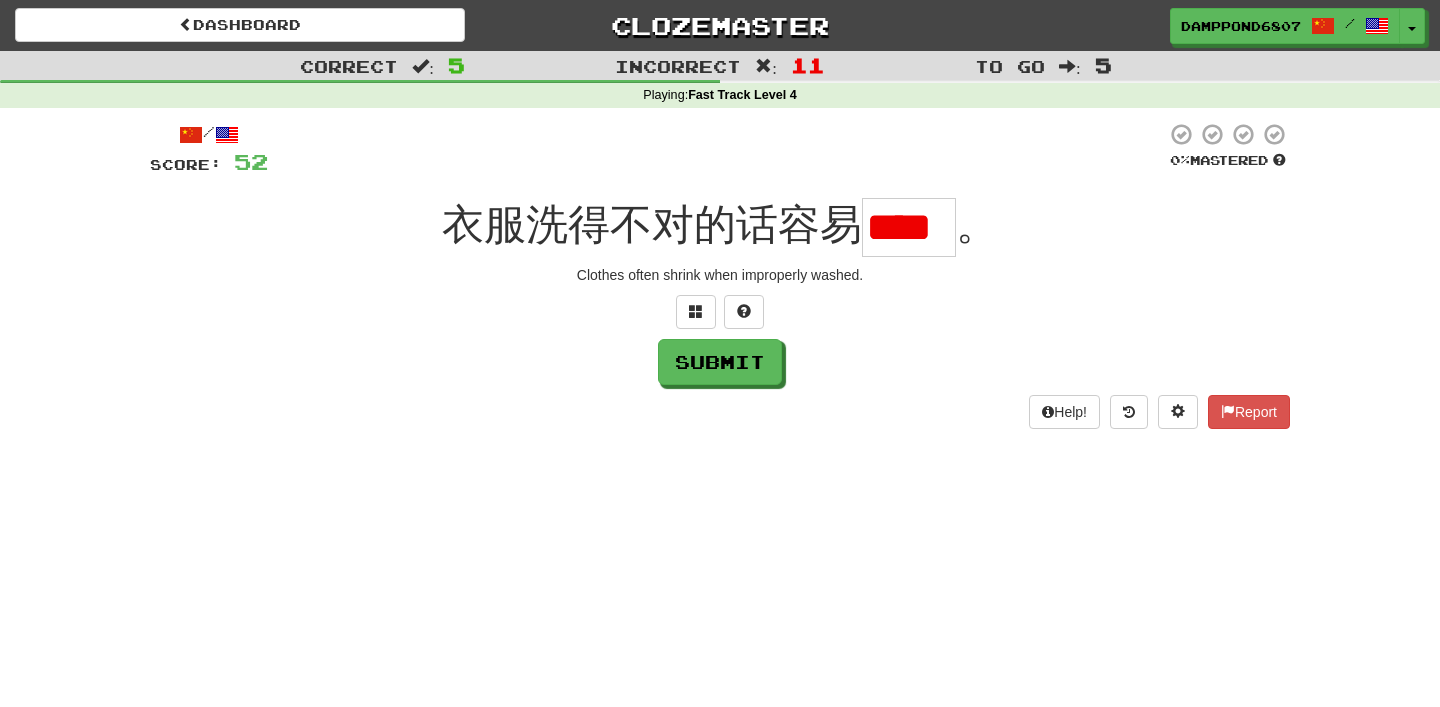 scroll, scrollTop: 0, scrollLeft: 0, axis: both 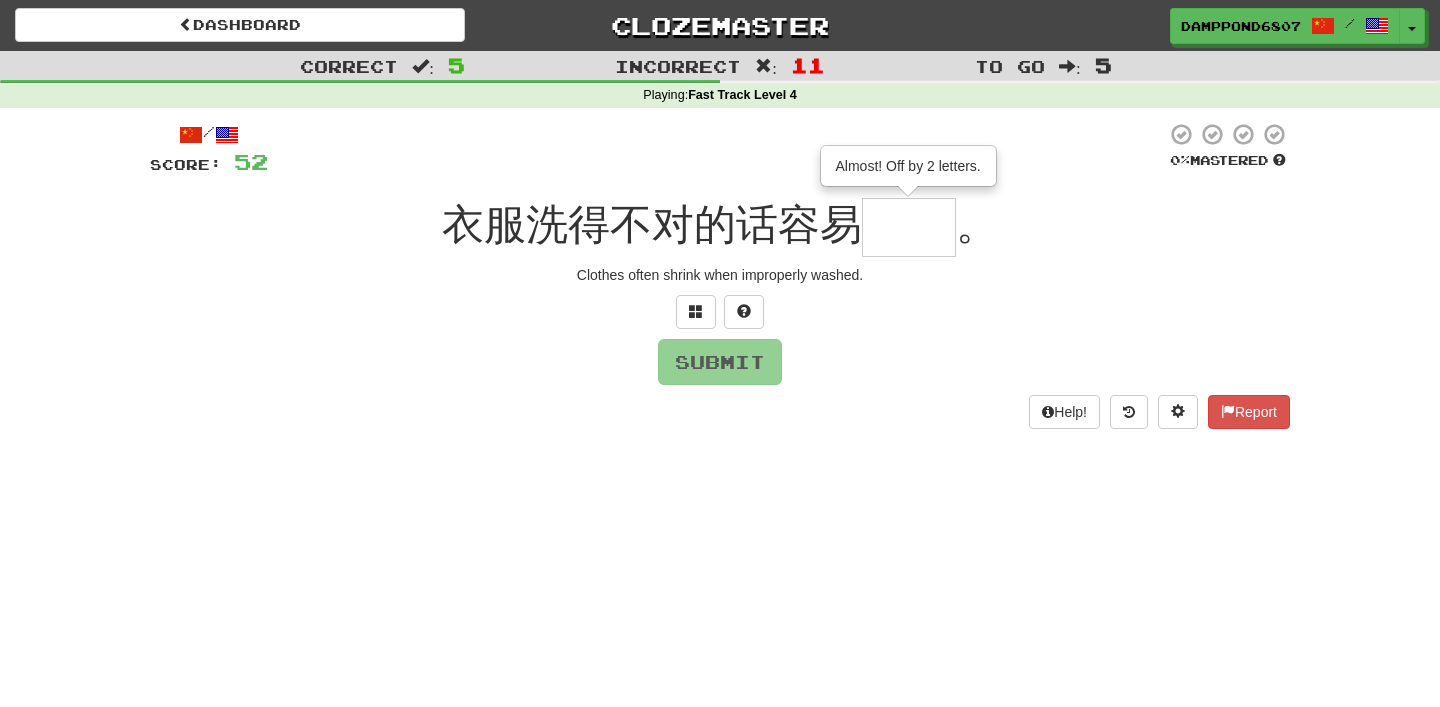 type on "**" 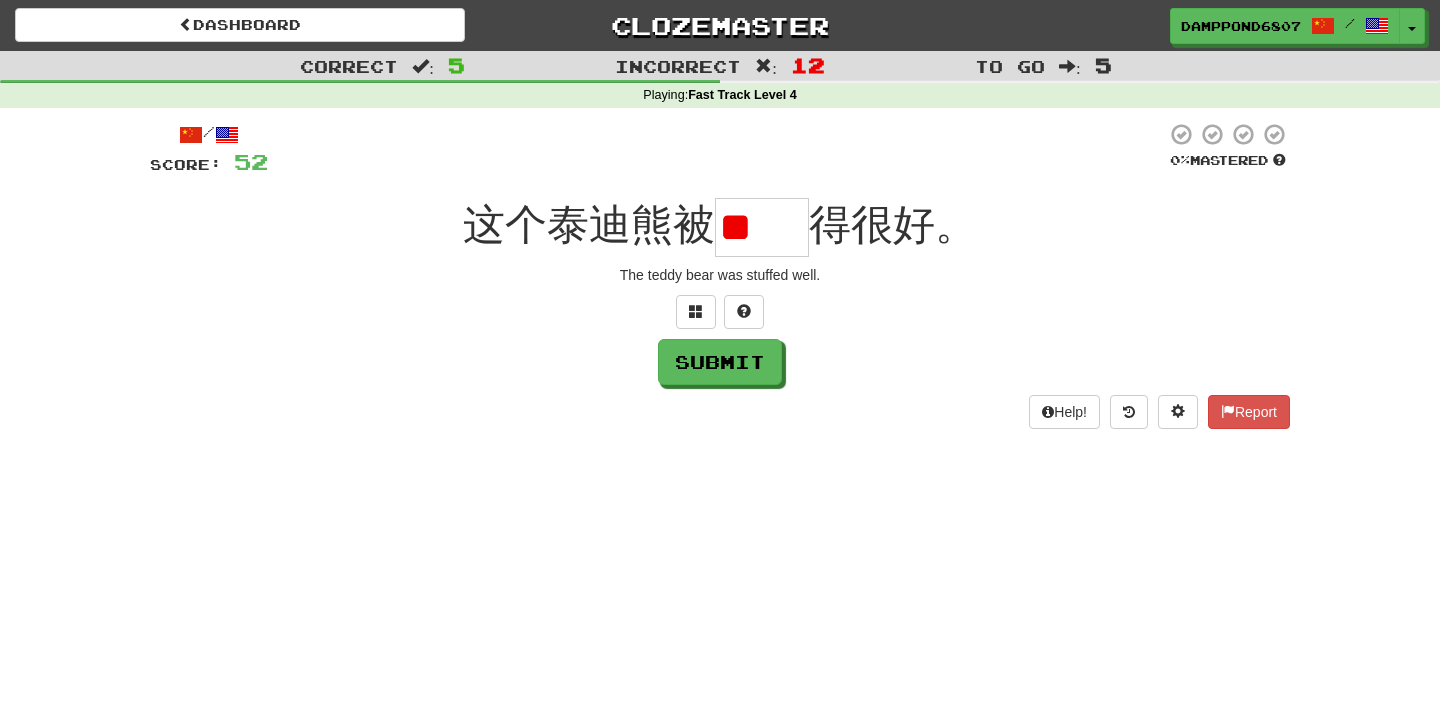 scroll, scrollTop: 0, scrollLeft: 0, axis: both 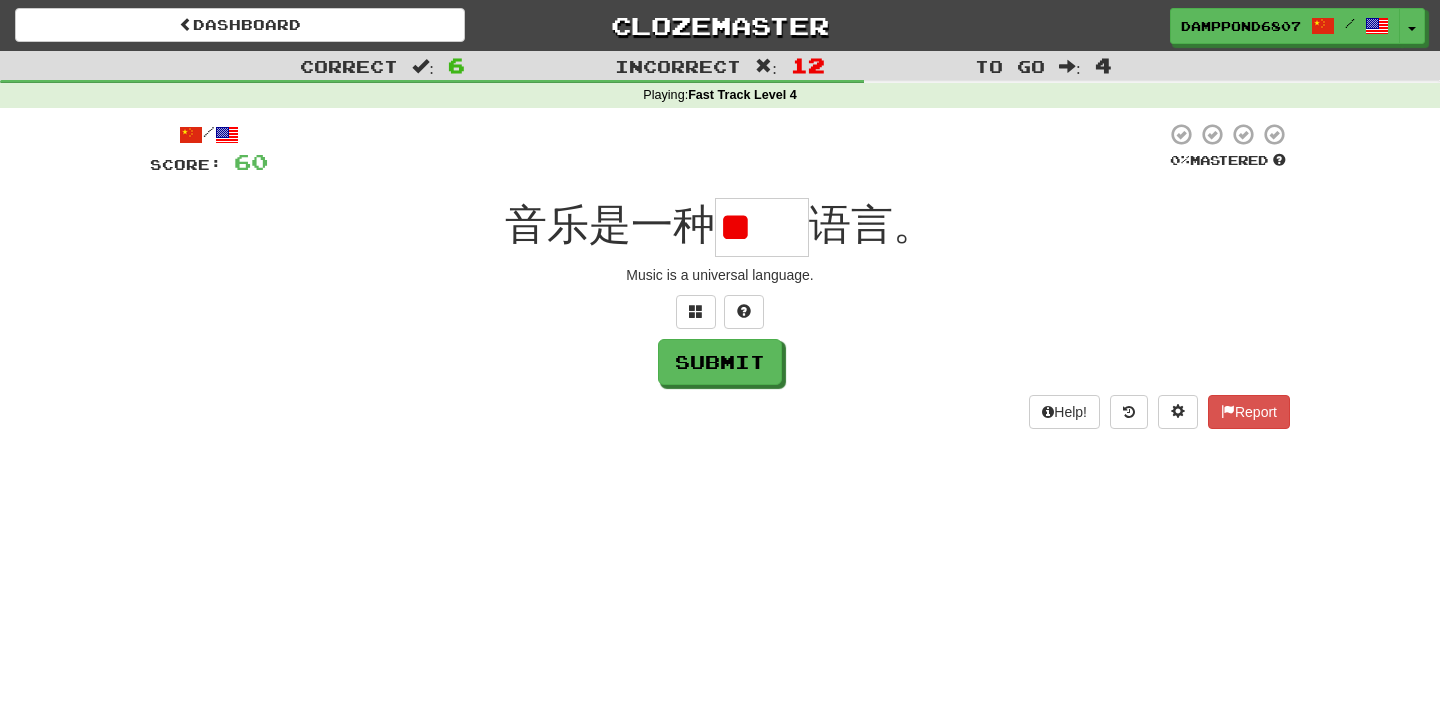 type on "**" 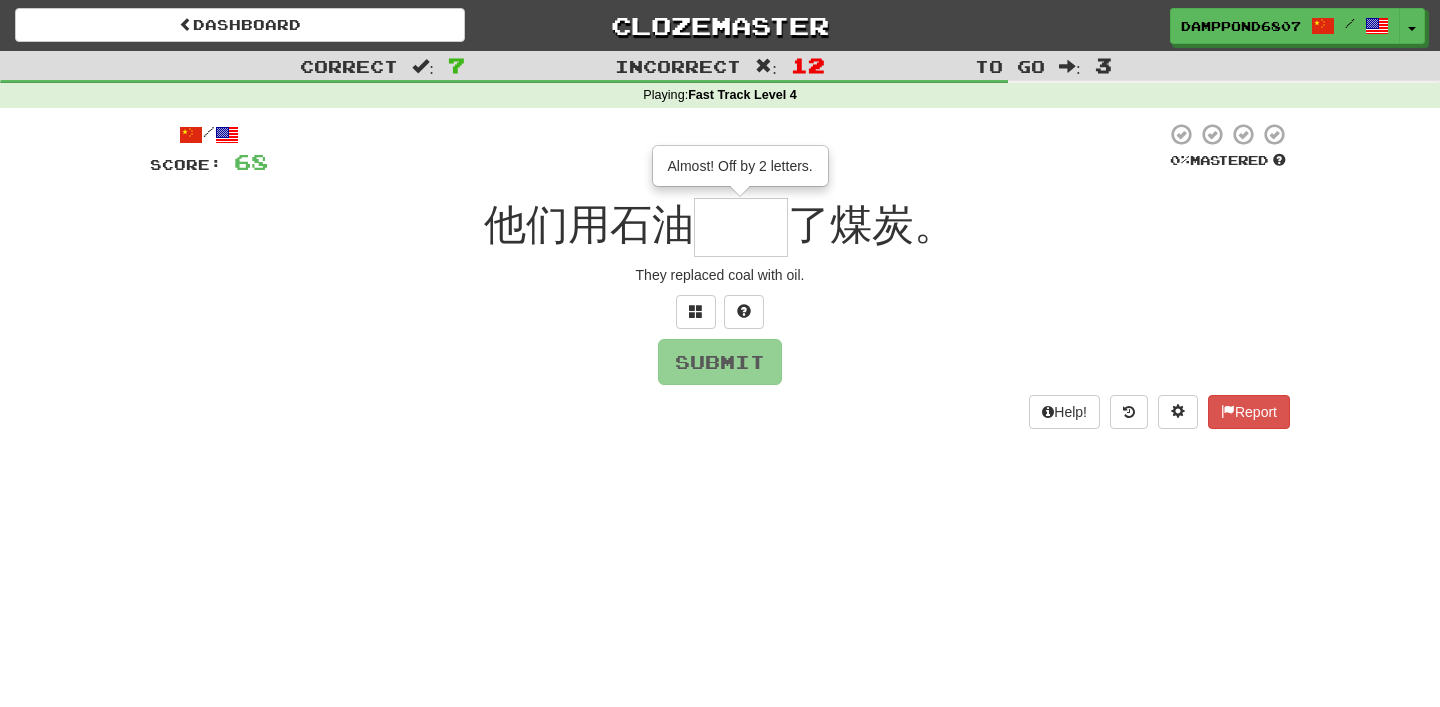type on "**" 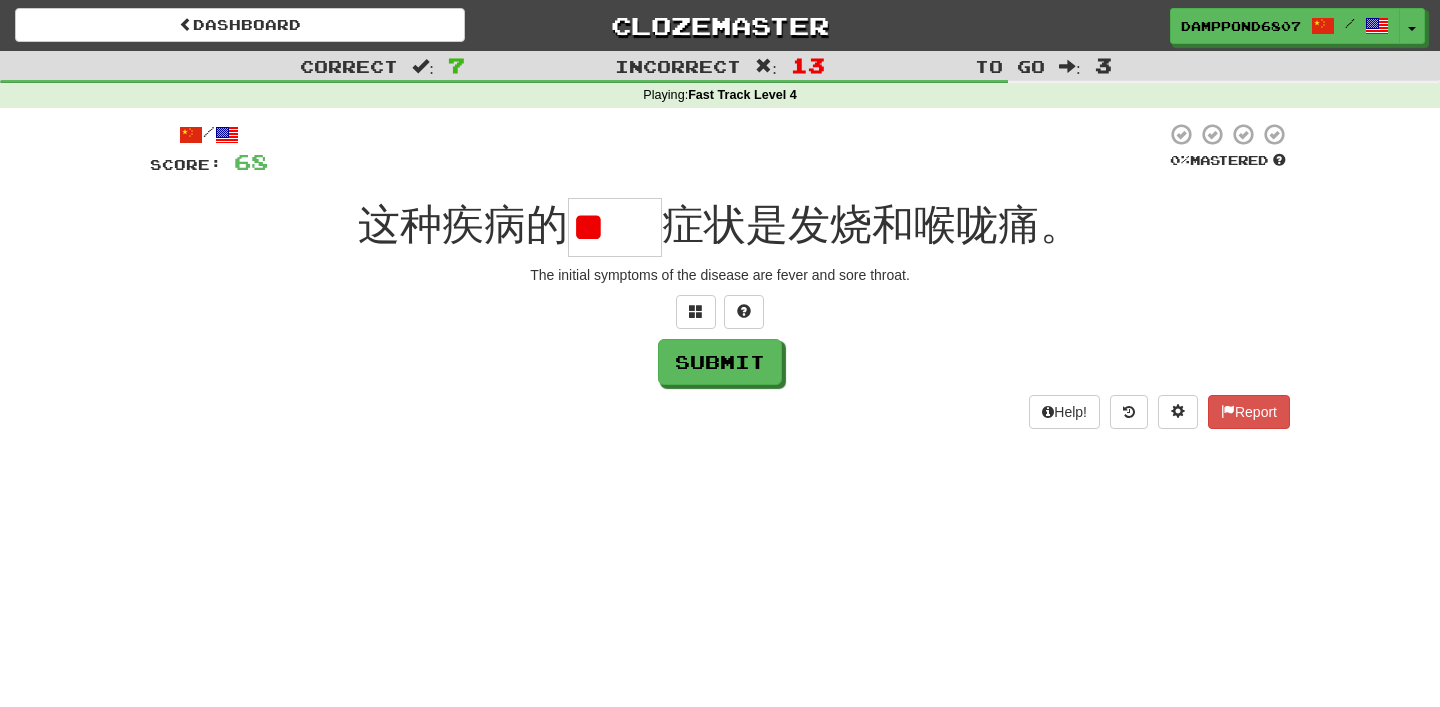 scroll, scrollTop: 0, scrollLeft: 0, axis: both 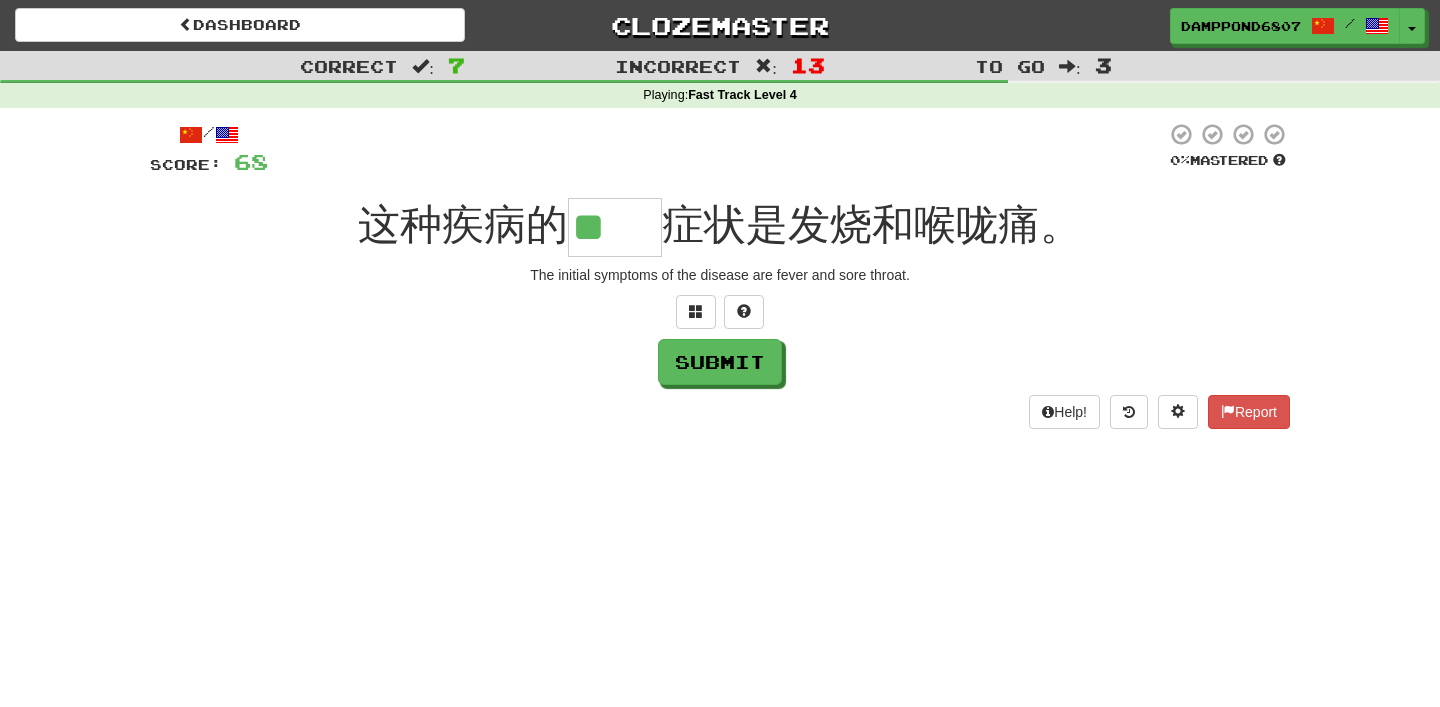 type on "**" 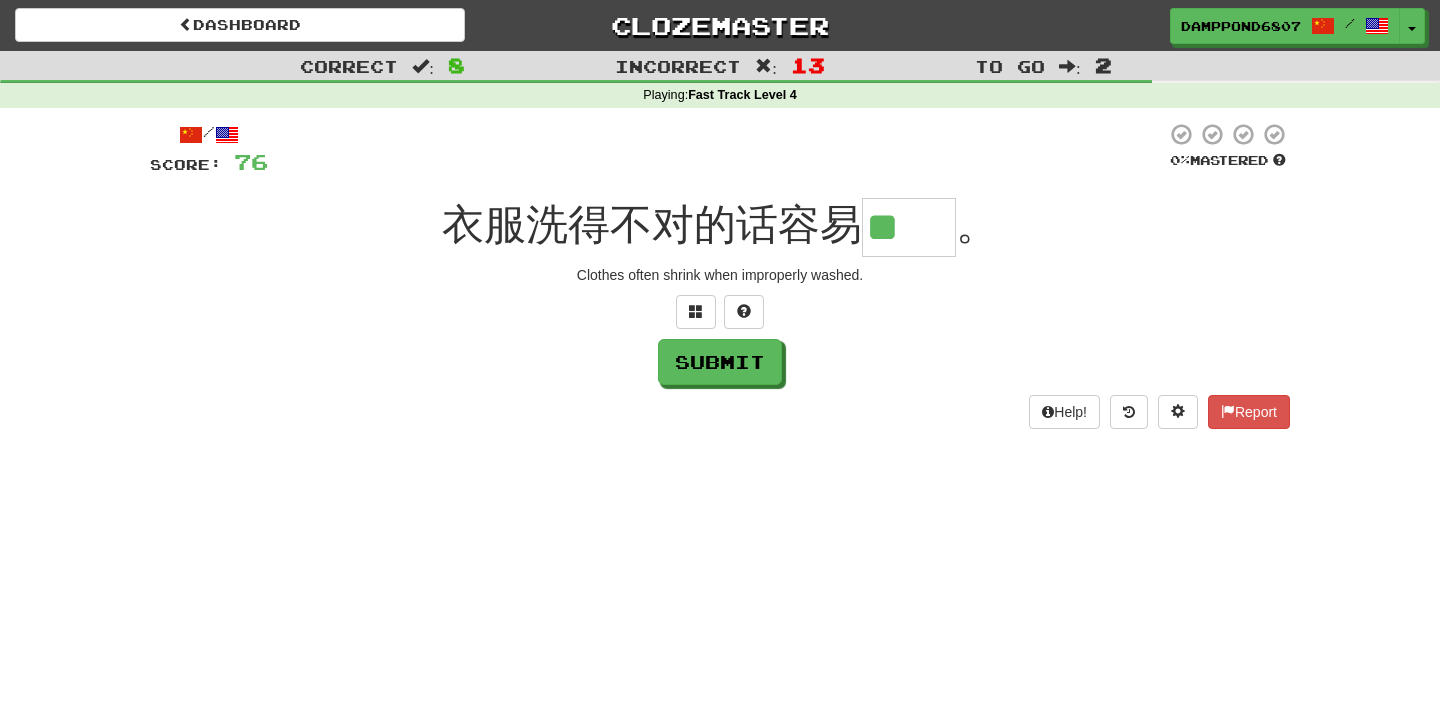 scroll, scrollTop: 0, scrollLeft: 0, axis: both 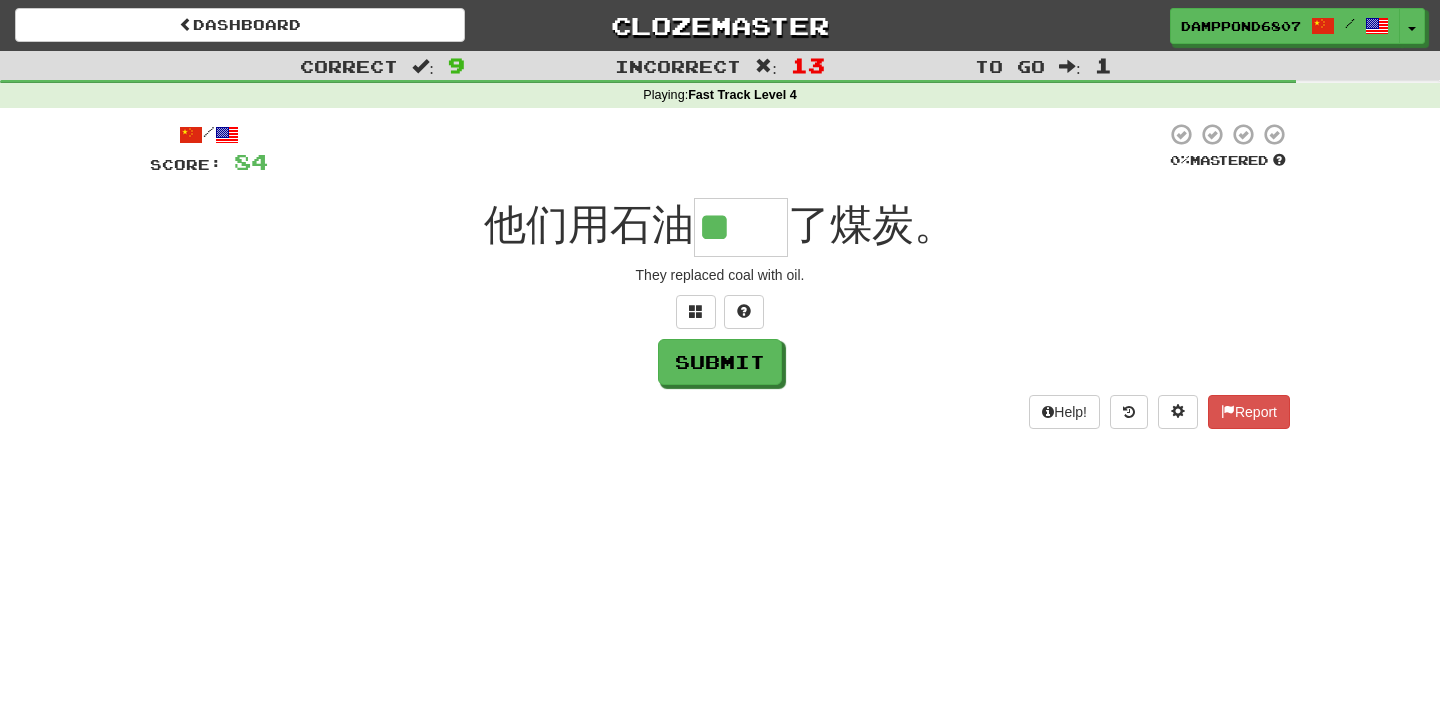type on "**" 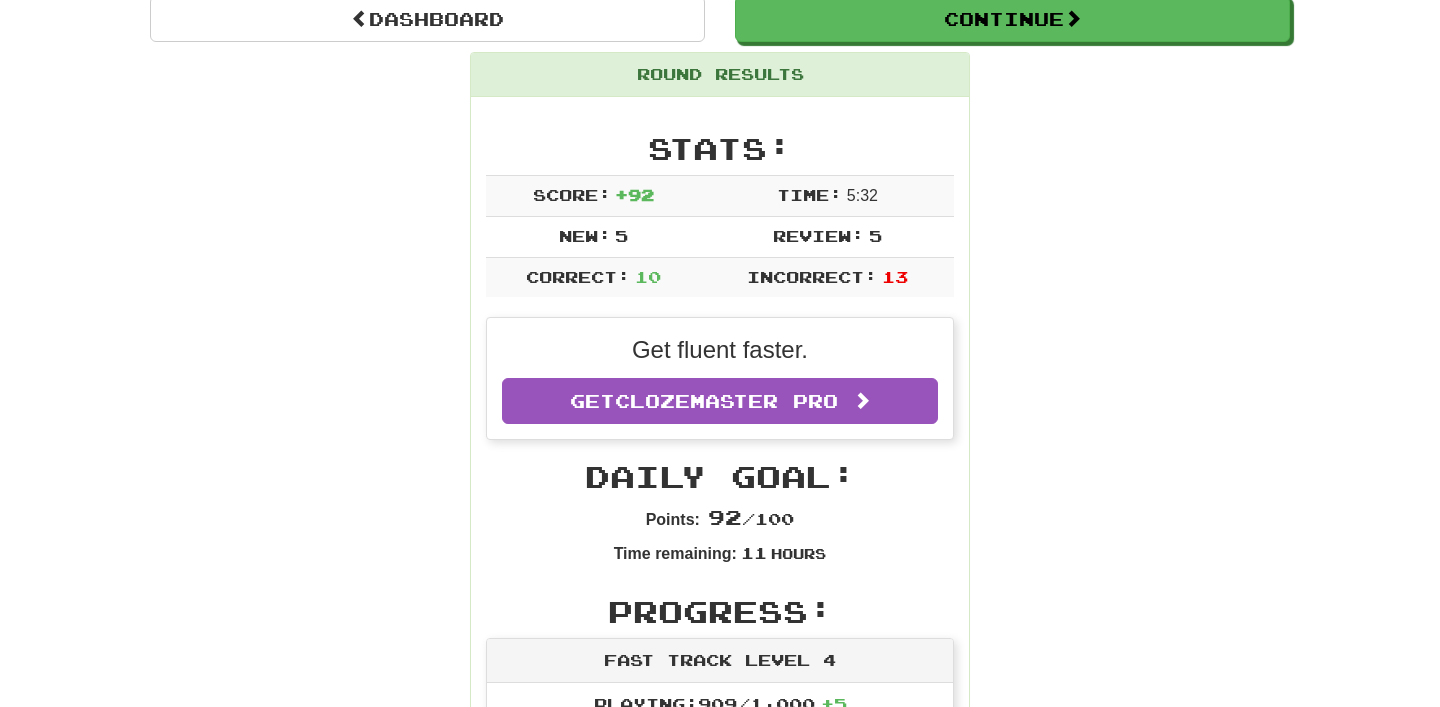 scroll, scrollTop: 0, scrollLeft: 0, axis: both 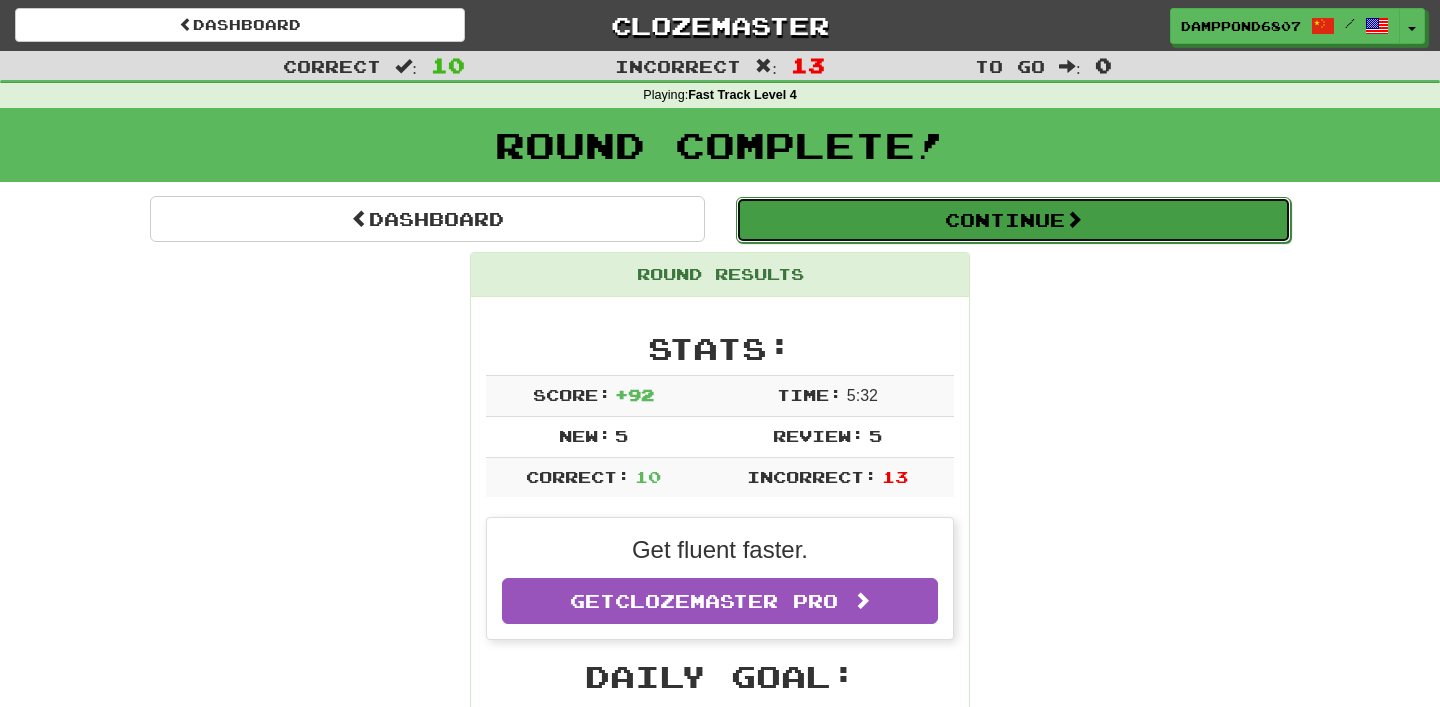 click on "Continue" at bounding box center (1013, 220) 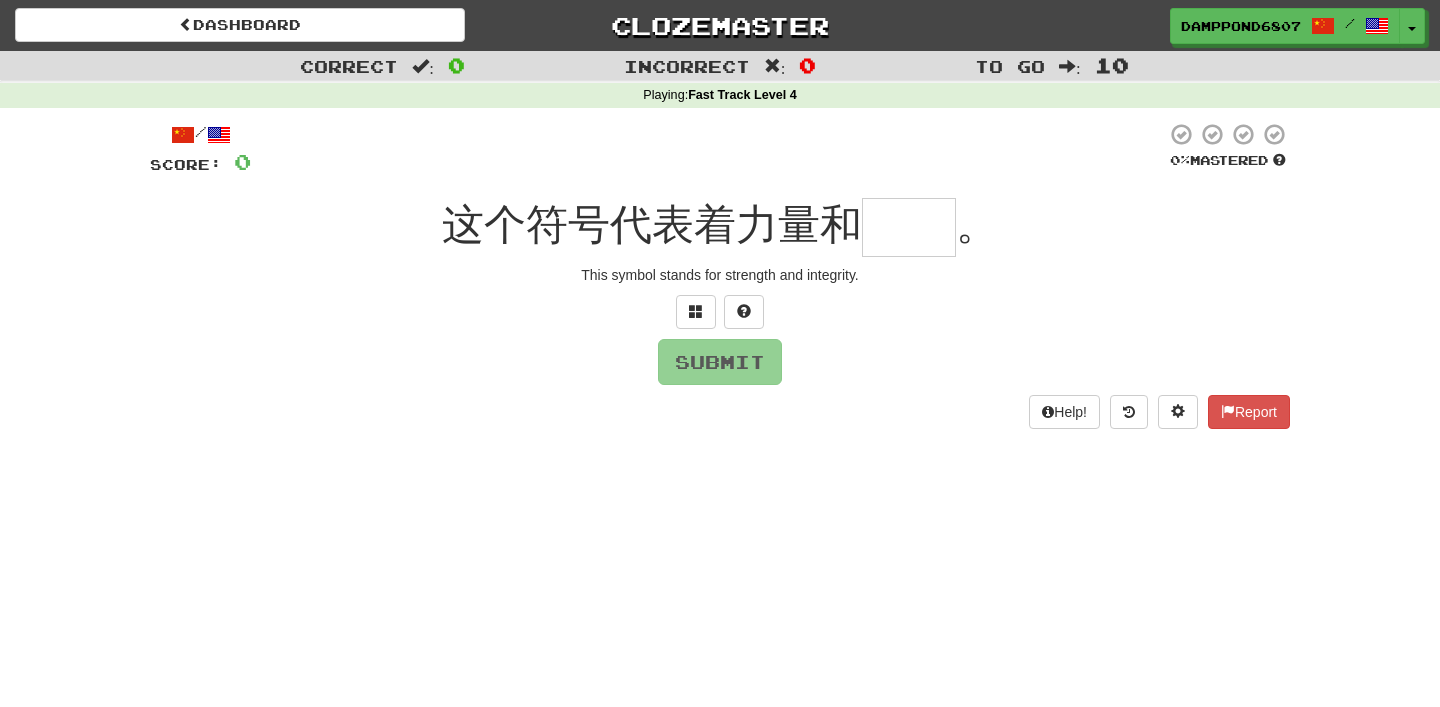 click at bounding box center [909, 227] 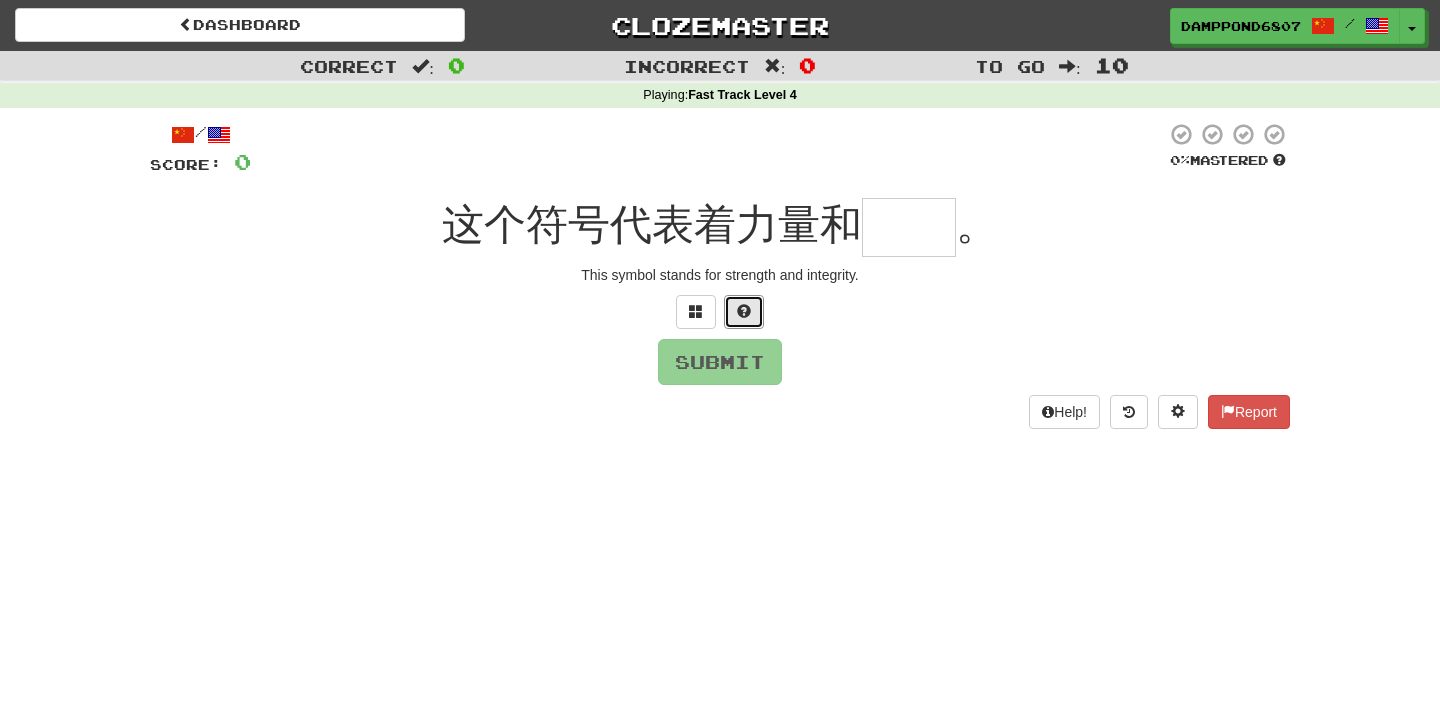 click at bounding box center [744, 311] 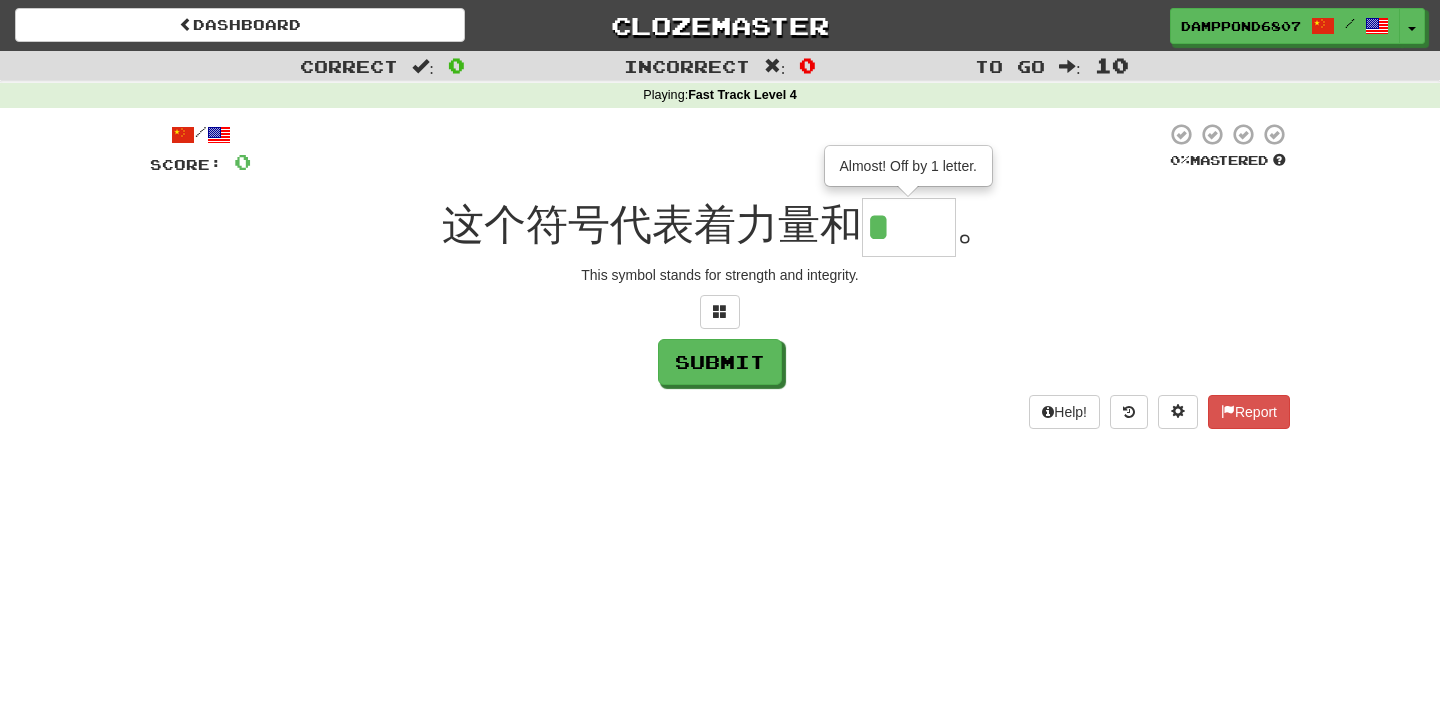 type on "**" 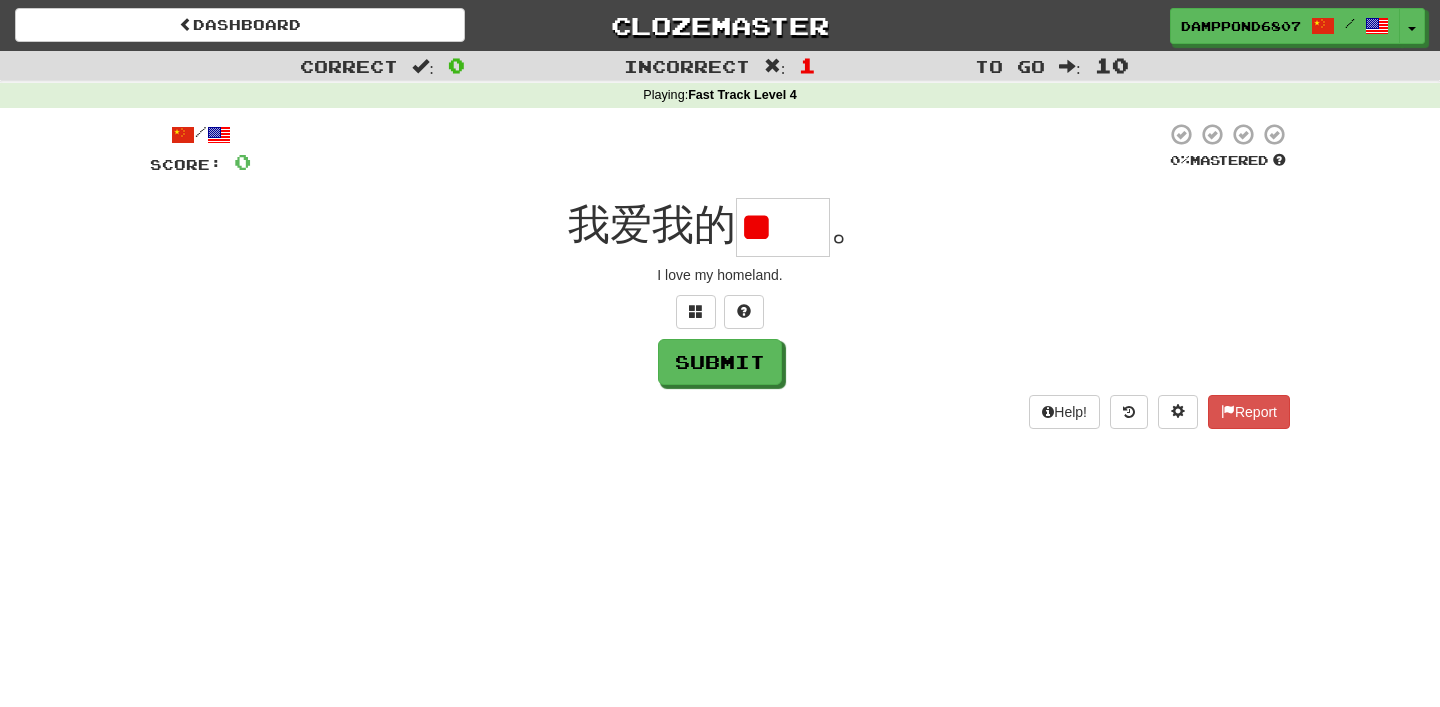 scroll, scrollTop: 0, scrollLeft: 0, axis: both 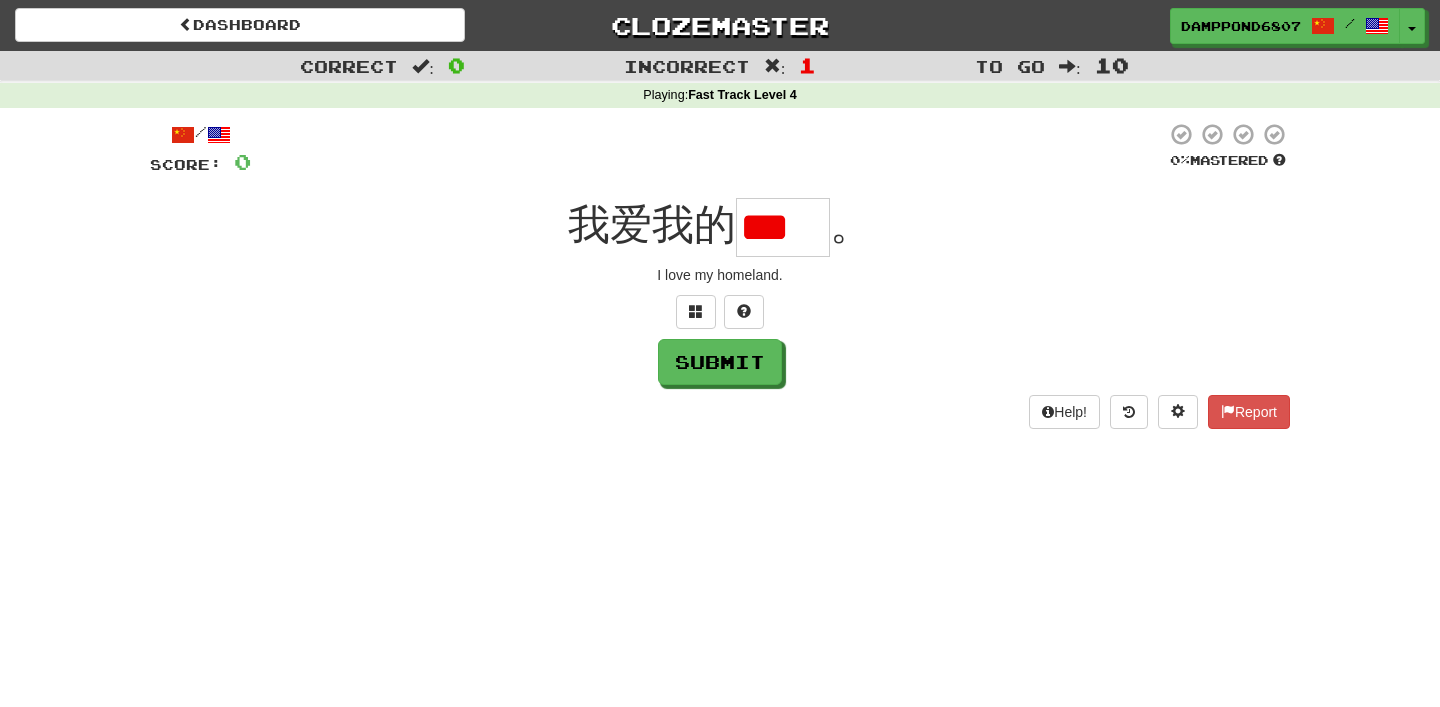 type on "*" 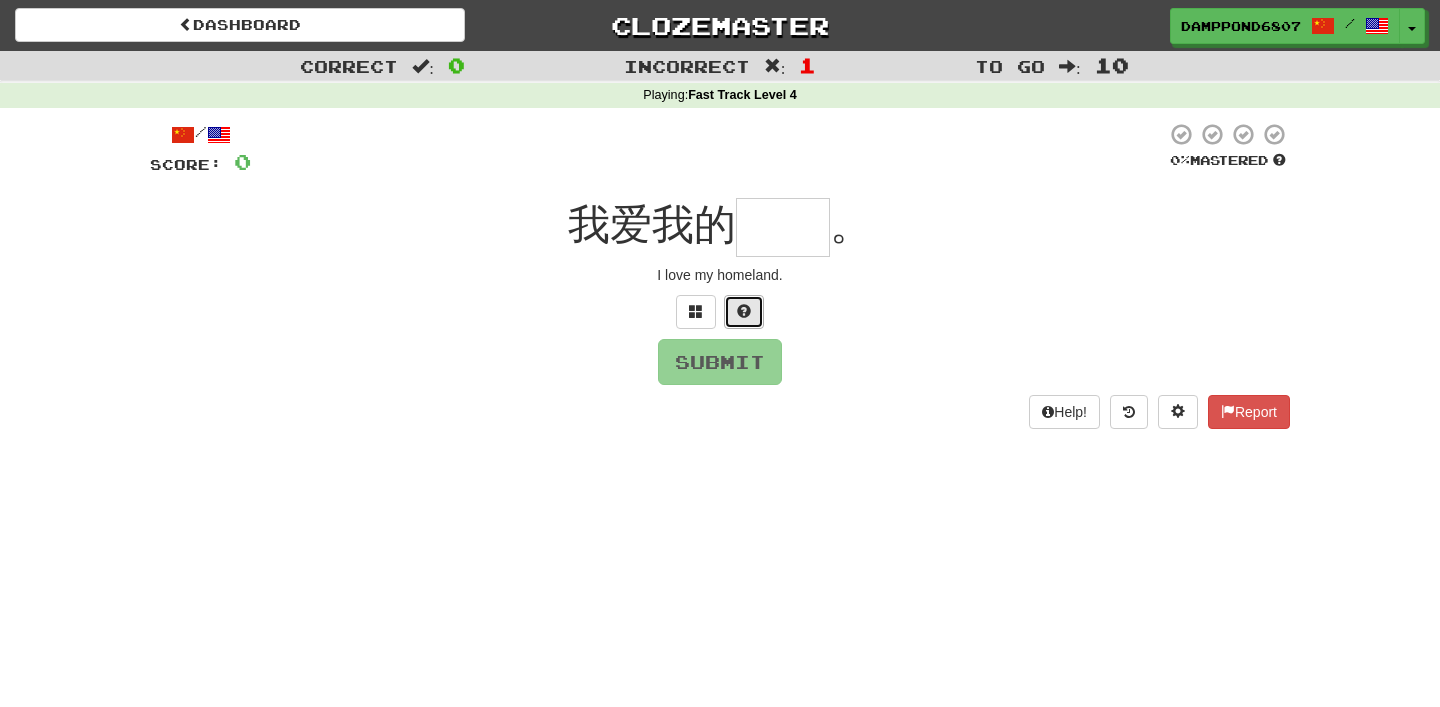 click at bounding box center [744, 312] 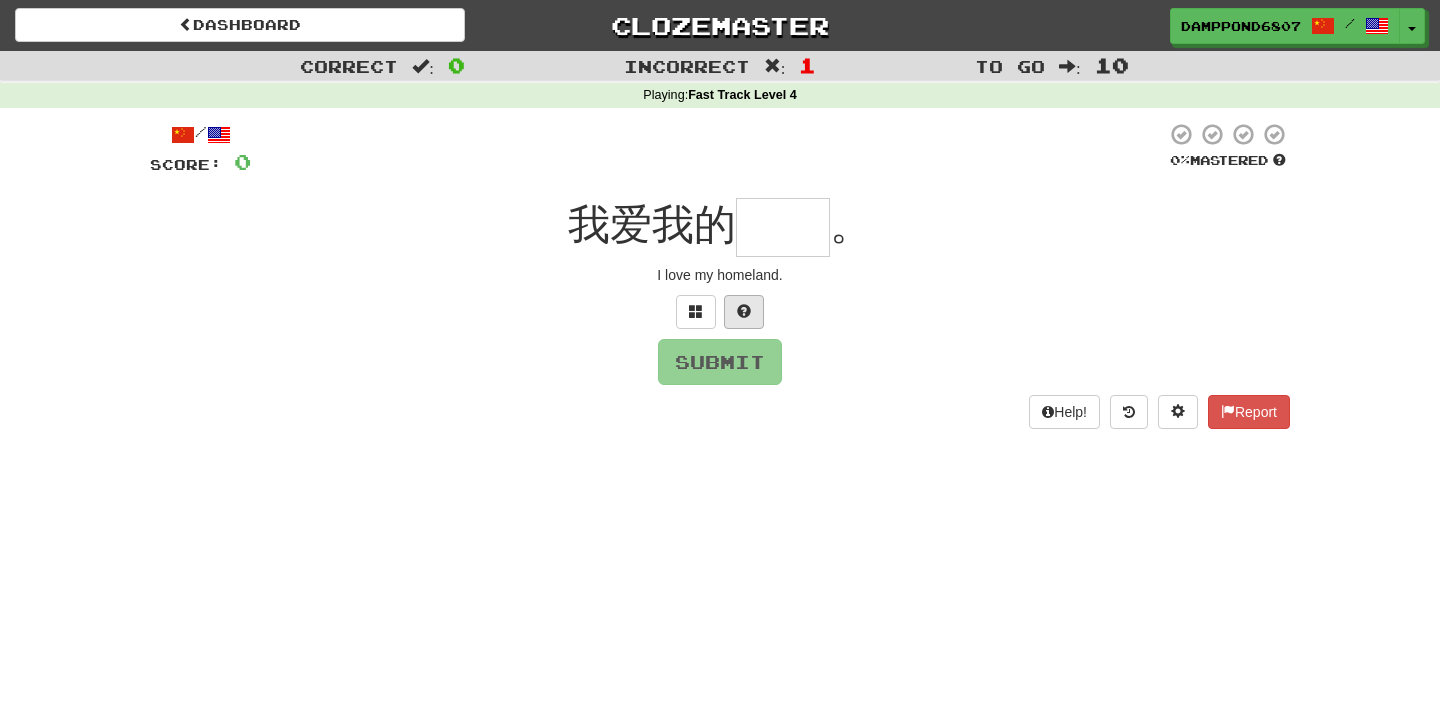 type on "*" 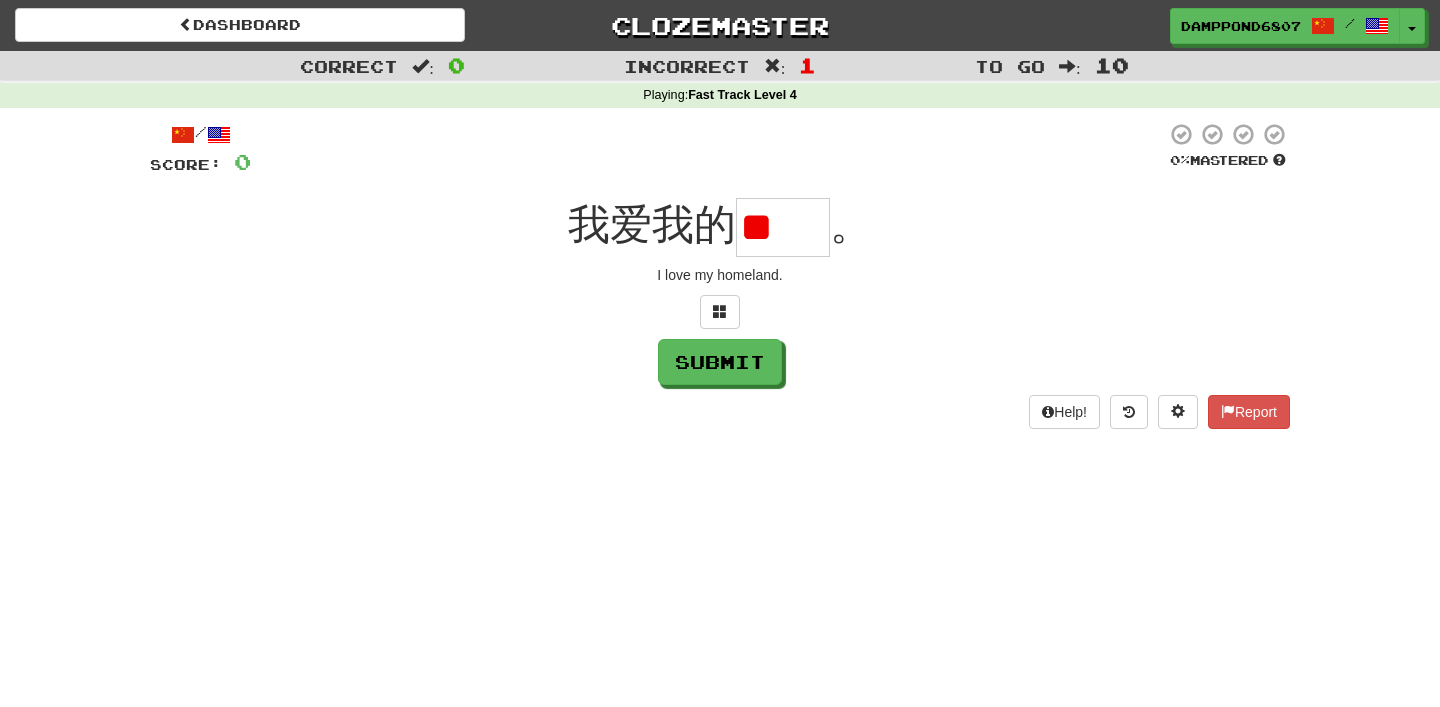 scroll, scrollTop: 0, scrollLeft: 0, axis: both 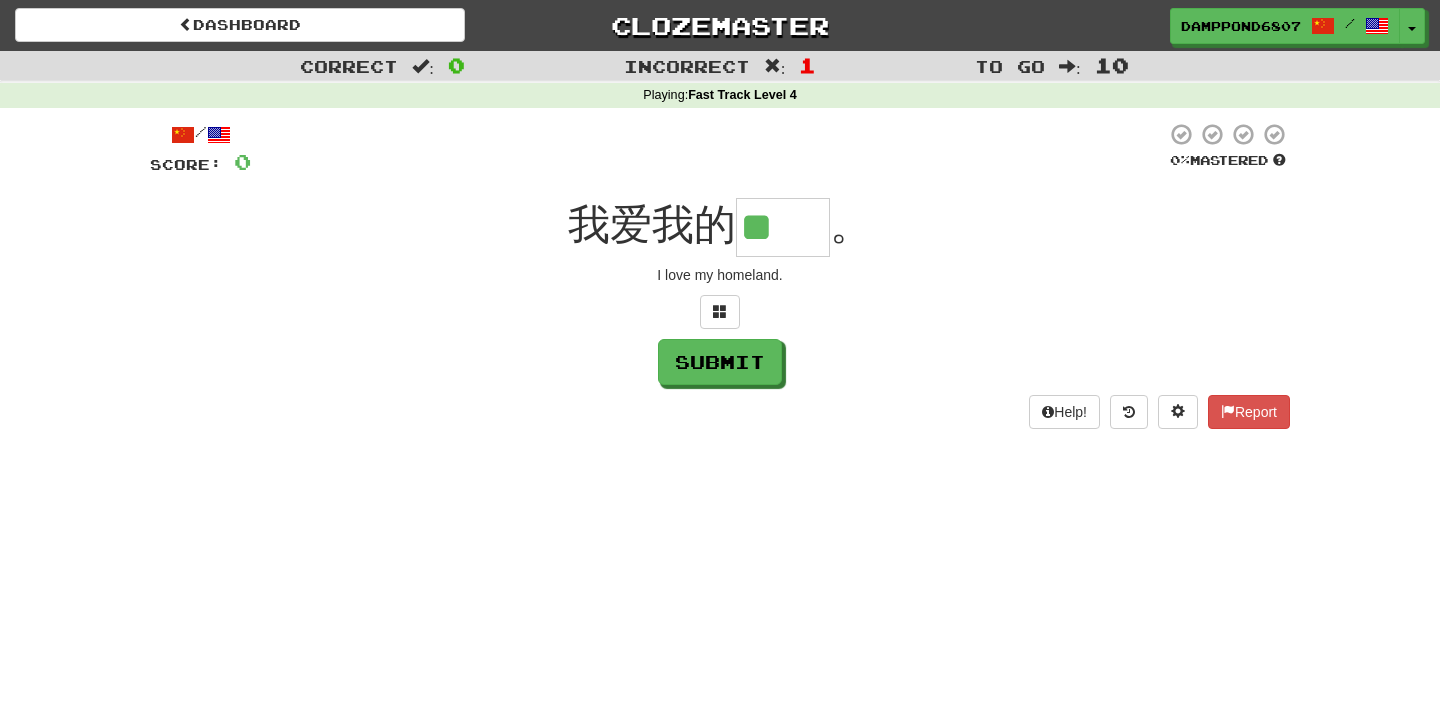type on "**" 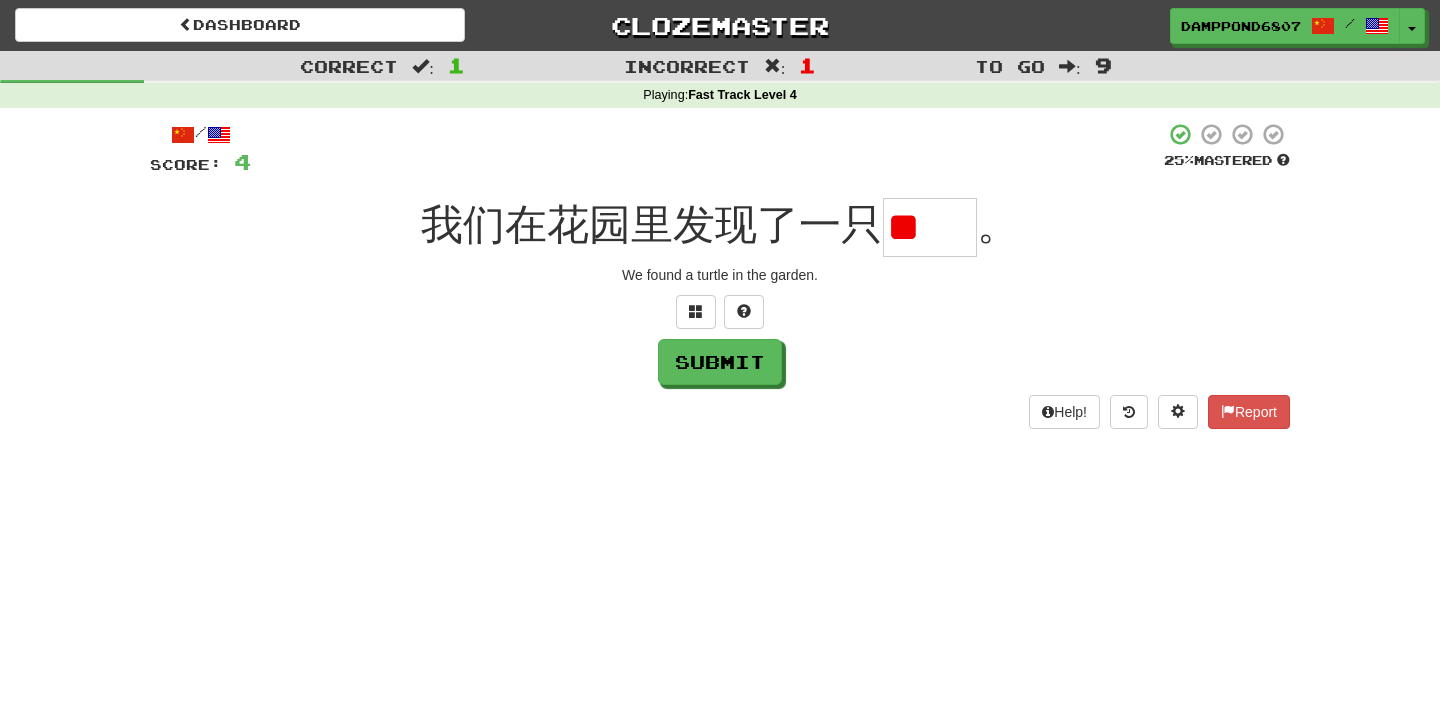 scroll, scrollTop: 0, scrollLeft: 0, axis: both 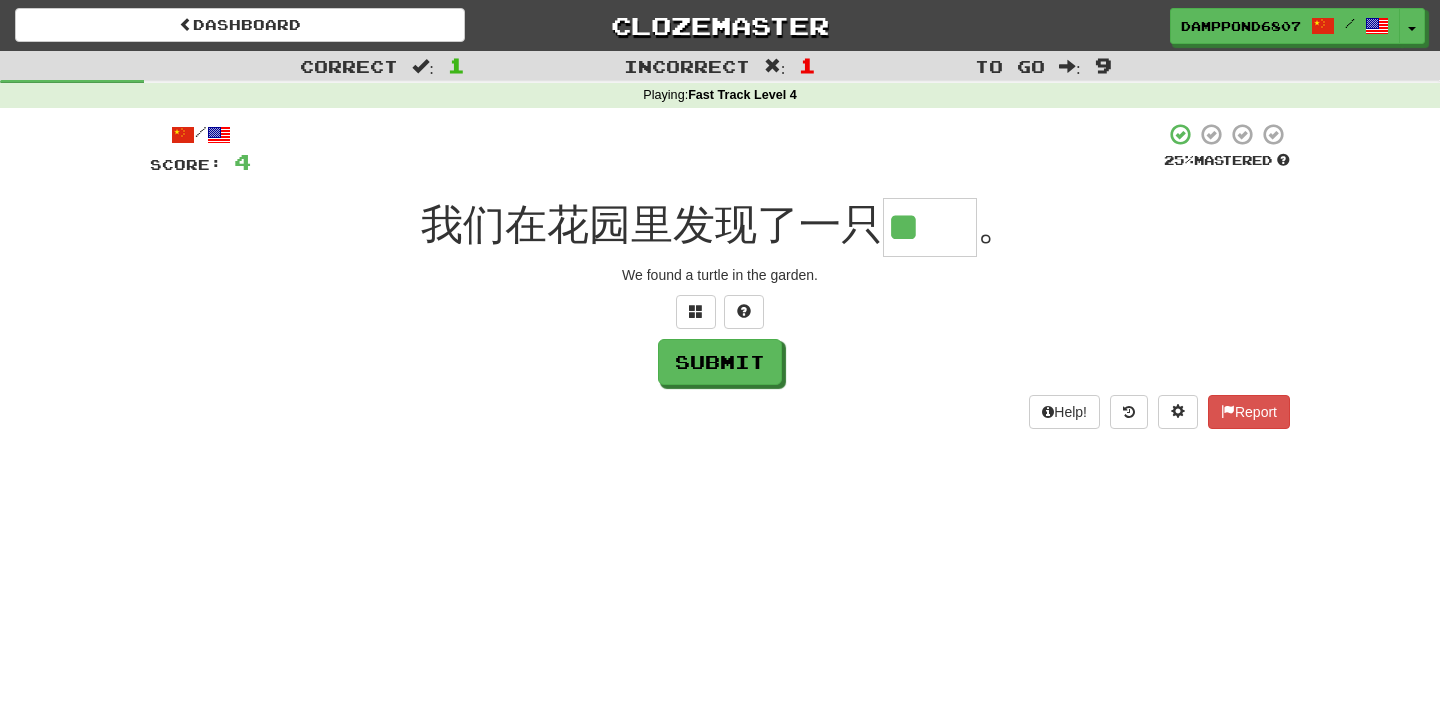 type on "**" 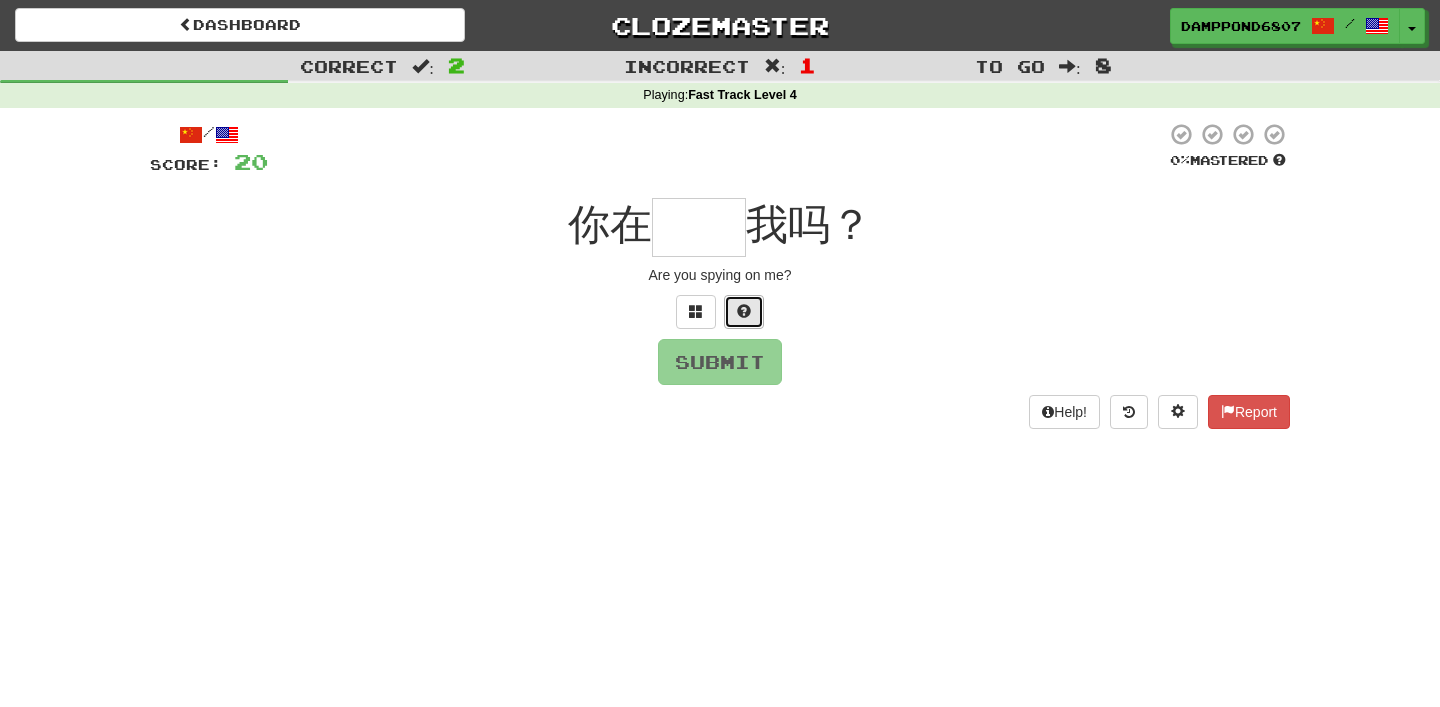 click at bounding box center [744, 311] 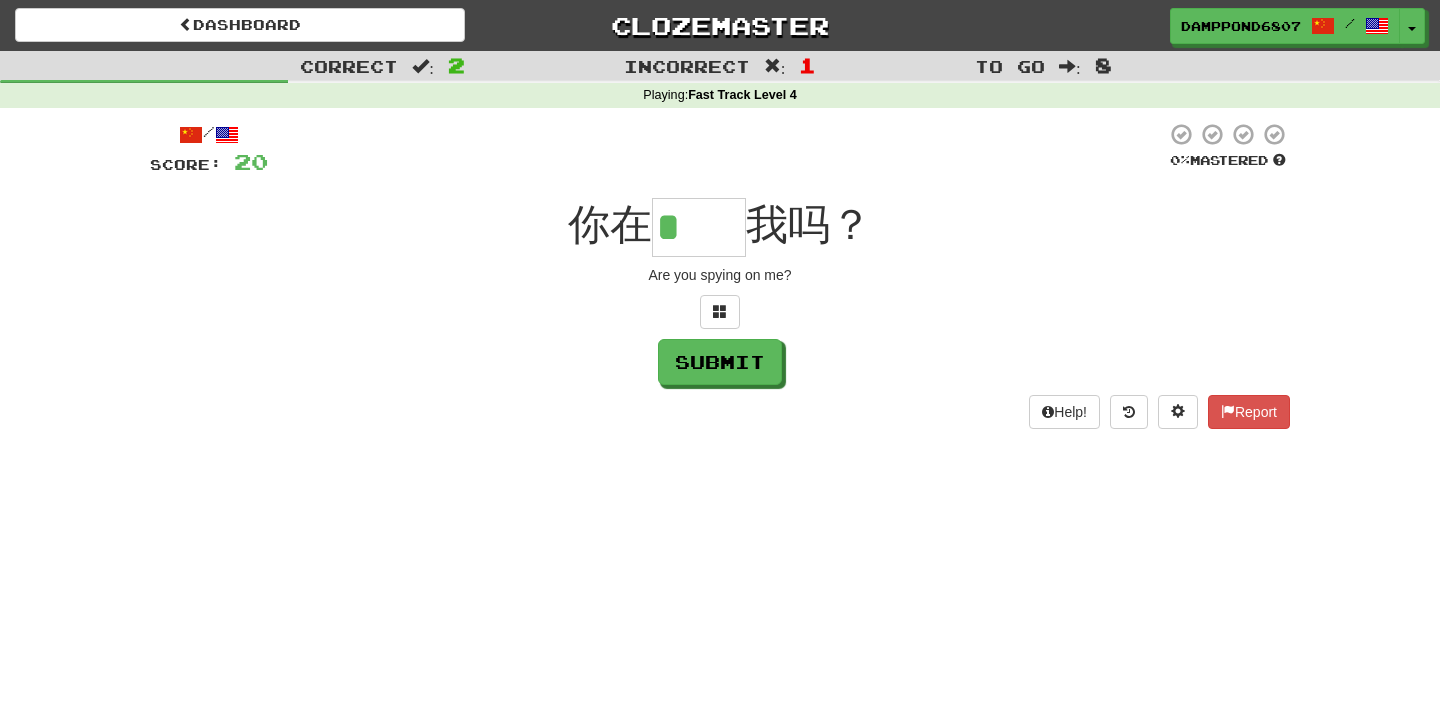 type on "**" 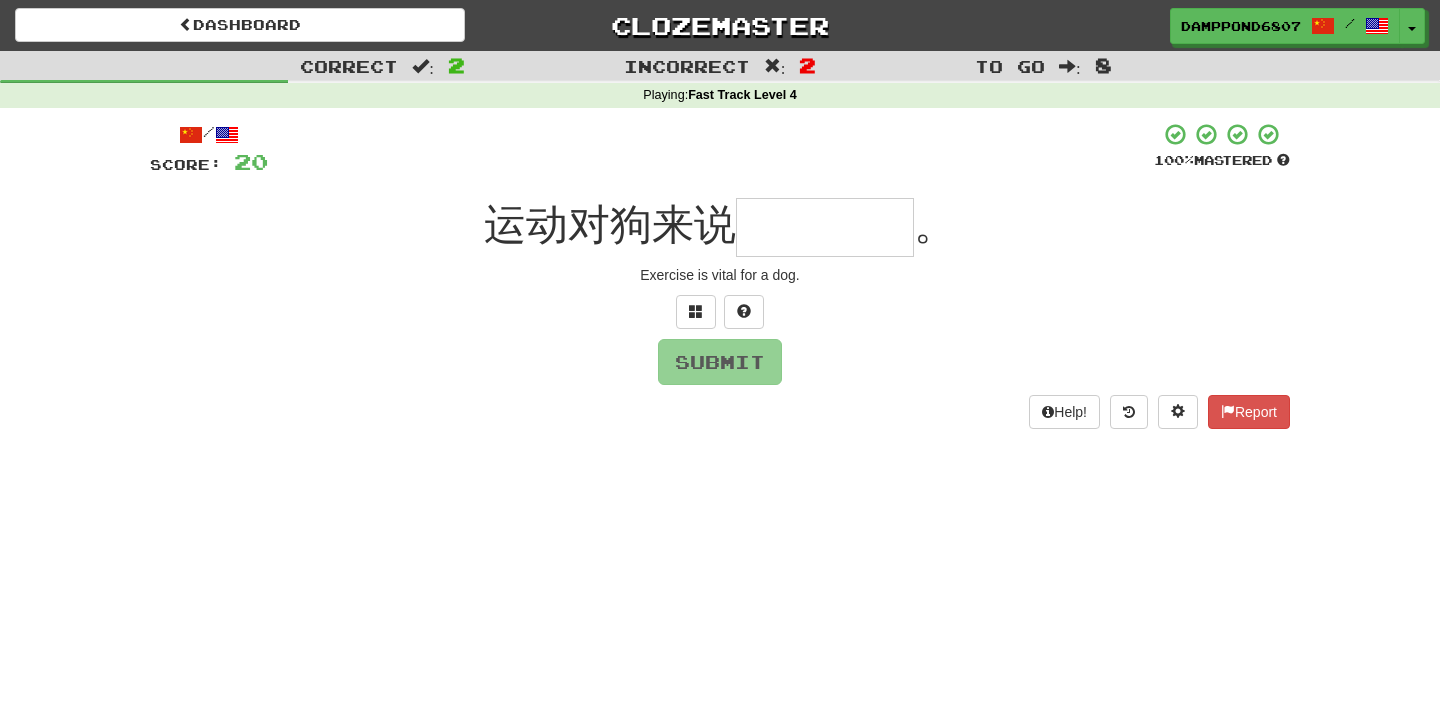 click on "Dashboard
Clozemaster
DampPond6807
/
Toggle Dropdown
Dashboard
Leaderboard
Activity Feed
Notifications
Profile
Discussions
English
/
Tiếng Việt
Streak:
0
Review:
10
Points Today: 0
فارسی
/
English
Streak:
0
Review:
0
Points Today: 0
中文
/
English
Streak:
72
Review:
70
Daily Goal:  0 /100
Languages
Account
Logout
DampPond6807
/
Toggle Dropdown
Dashboard
Leaderboard
Activity Feed
Notifications
Profile
Discussions
English
/
Tiếng Việt
Streak:
0
Review:
10
Points Today: 0
فارسی
/
English
Streak:
0
Review:
0" at bounding box center [720, 353] 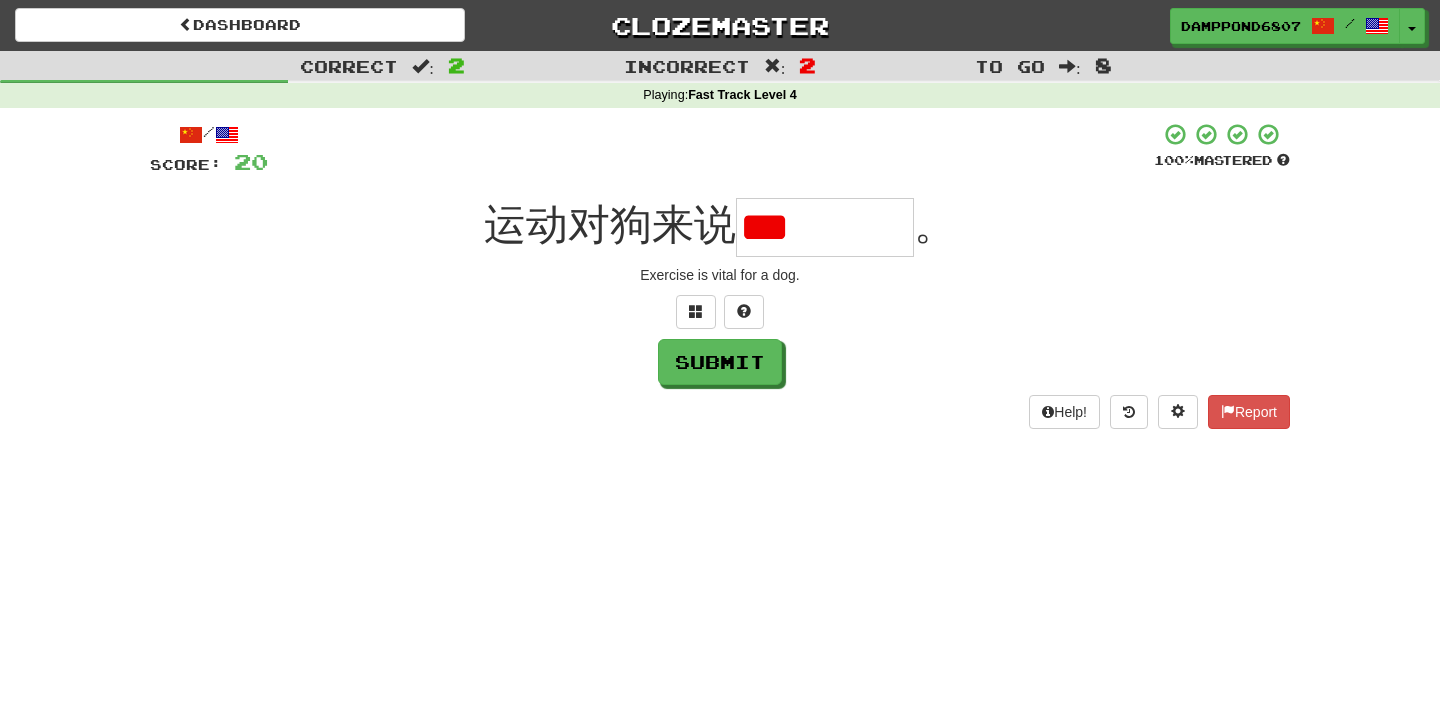scroll, scrollTop: 0, scrollLeft: 0, axis: both 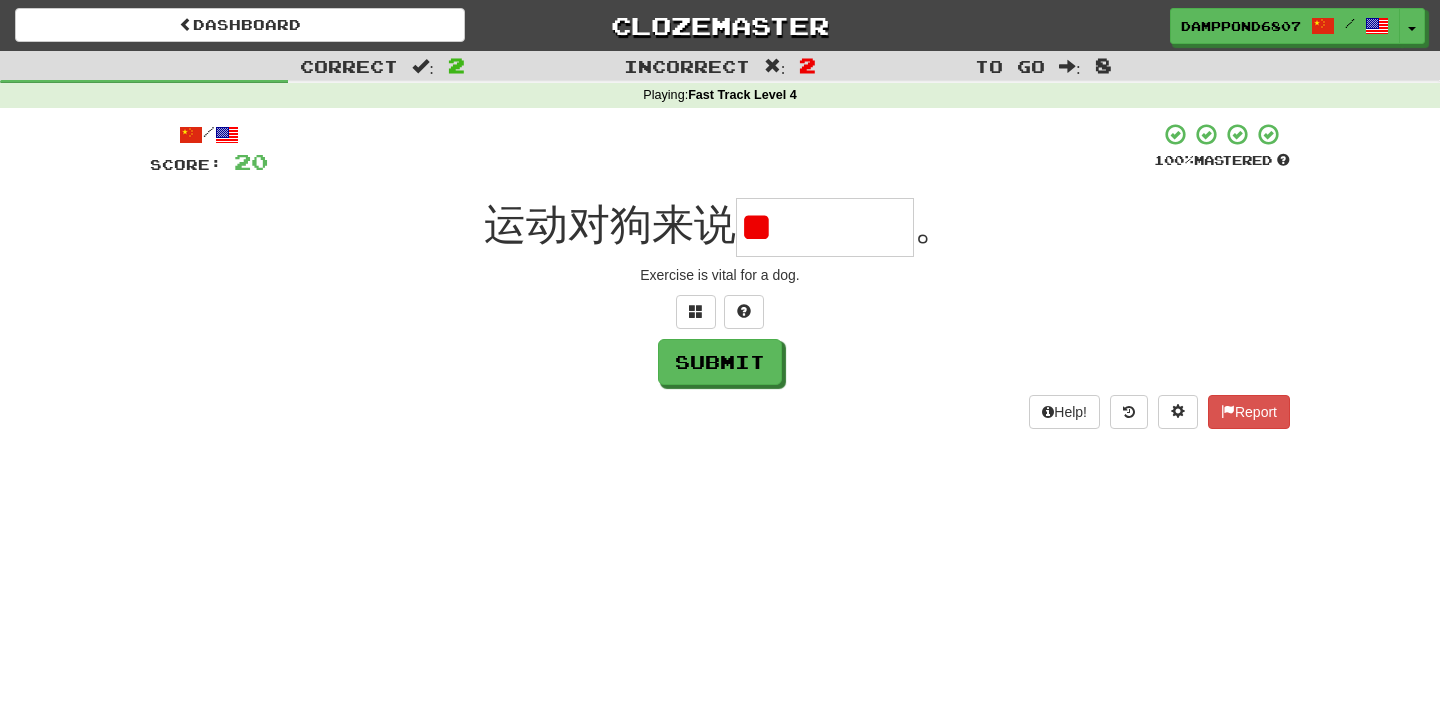 type on "*" 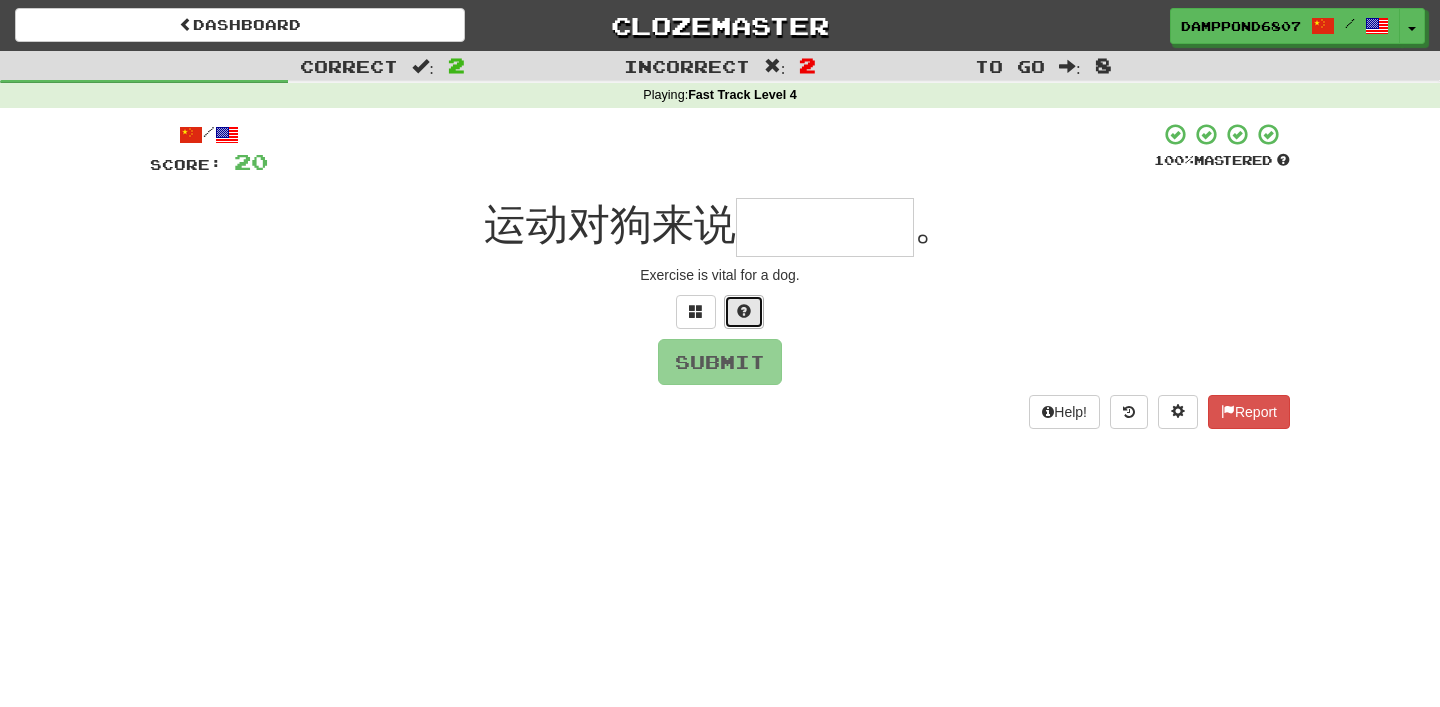 click at bounding box center (744, 312) 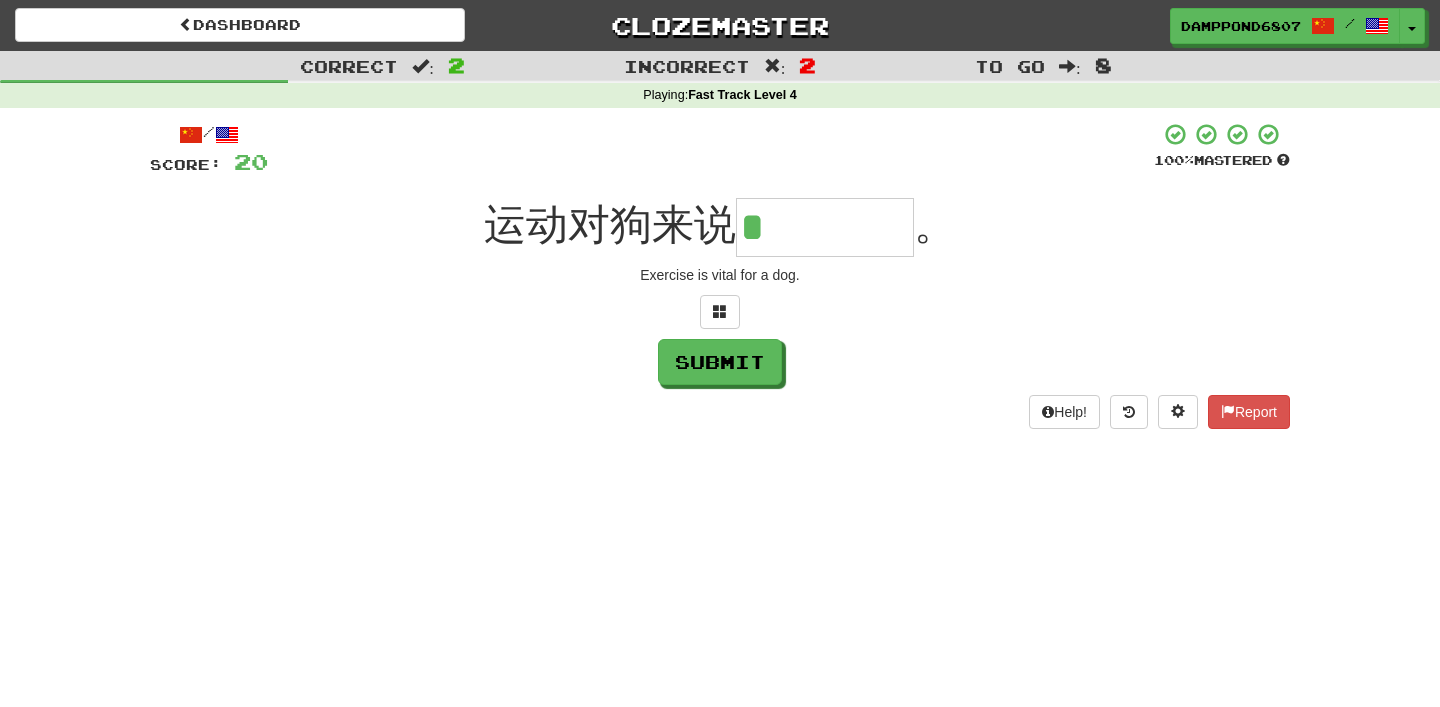 type on "****" 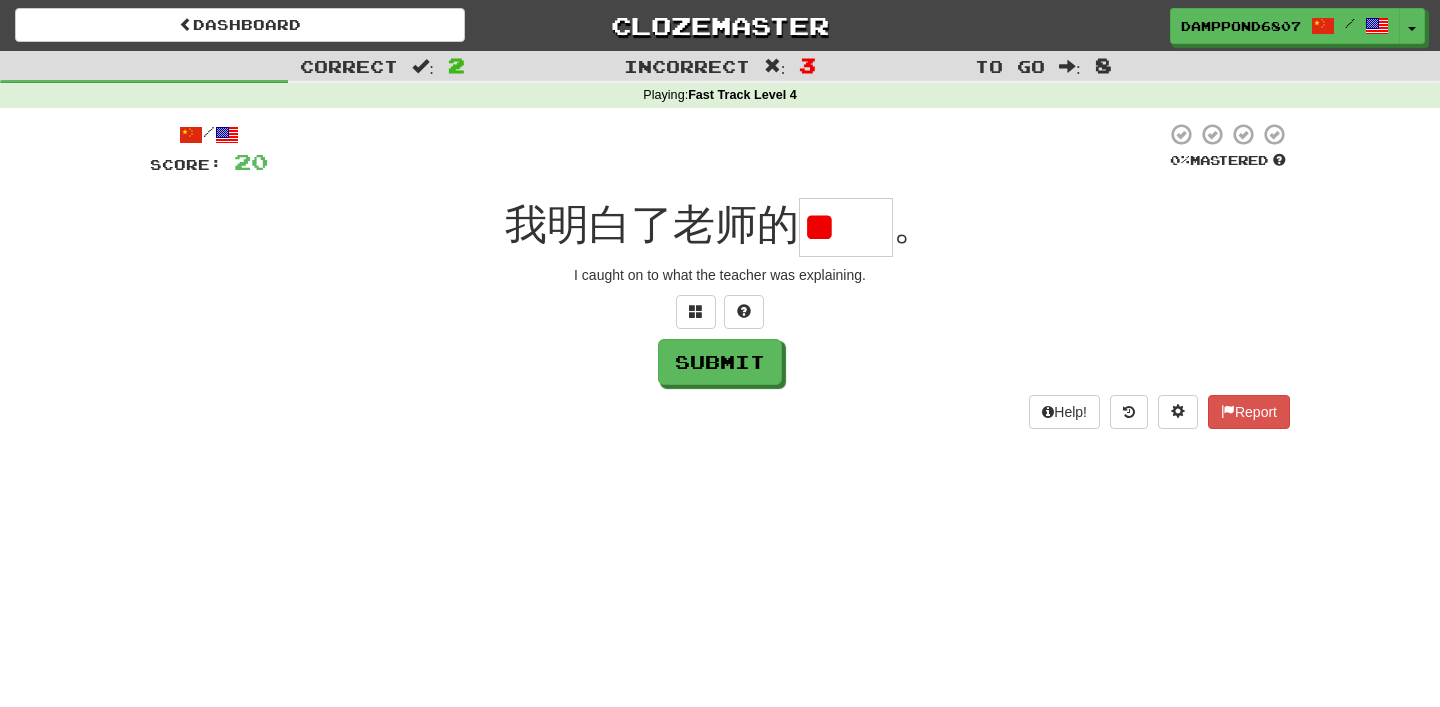 scroll, scrollTop: 0, scrollLeft: 0, axis: both 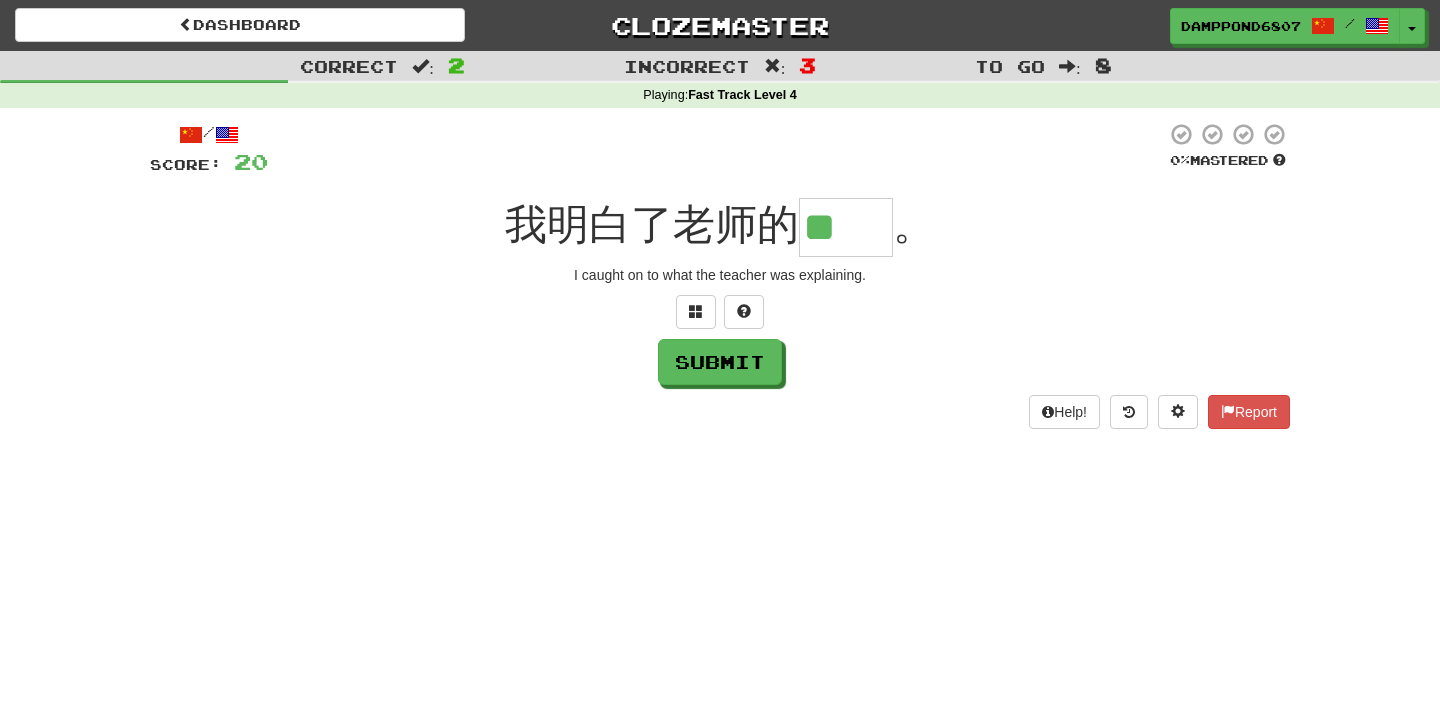 type on "**" 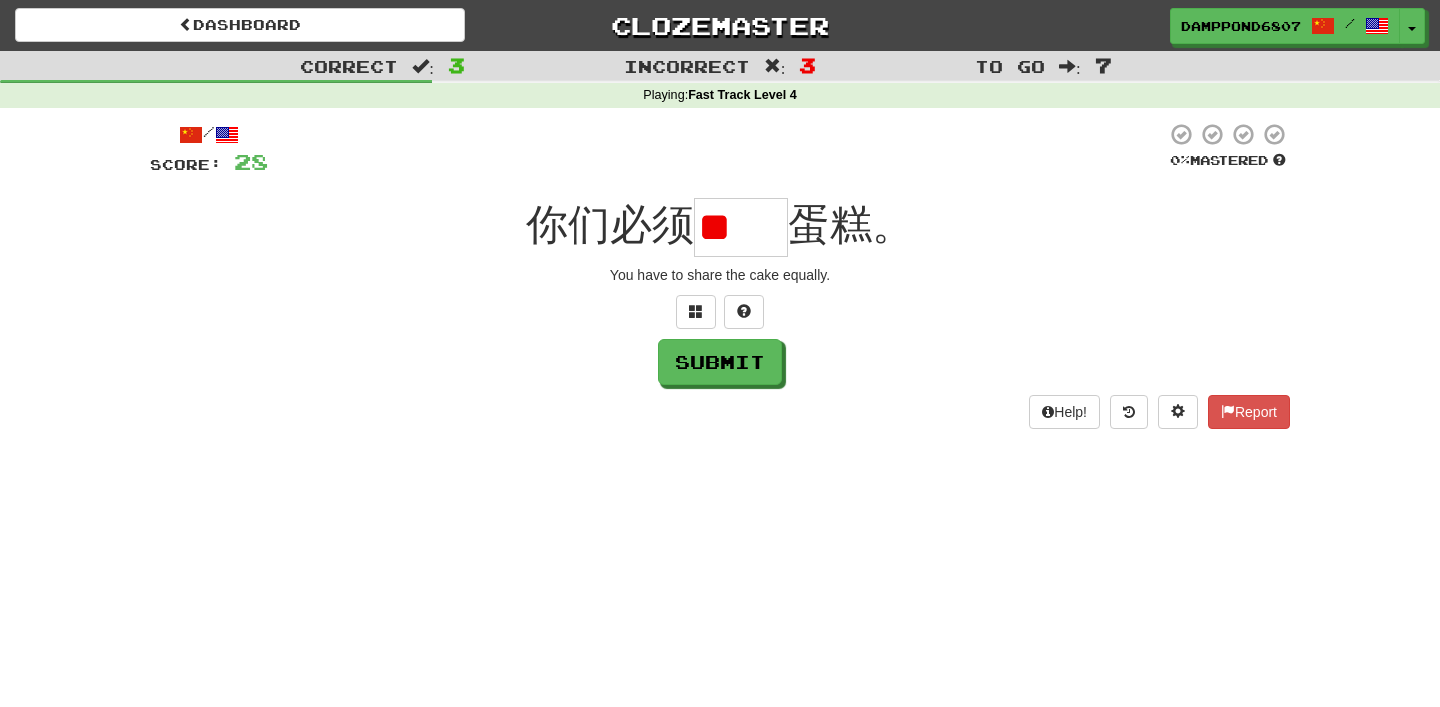 scroll, scrollTop: 0, scrollLeft: 0, axis: both 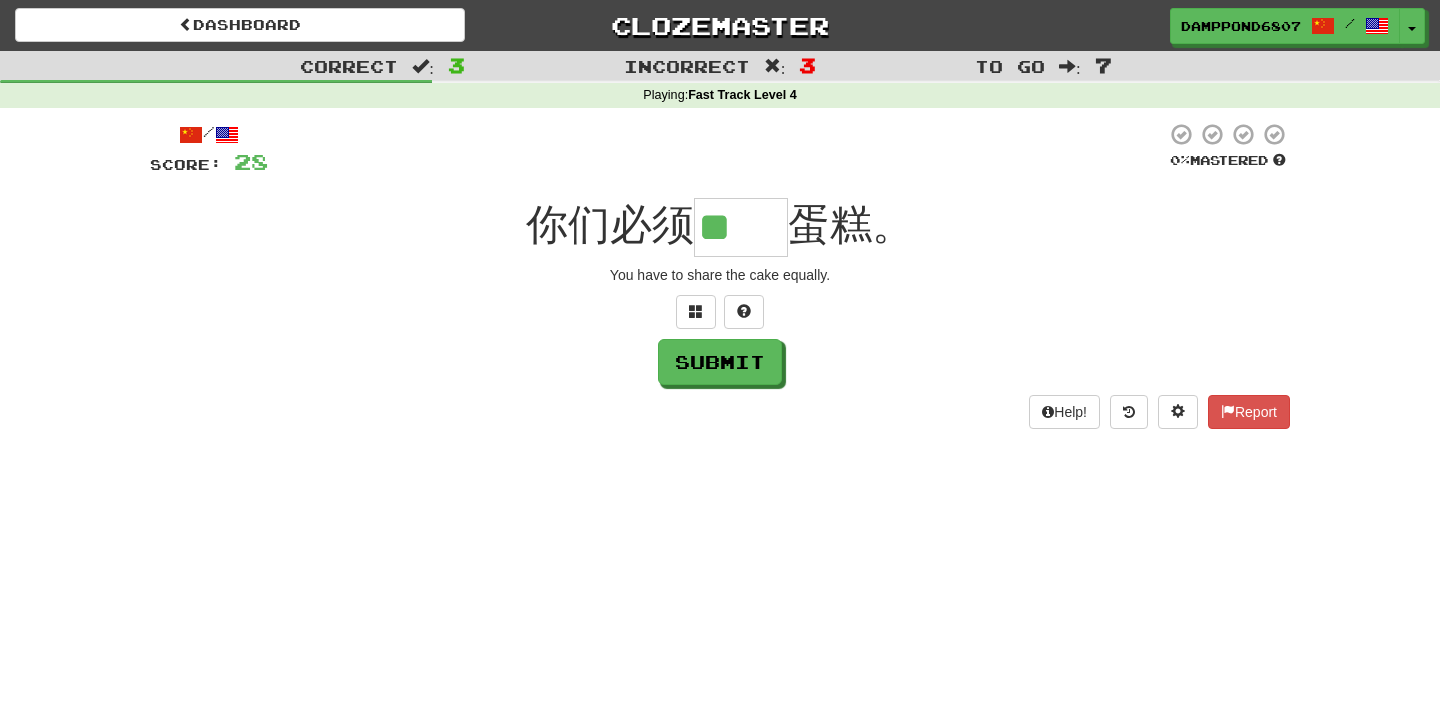 type on "**" 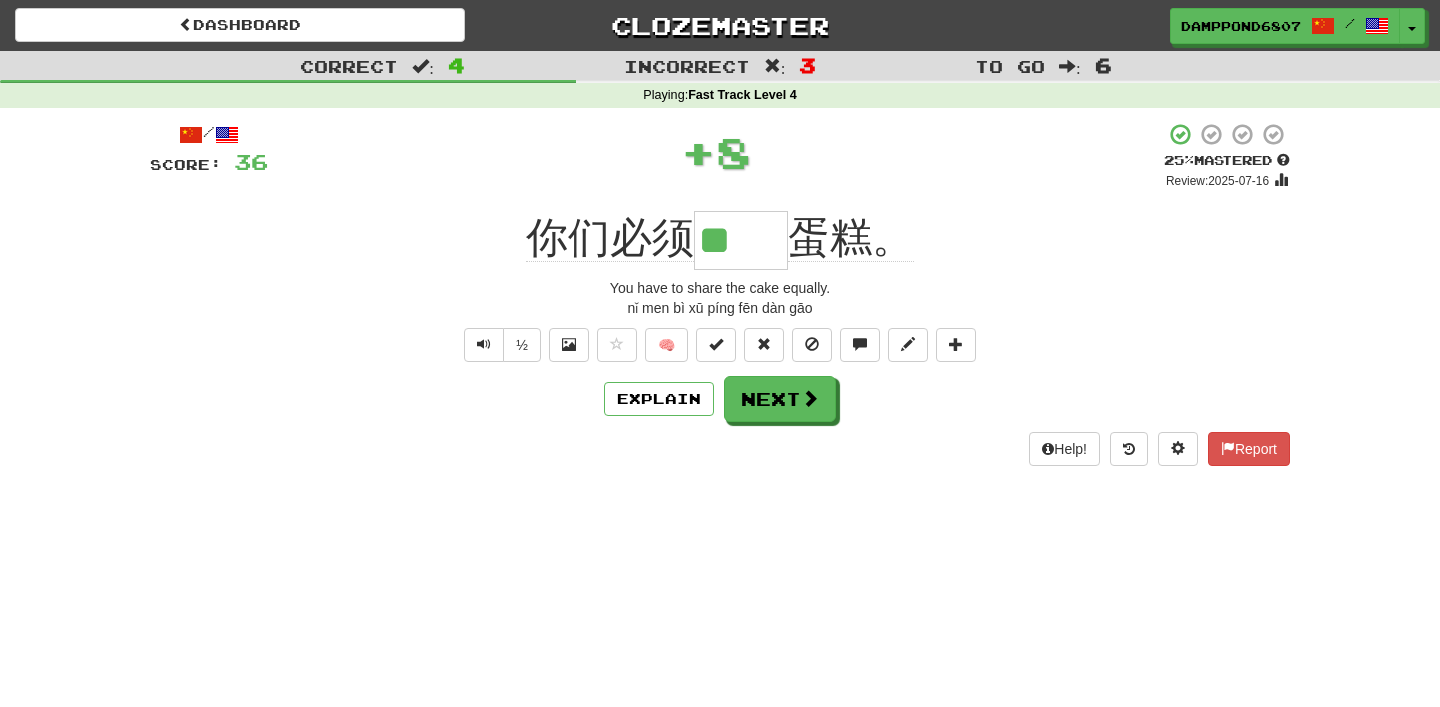 type 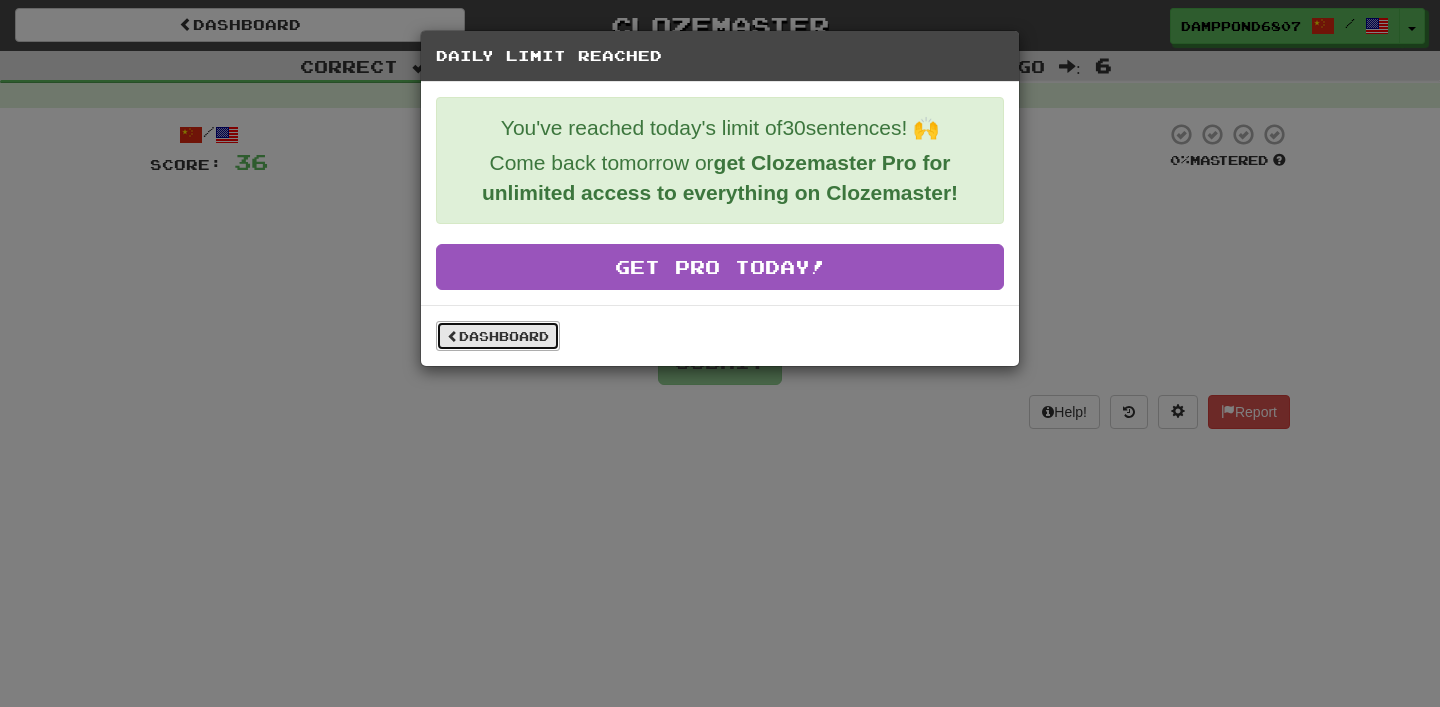 click on "Dashboard" at bounding box center [498, 336] 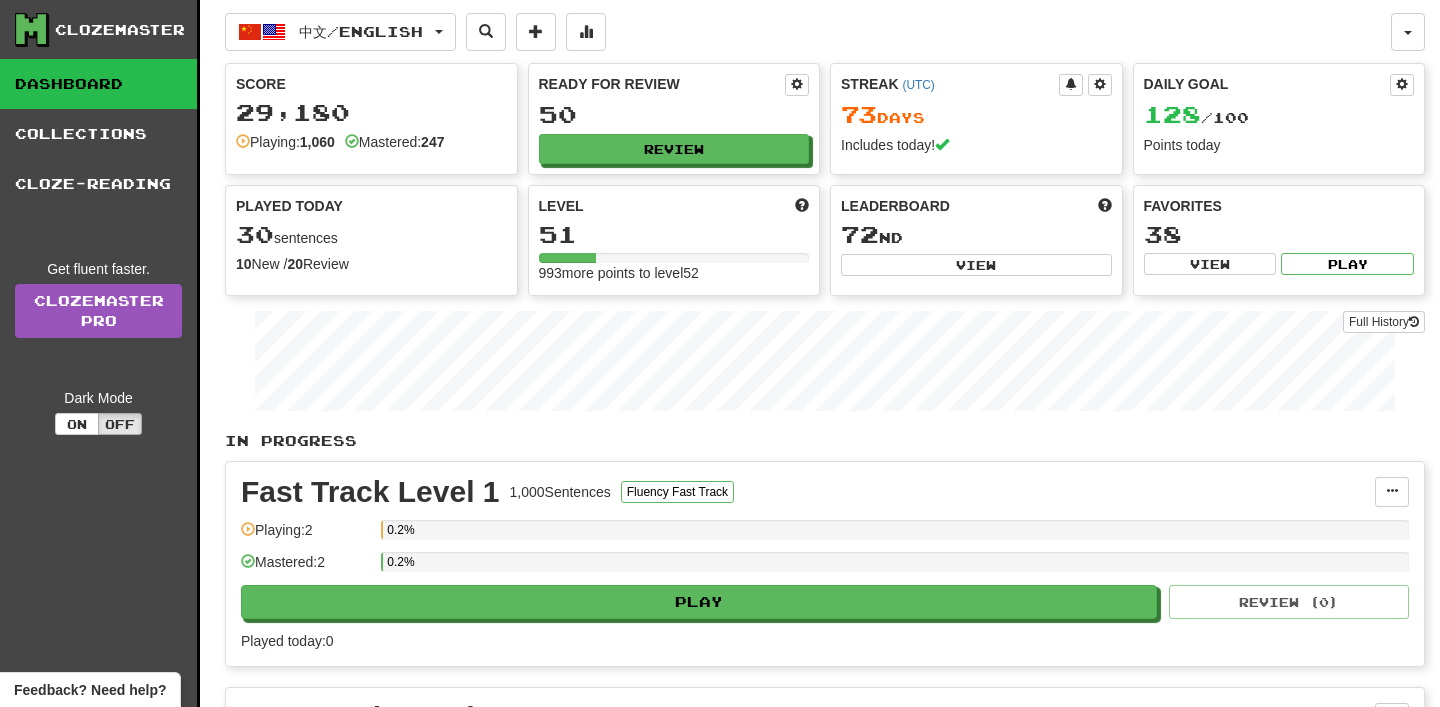 scroll, scrollTop: 0, scrollLeft: 0, axis: both 